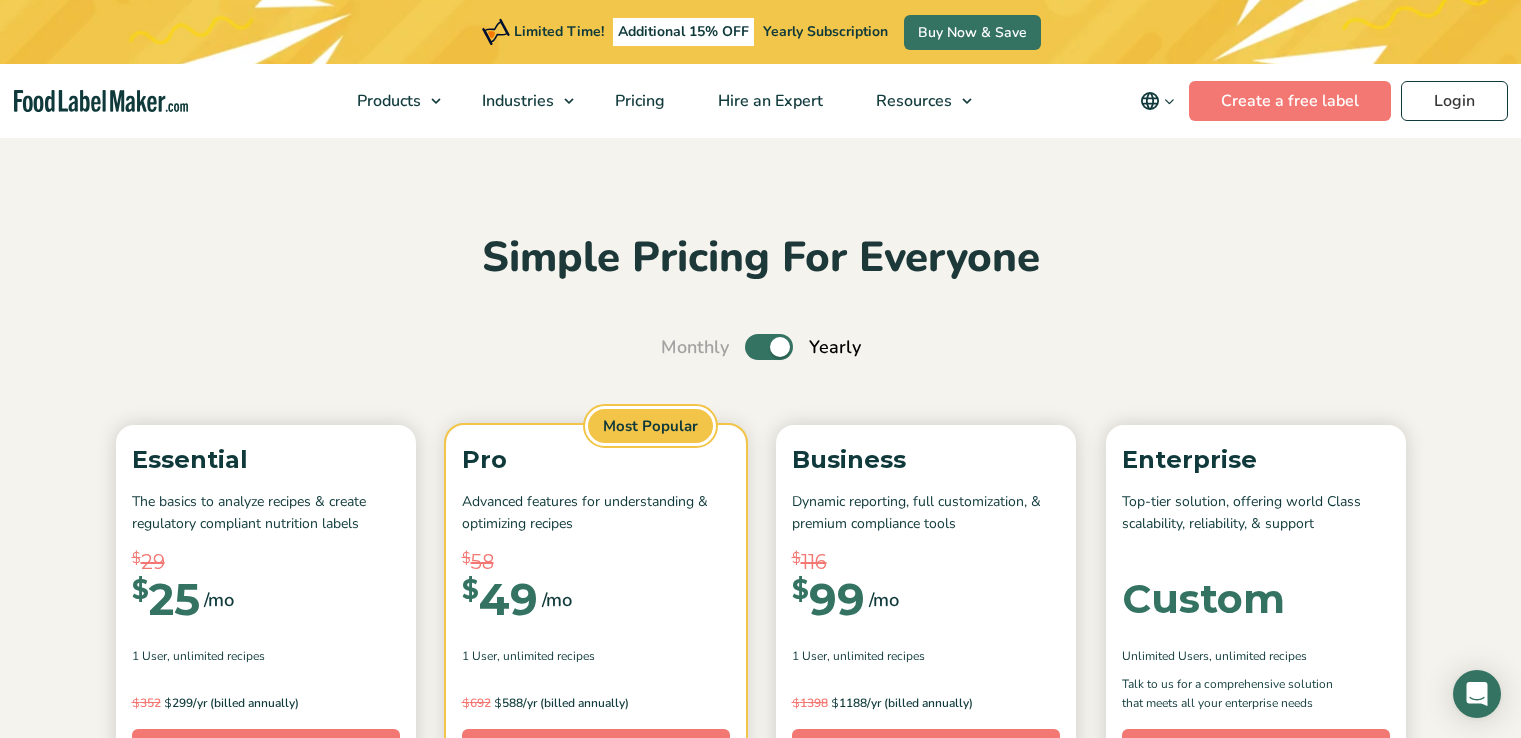 scroll, scrollTop: 0, scrollLeft: 0, axis: both 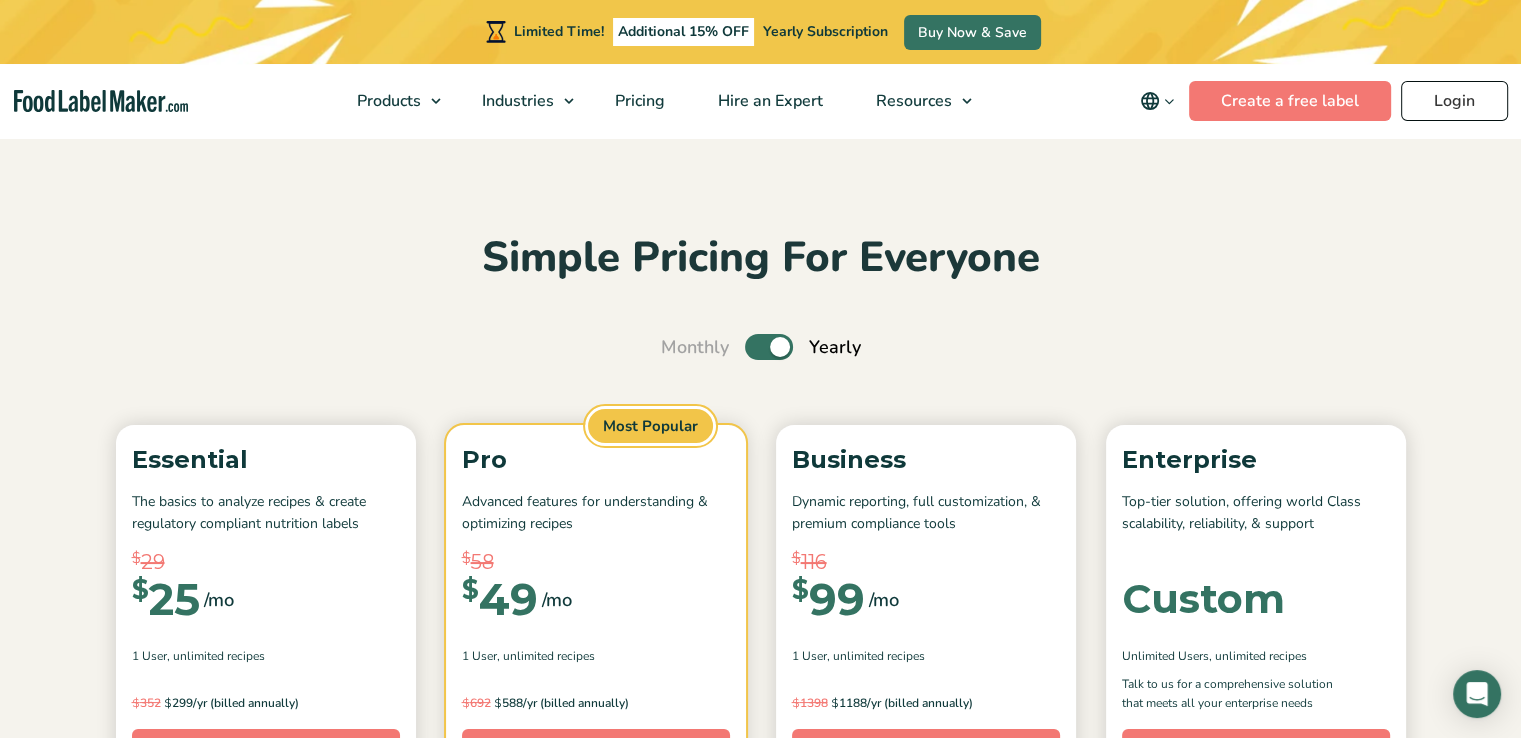 click on "Login" at bounding box center [1454, 101] 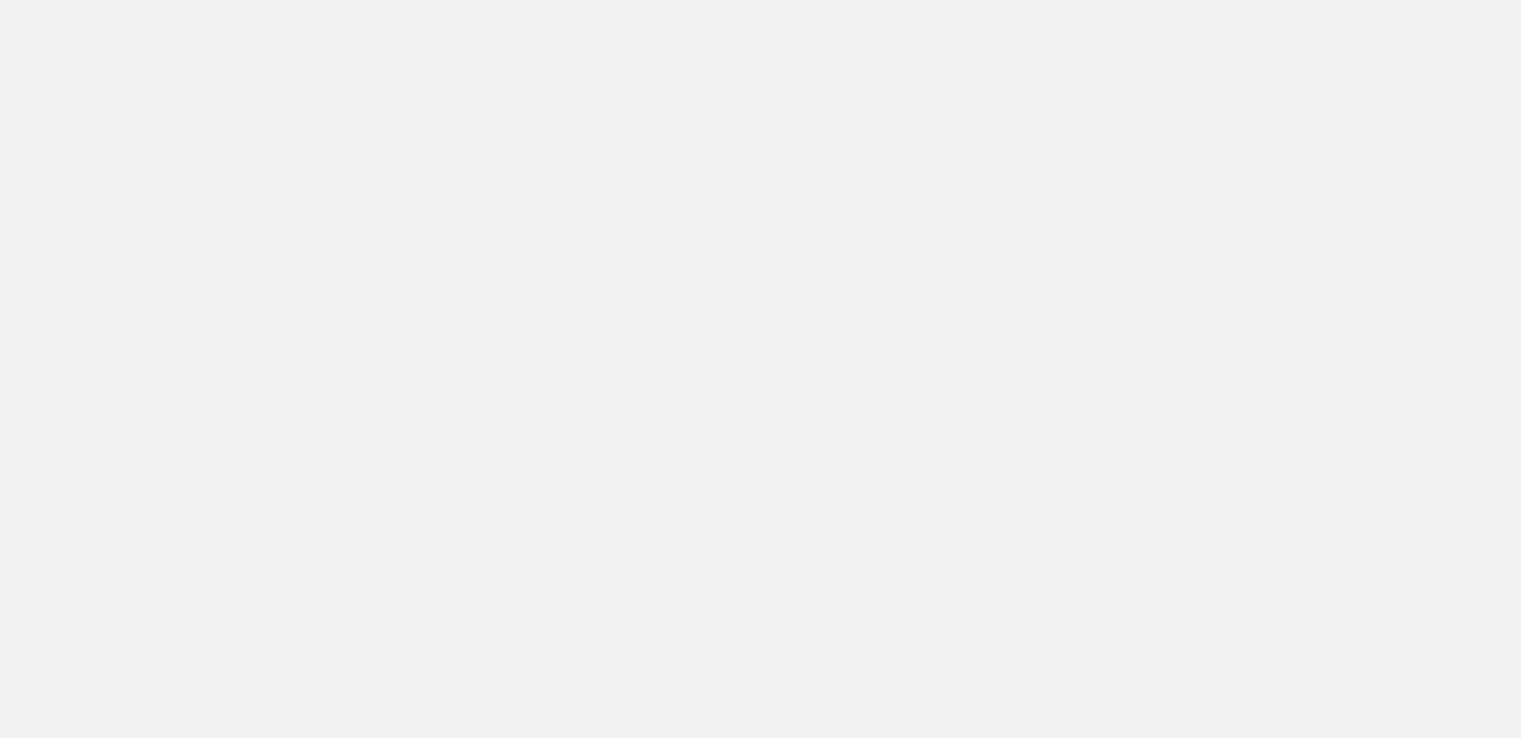 scroll, scrollTop: 0, scrollLeft: 0, axis: both 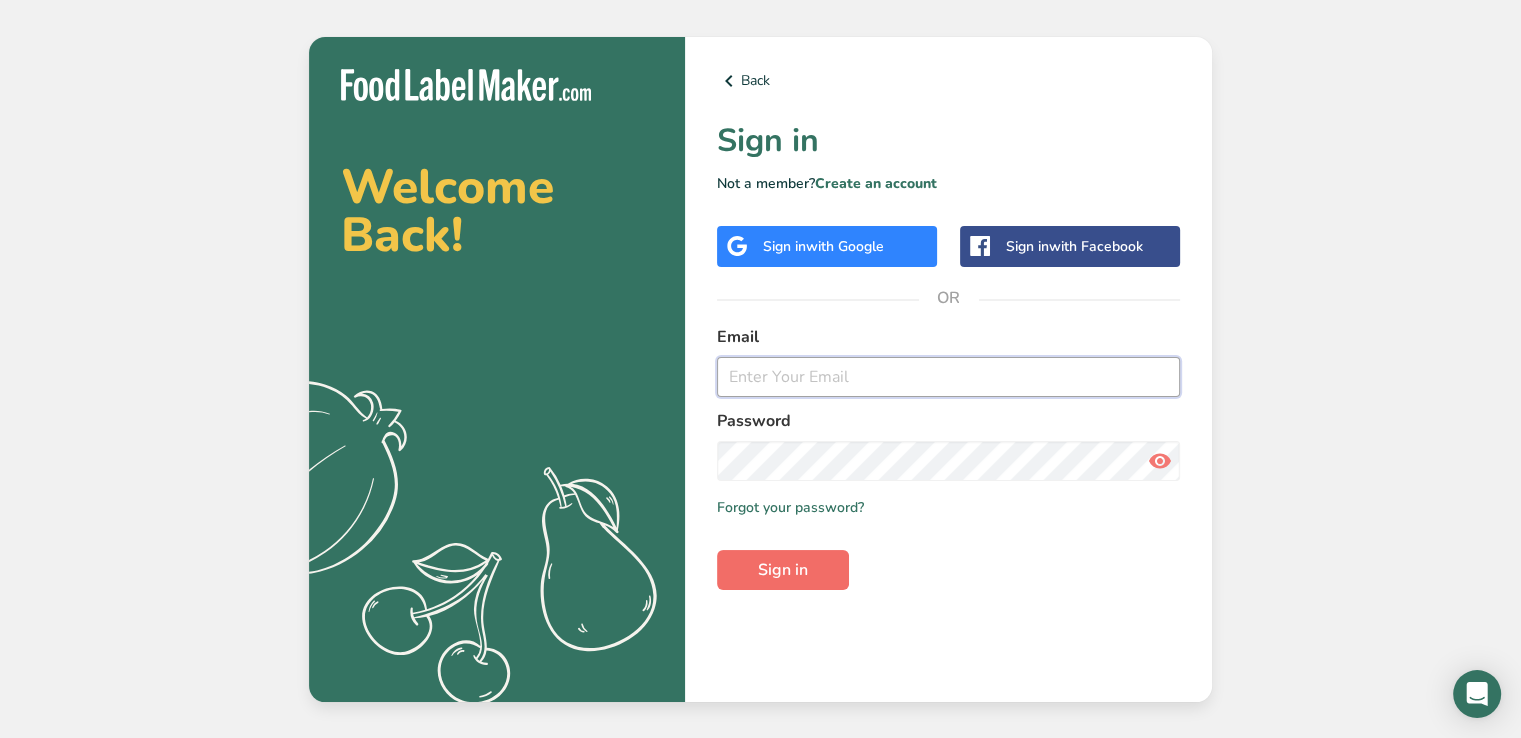 type on "iraygadas@gfifoods.com" 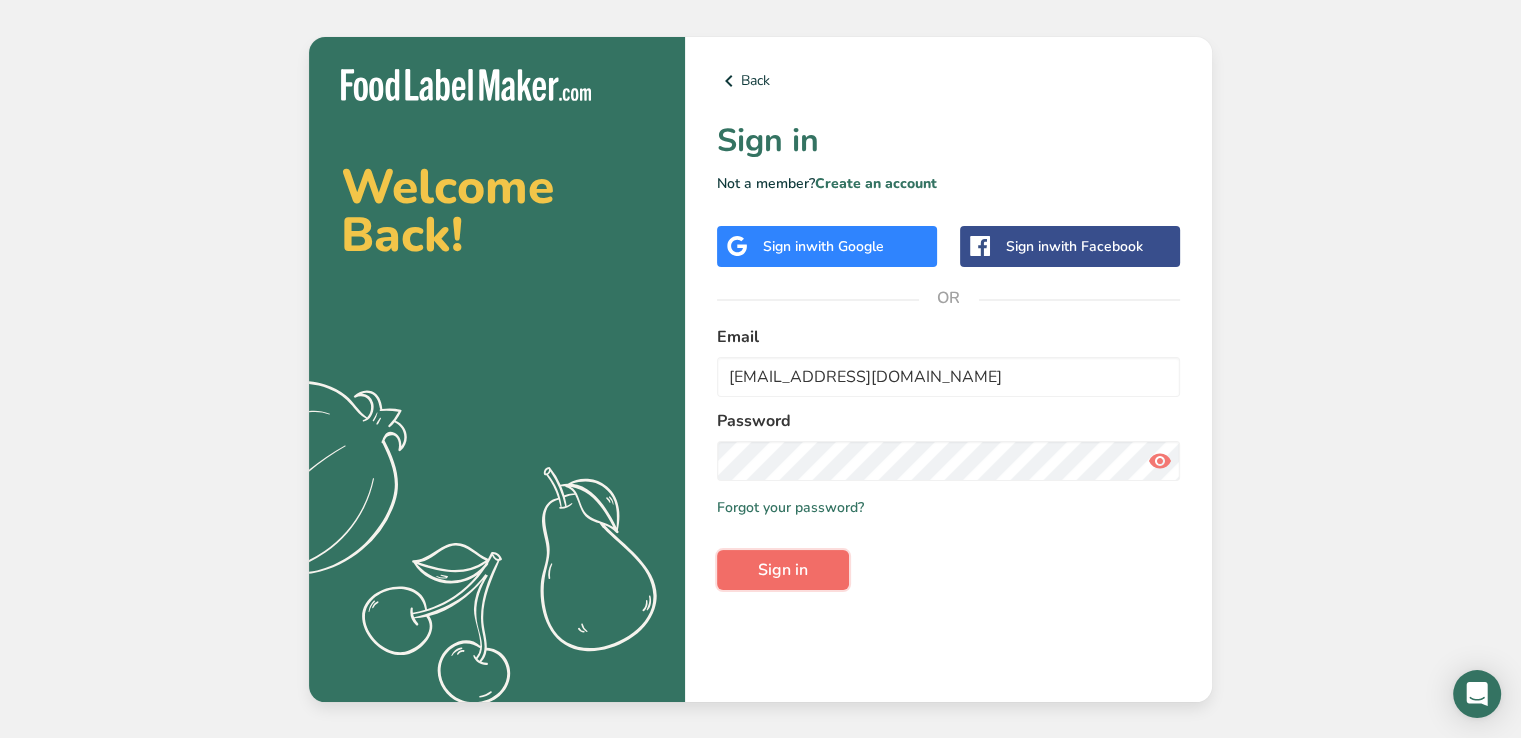 click on "Sign in" at bounding box center [783, 570] 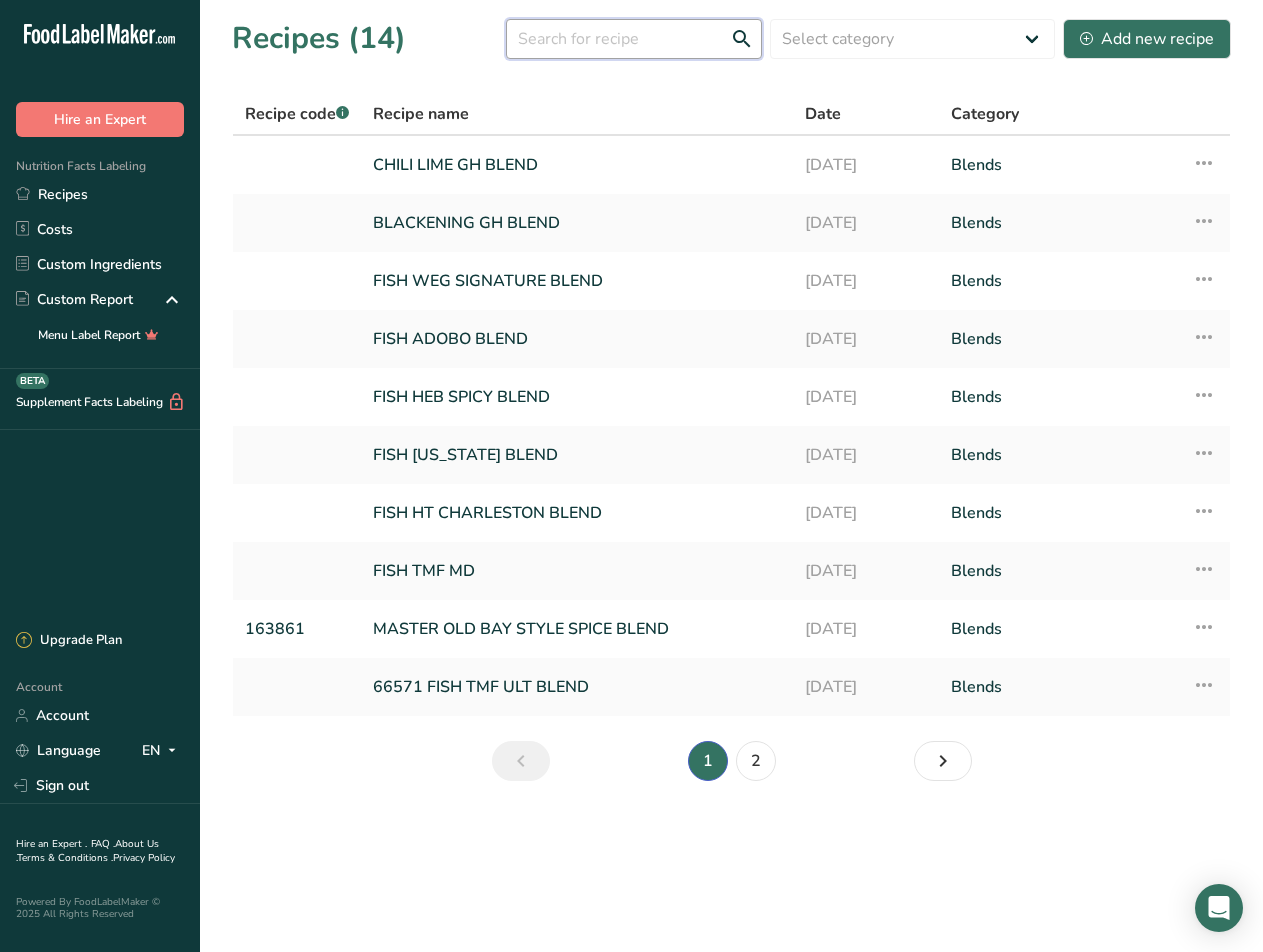 click at bounding box center [634, 39] 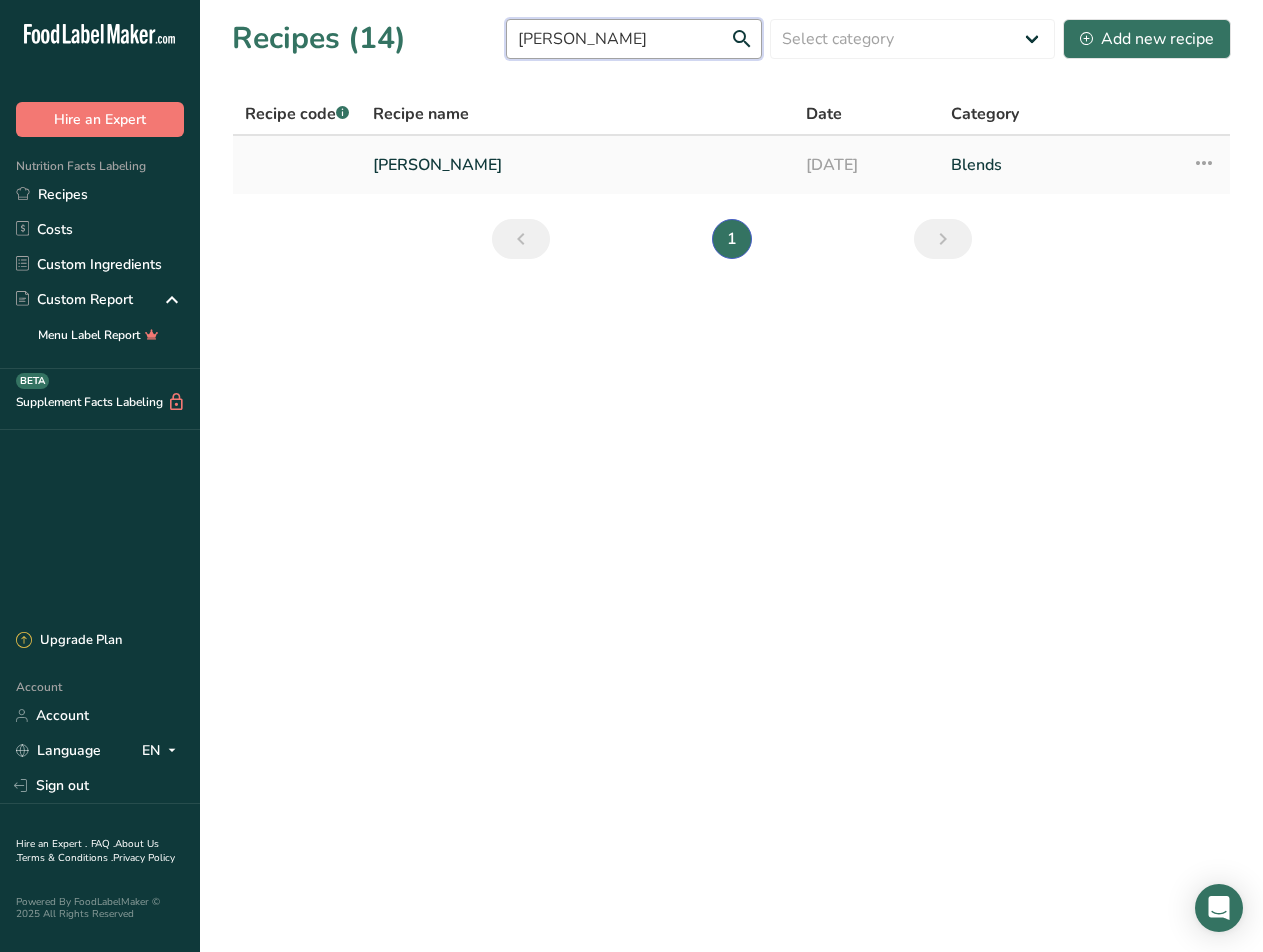 type on "perry" 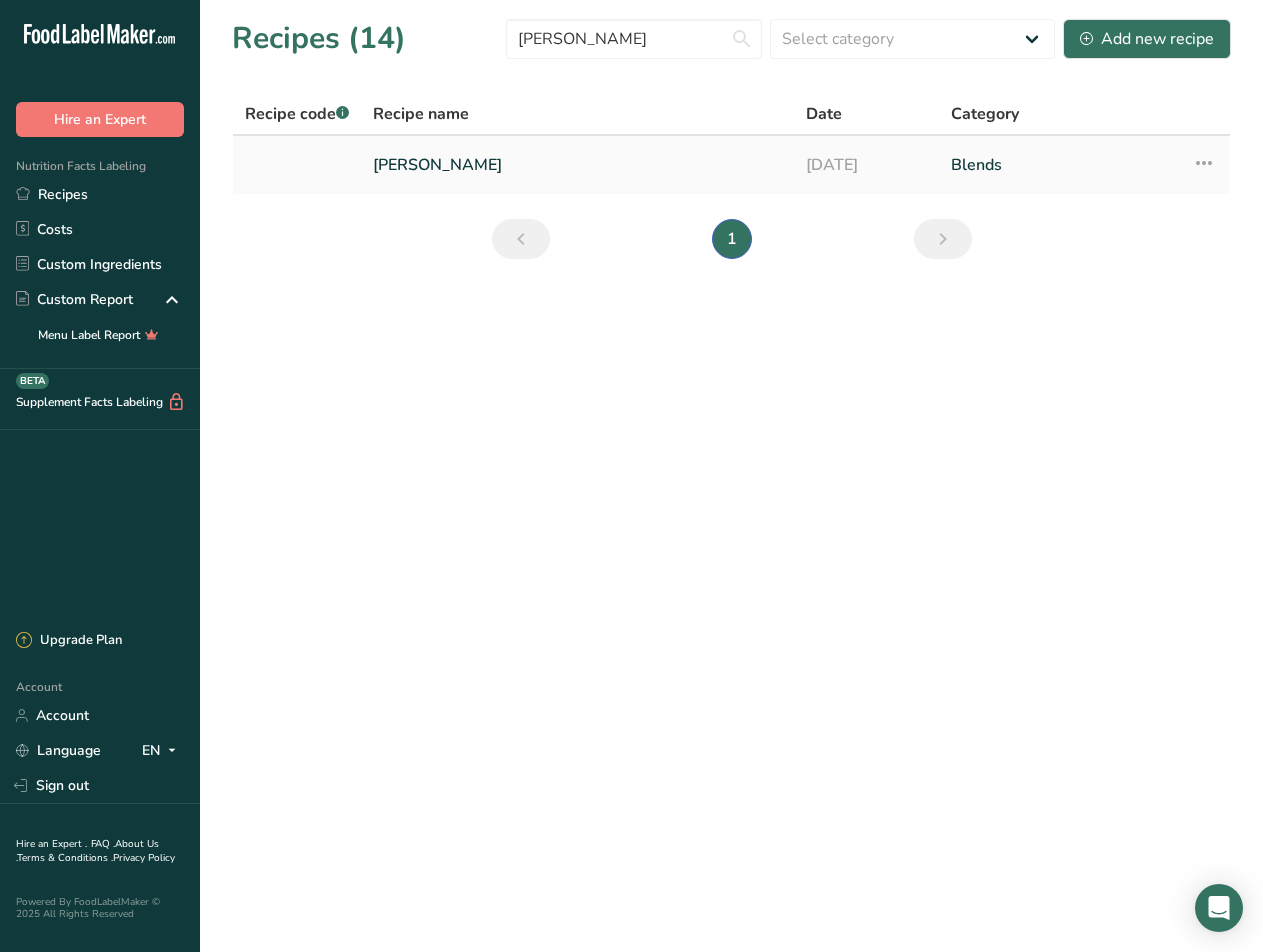 click on "PERRY MOONRUB" at bounding box center [577, 165] 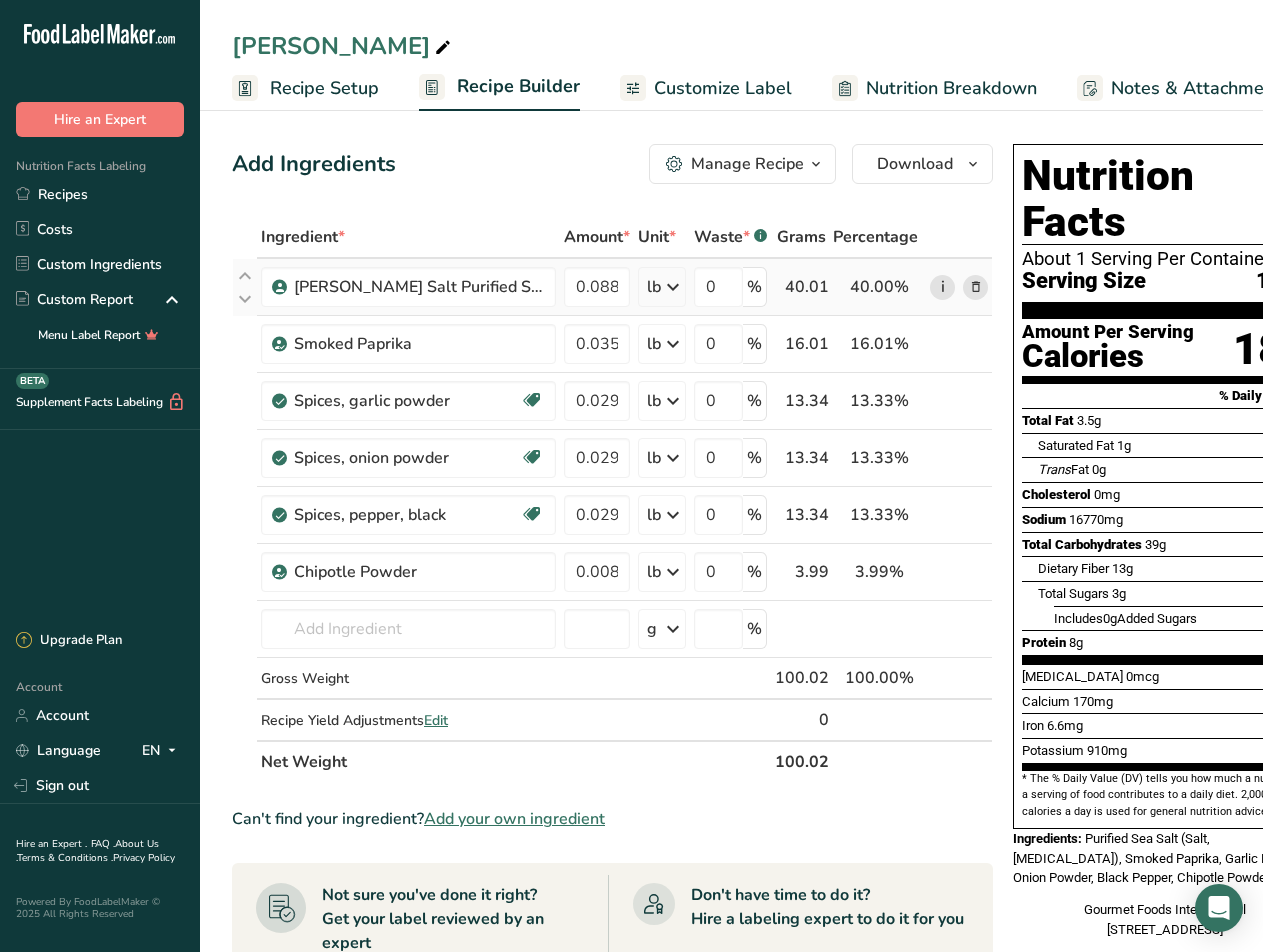 click on "i" at bounding box center [942, 287] 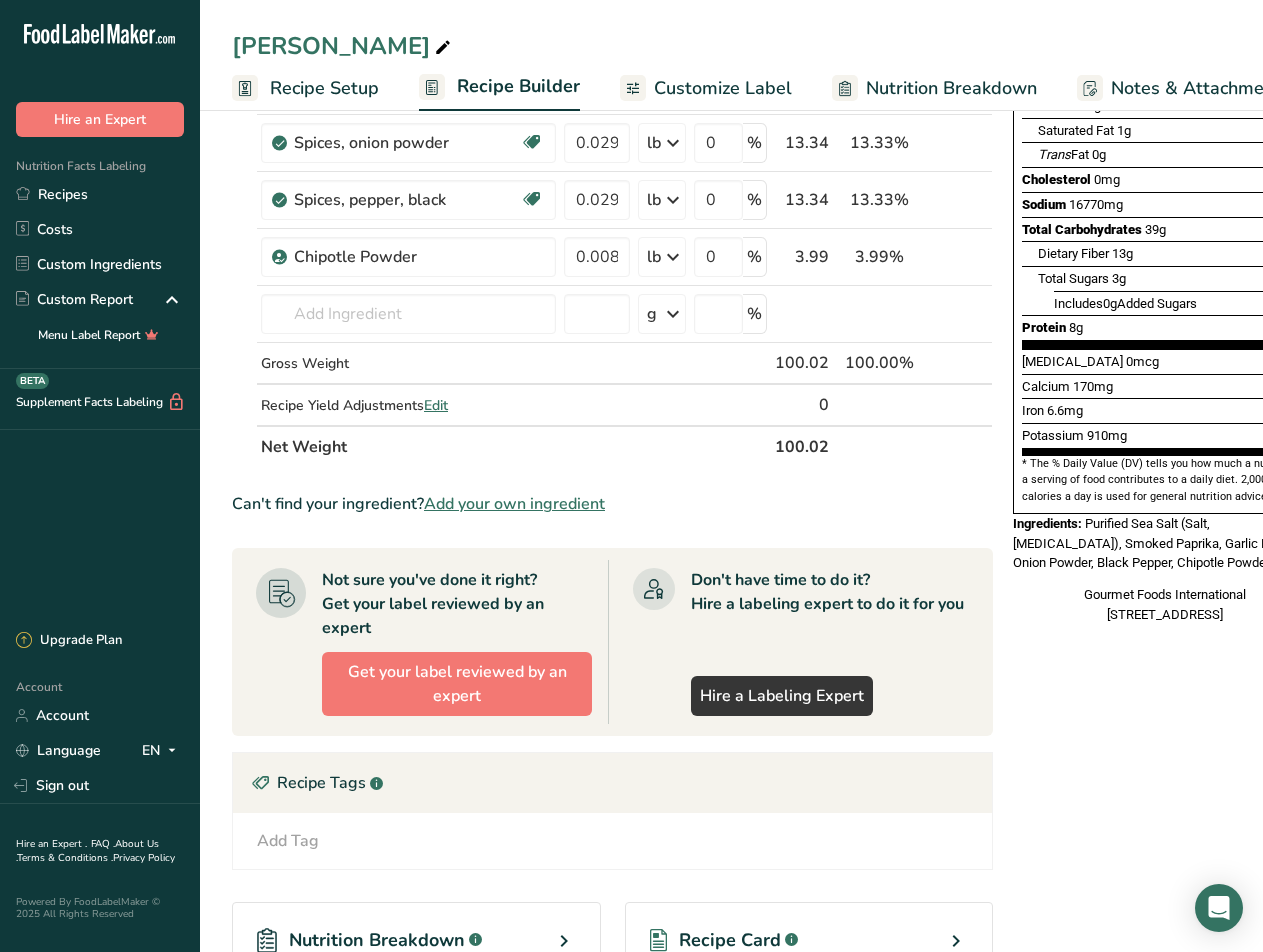 scroll, scrollTop: 562, scrollLeft: 0, axis: vertical 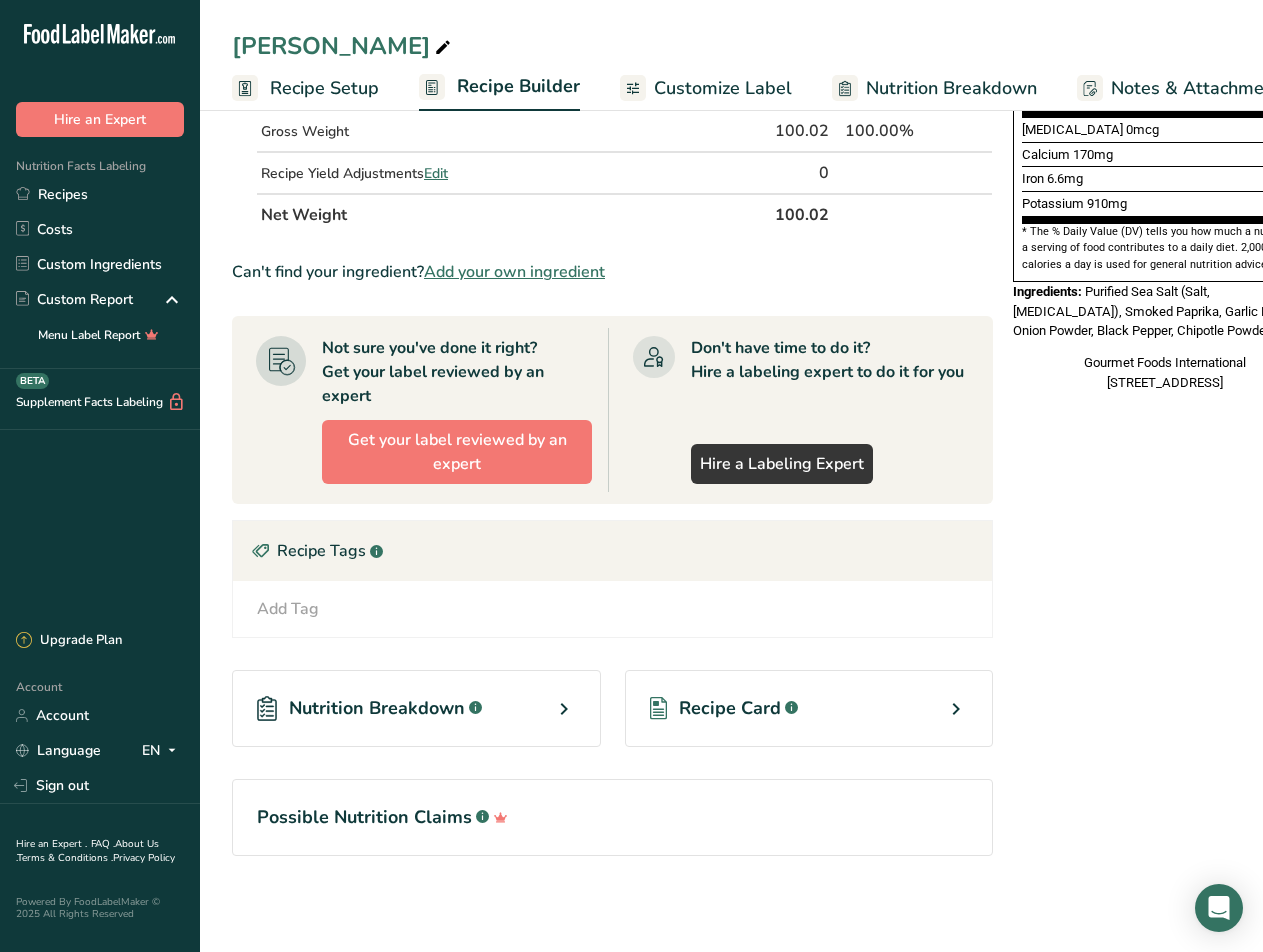 click on "Nutrition Breakdown
.a-a{fill:#347362;}.b-a{fill:#fff;}" at bounding box center [416, 708] 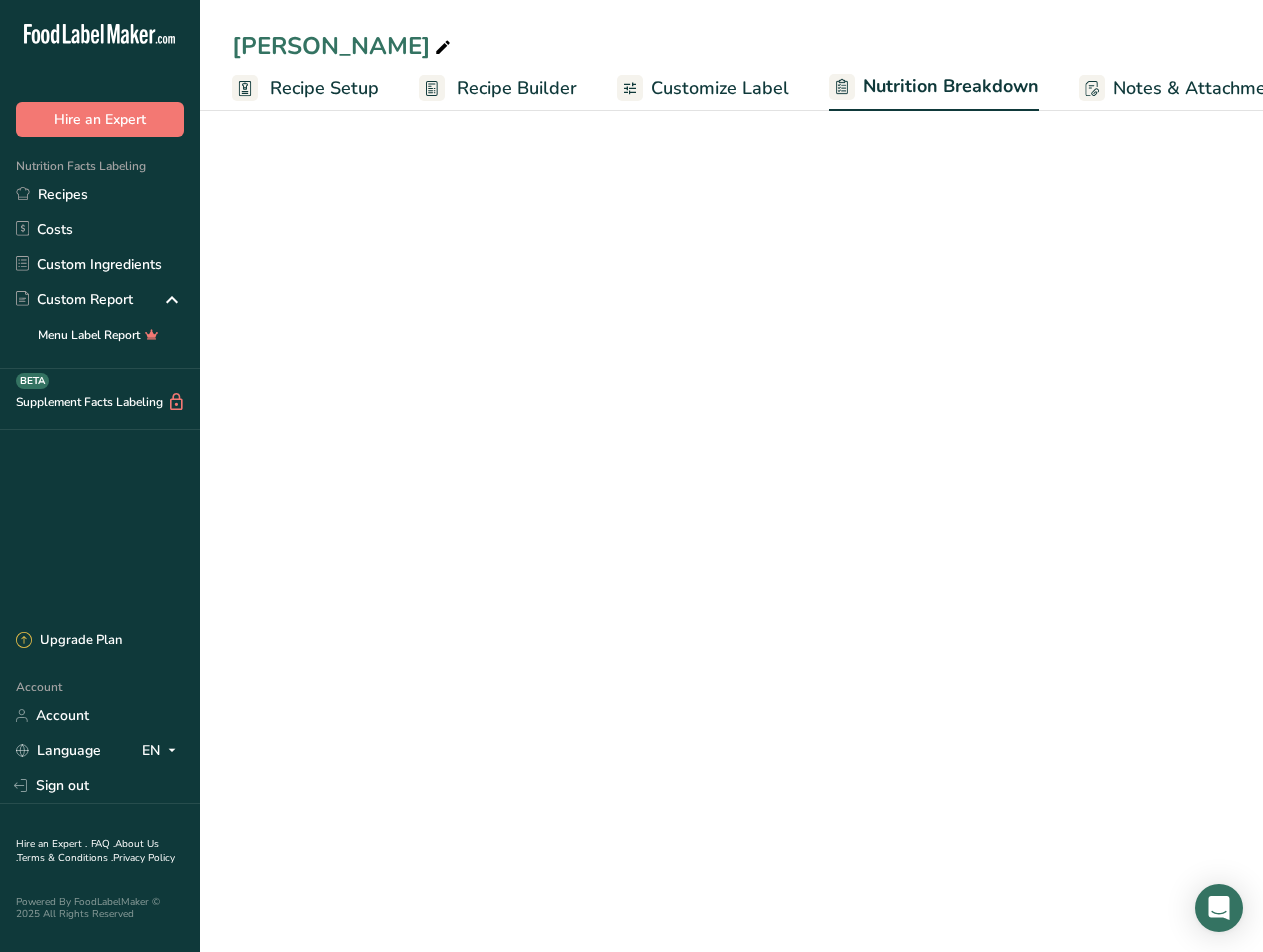 select on "Calories" 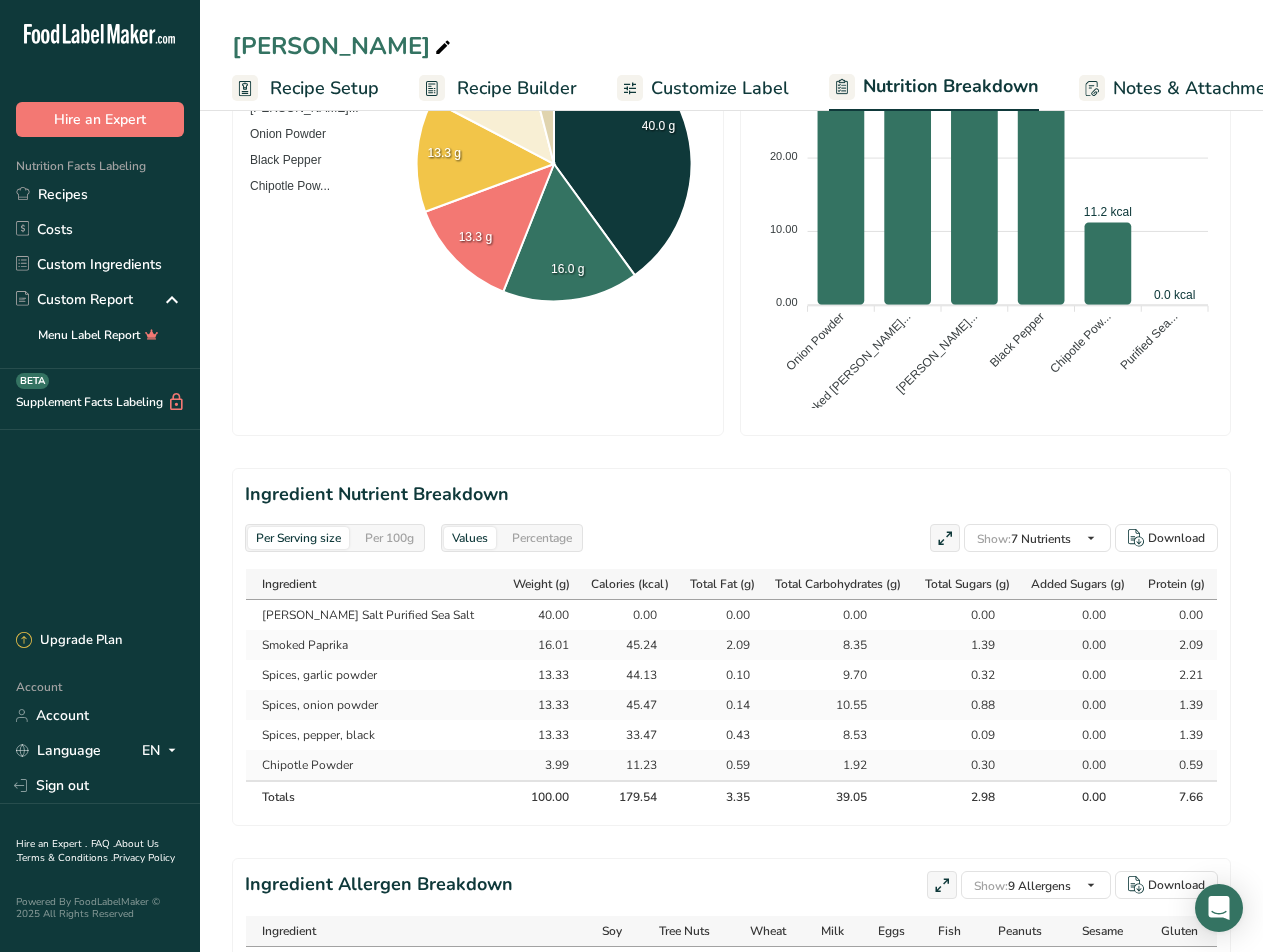 scroll, scrollTop: 885, scrollLeft: 0, axis: vertical 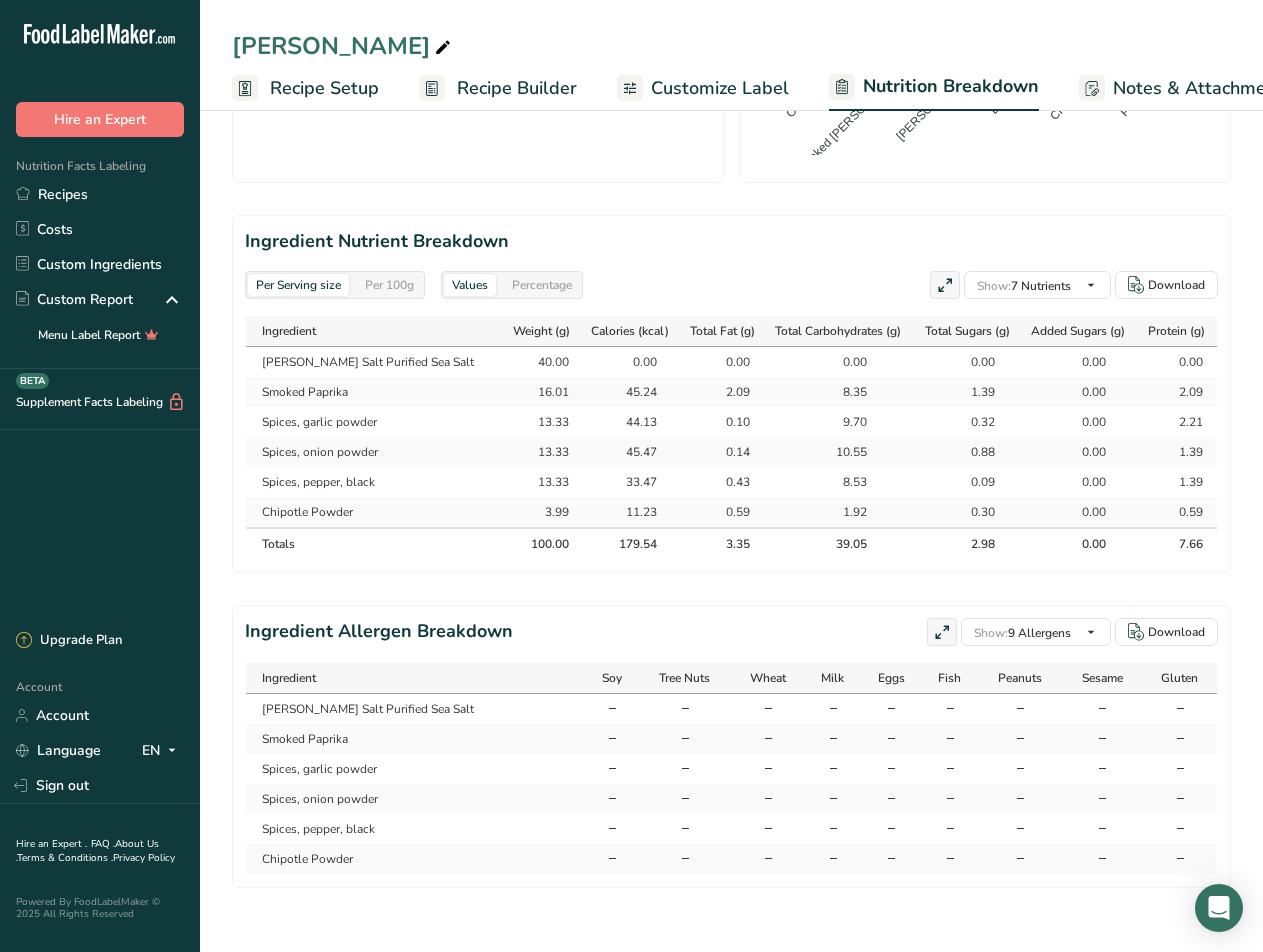 click on "Per 100g" at bounding box center (389, 285) 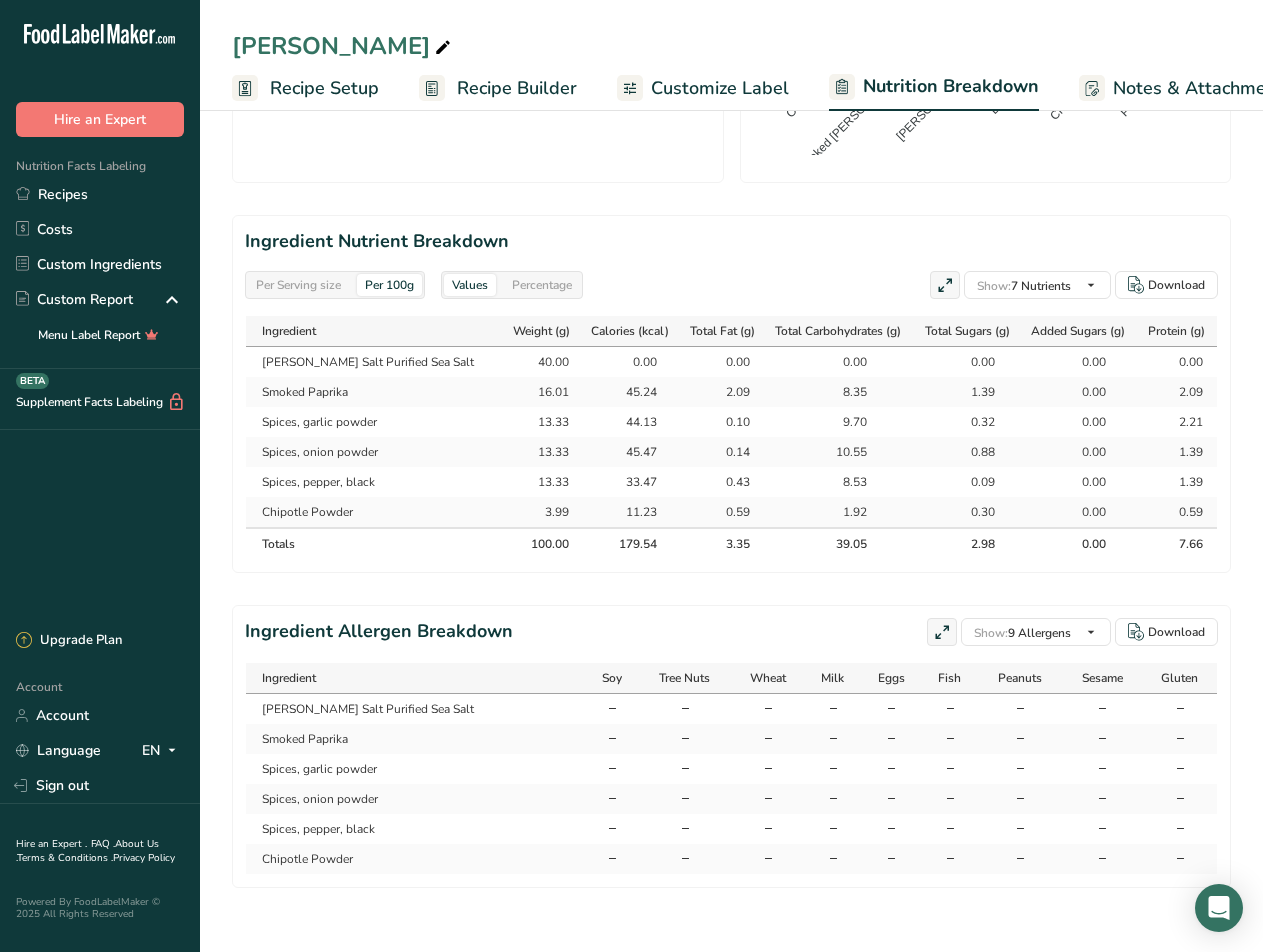 click on "Per Serving size" at bounding box center (298, 285) 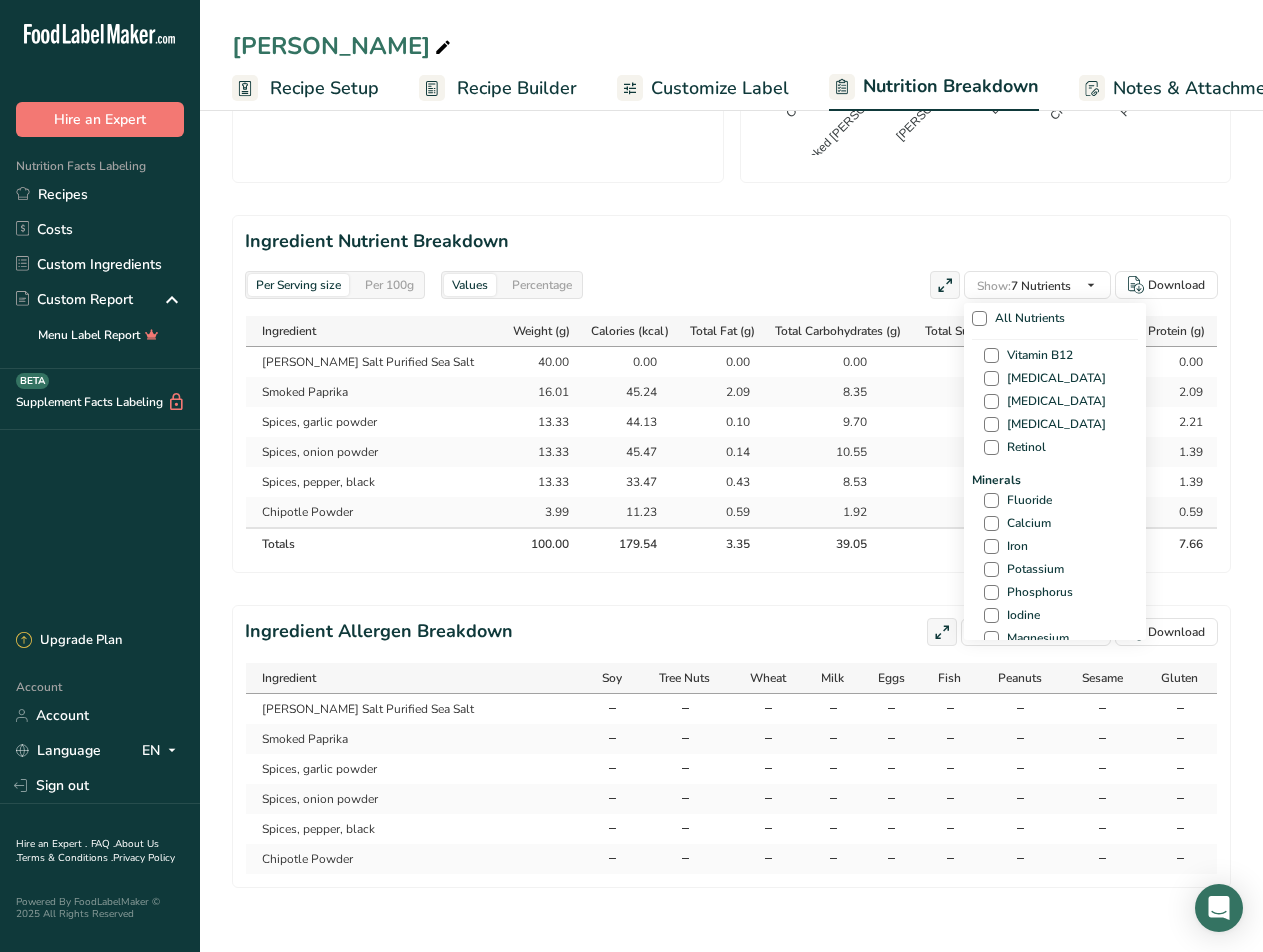 scroll, scrollTop: 700, scrollLeft: 0, axis: vertical 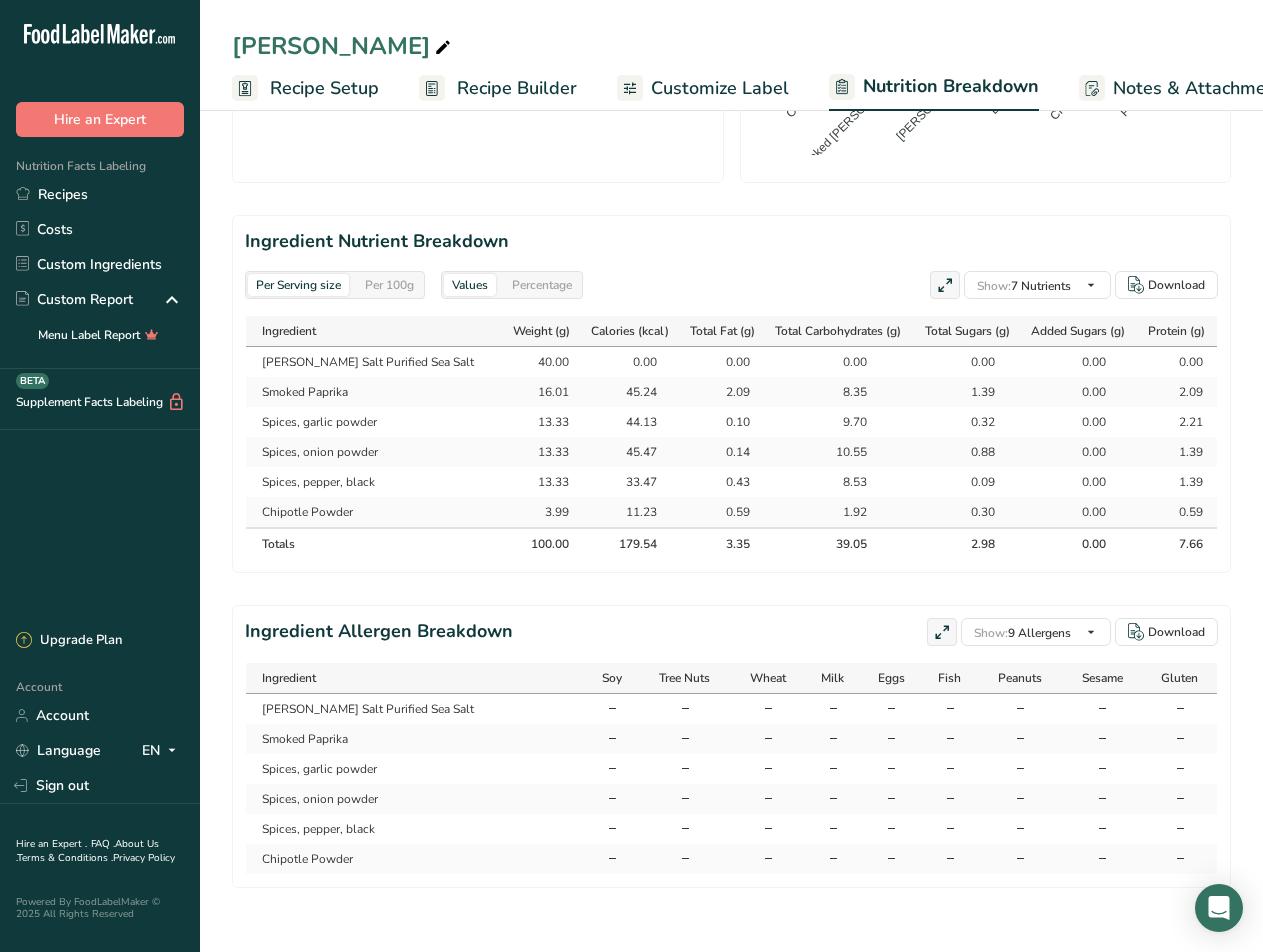 click on "Per Serving size
Per 100g
Download
Total Calories
179.5 kcal
Total Carbs
39 g
Total Fat
3.3 g
Total Protein
7.7 g
Recipe Weight in Grams
Weight (g)
Calories (kcal)
Energy KJ (kj)
Total Fat (g)
Saturated Fat (g)
Trans Fat (g)
Cholesterol (mg)
Sodium (mg)
Total Carbohydrates (g)
Dietary Fiber (g)
Total Sugars (g)
Added Sugars (g)
Protein (g)
Vitamin D (mcg)
Vitamin A, RAE (mcg)
Vitamin C (mg)" at bounding box center [731, 84] 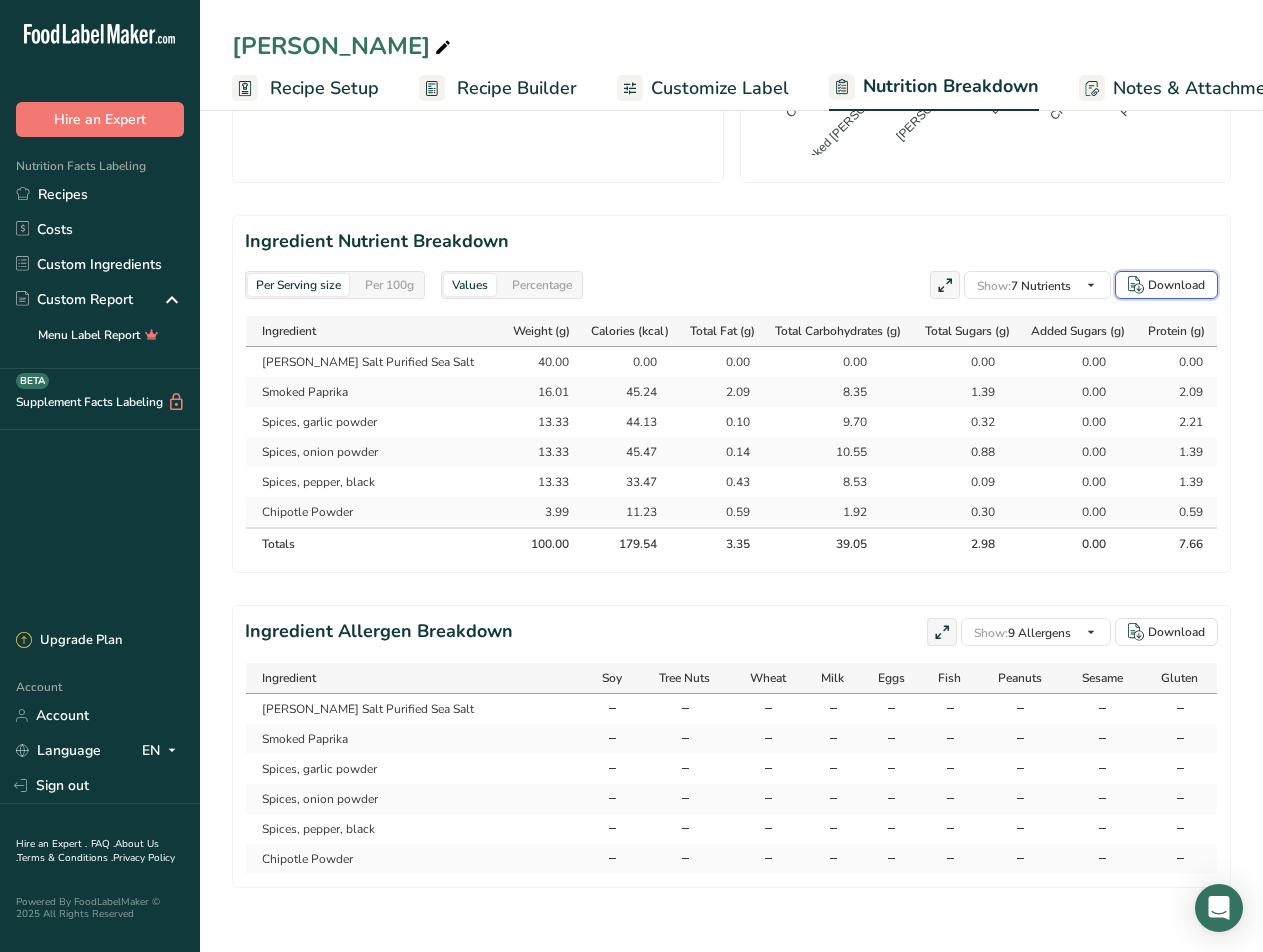 drag, startPoint x: 1154, startPoint y: 252, endPoint x: 1159, endPoint y: 261, distance: 10.29563 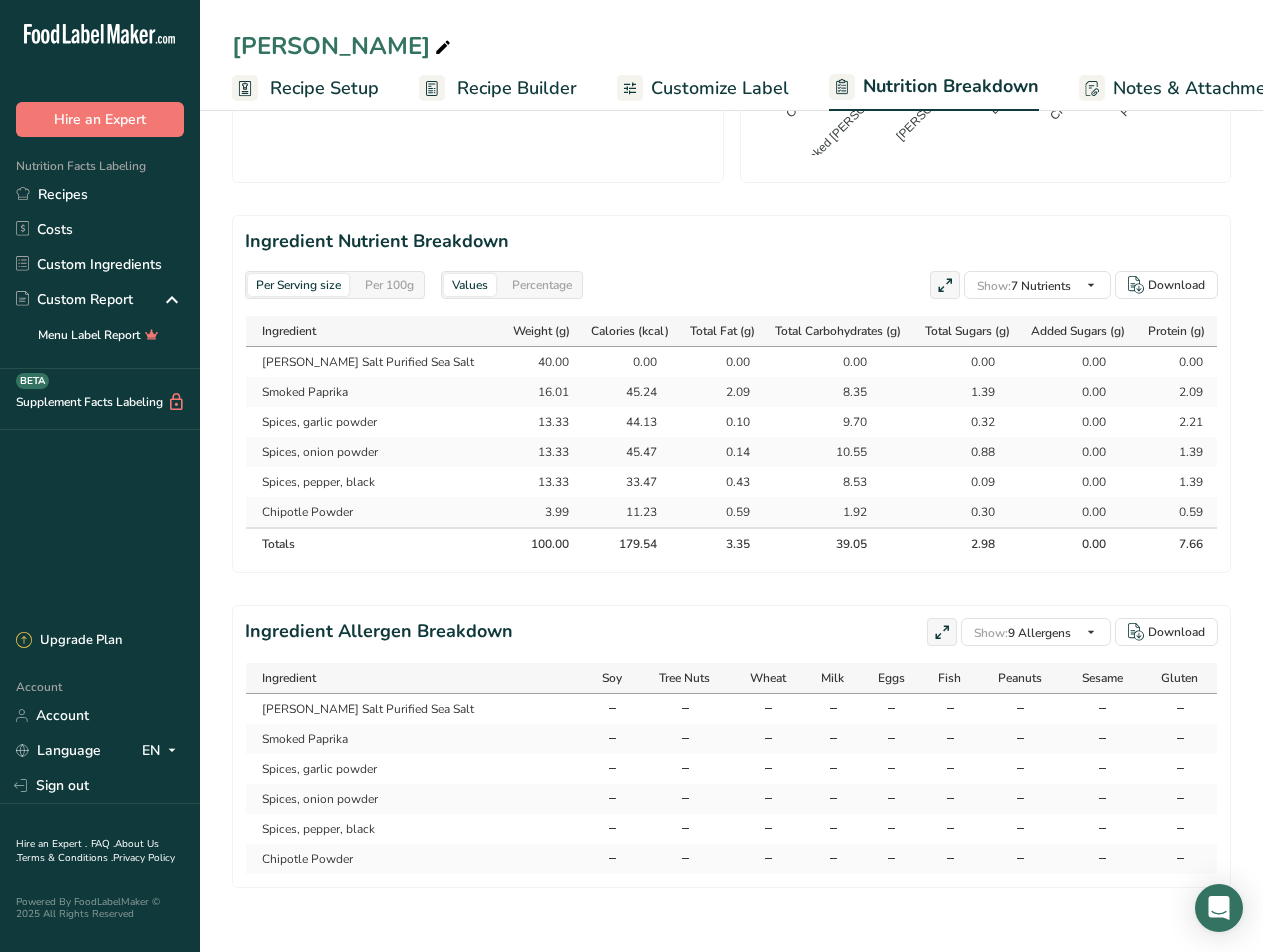 scroll, scrollTop: 0, scrollLeft: 0, axis: both 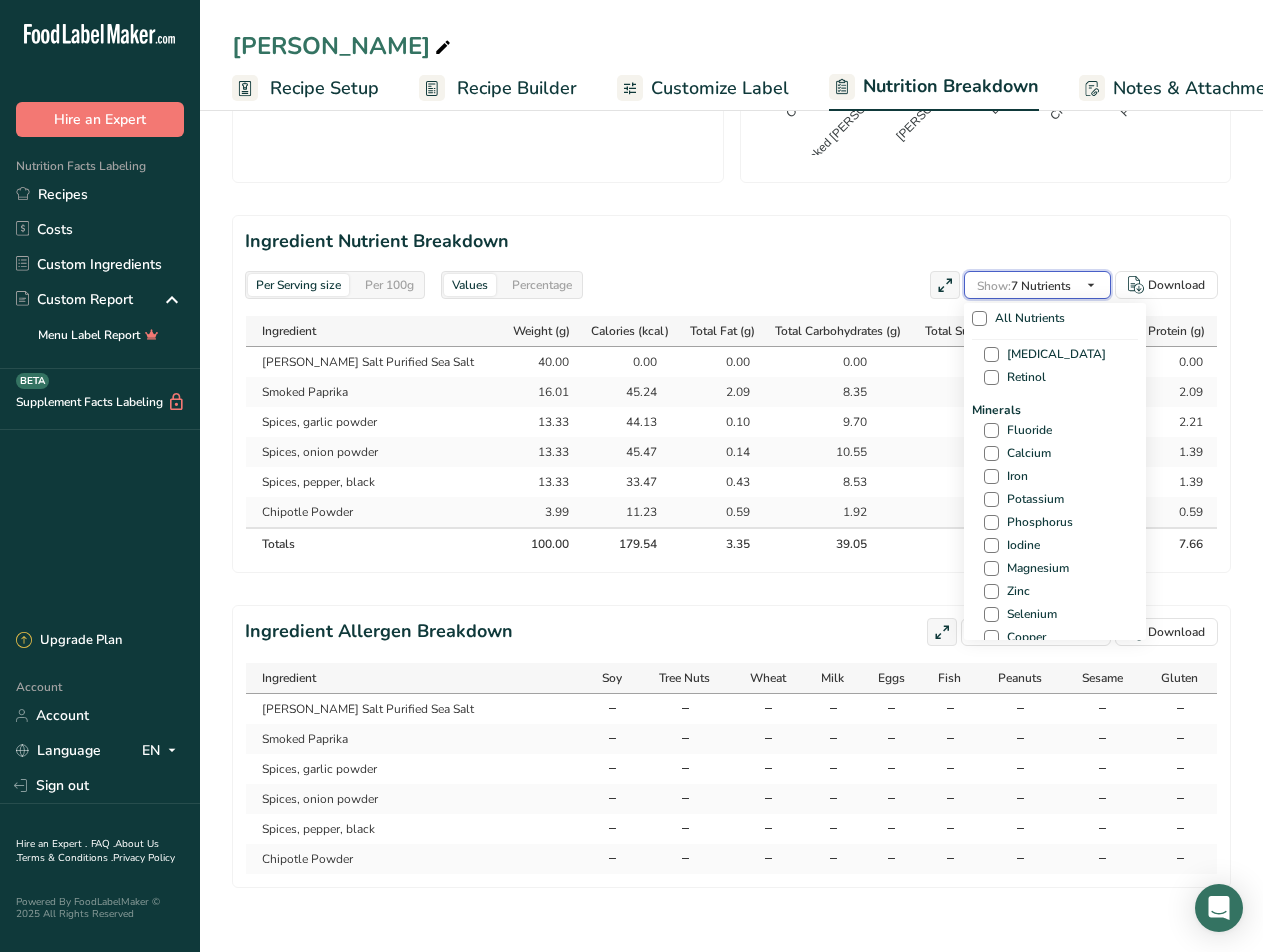 click on "Show:
7 Nutrients" at bounding box center [1024, 286] 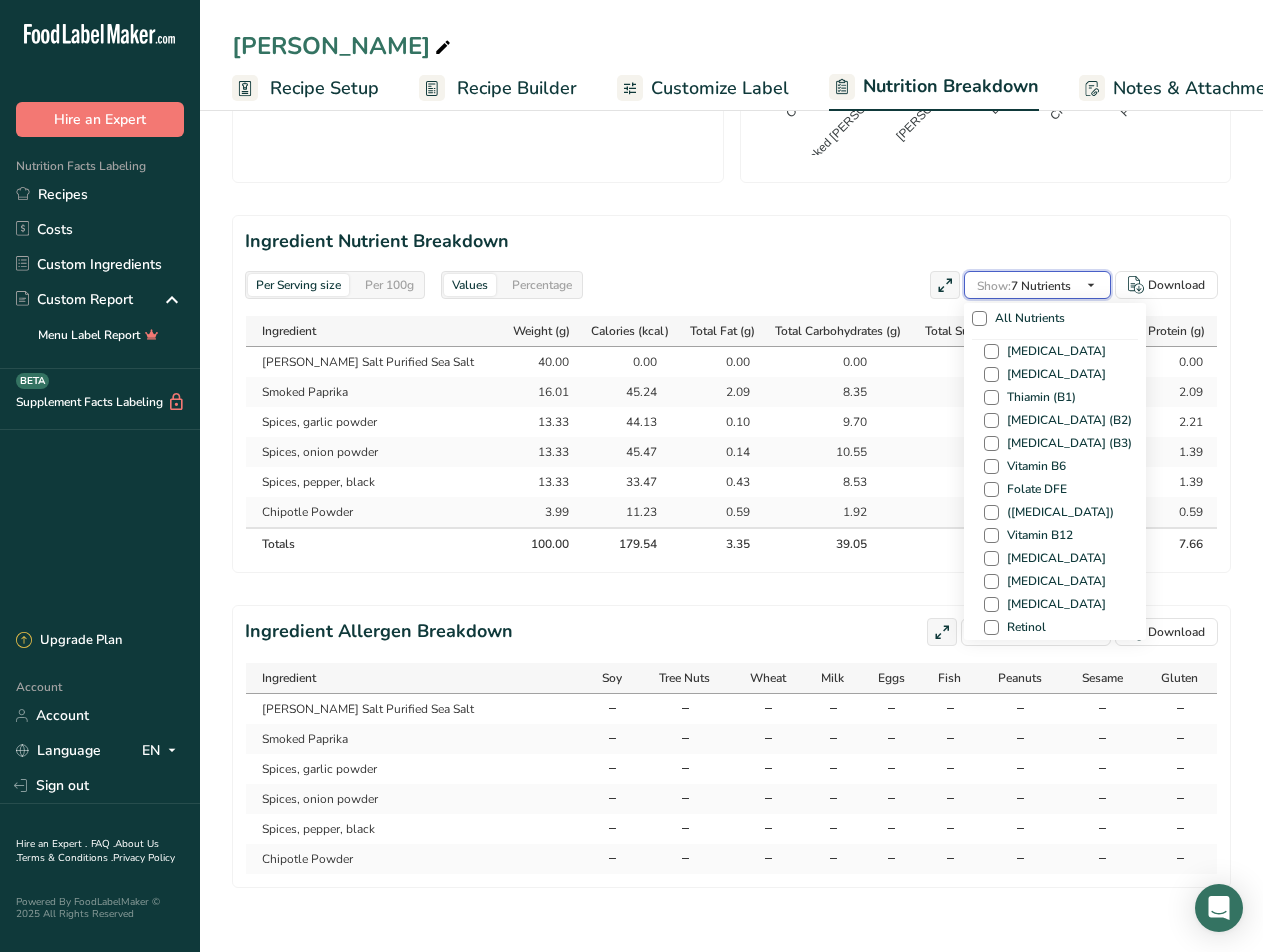 scroll, scrollTop: 0, scrollLeft: 0, axis: both 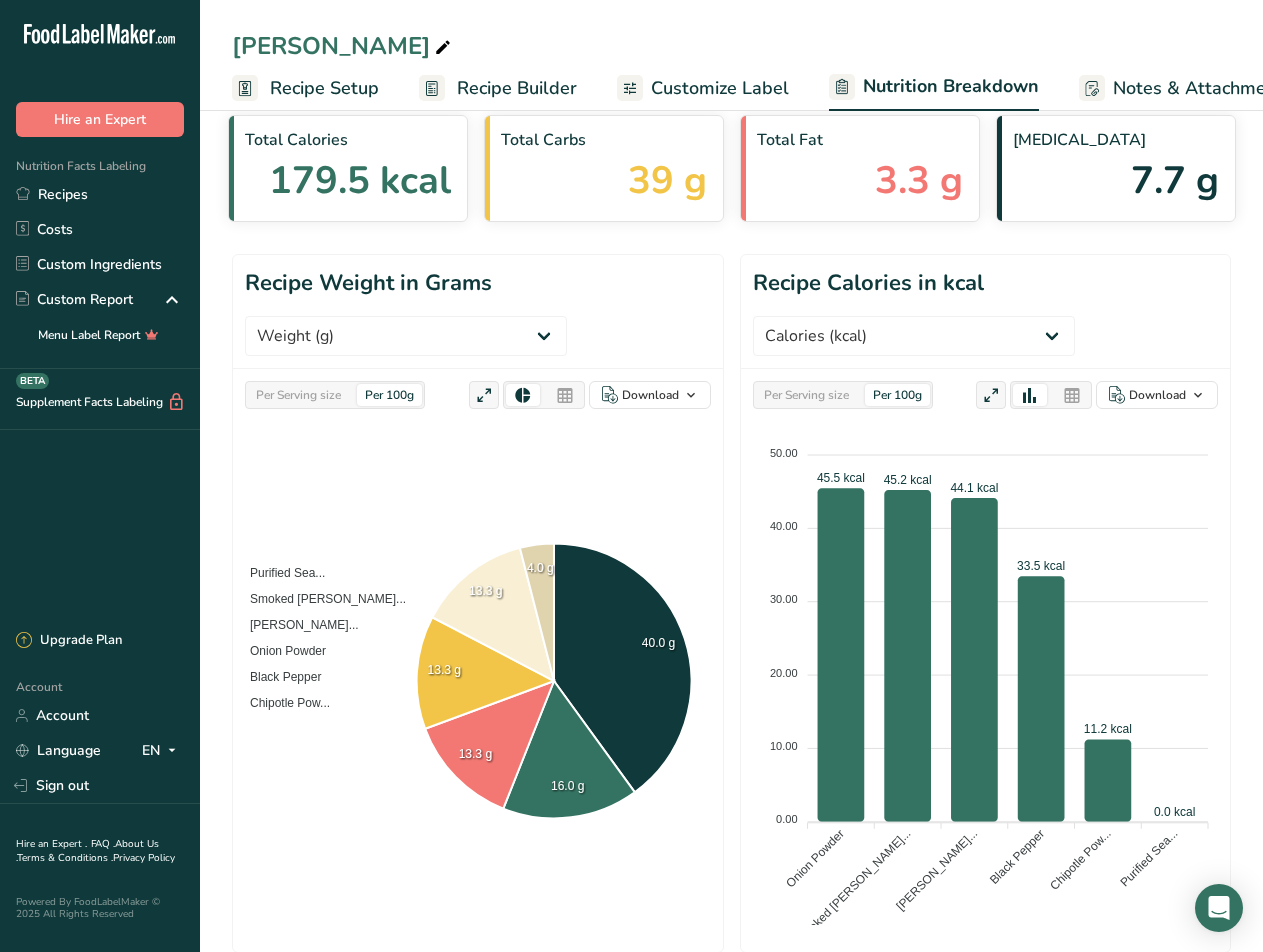 click on "Per Serving size" at bounding box center [298, 395] 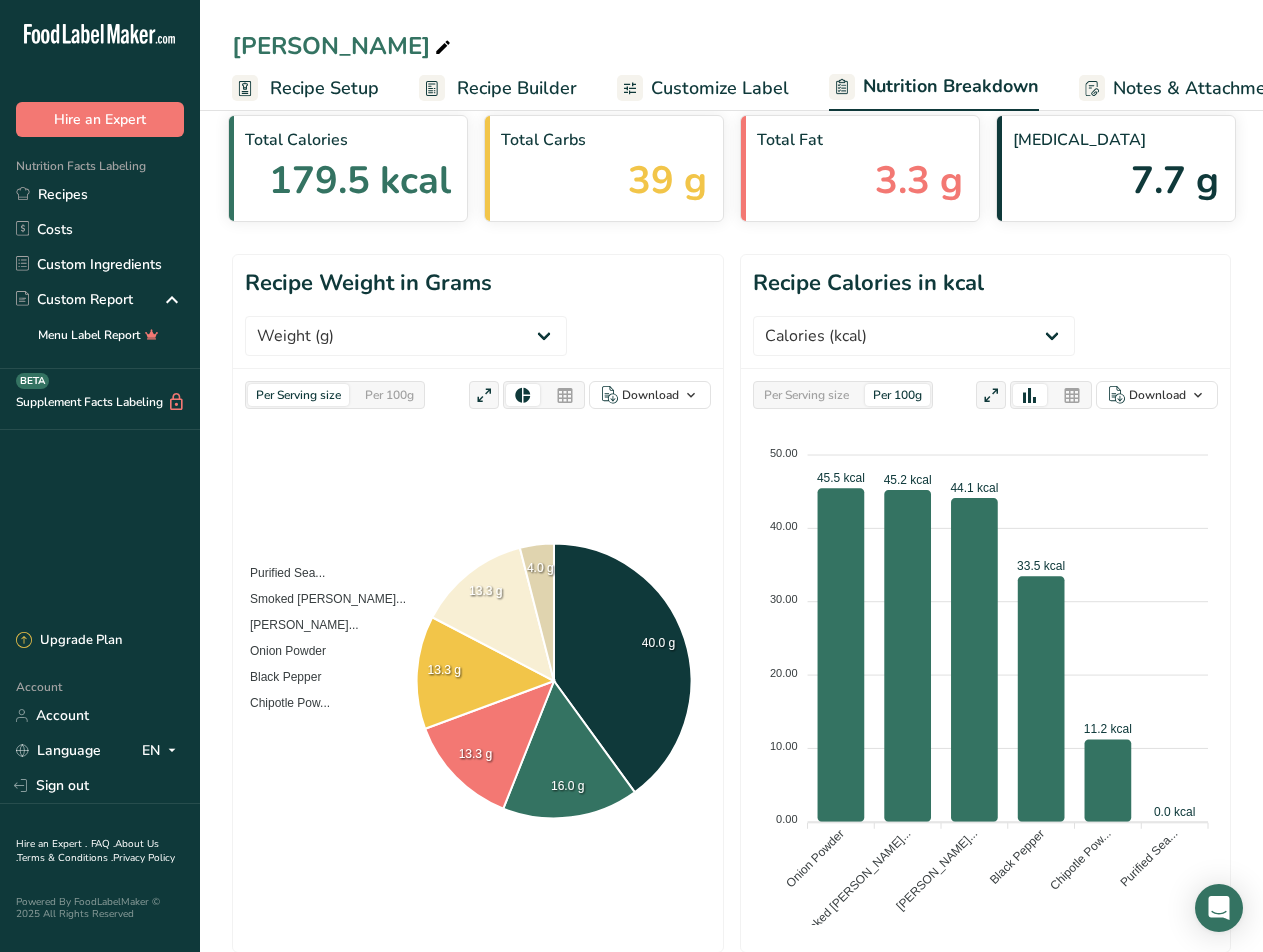 click on "Per 100g" at bounding box center [389, 395] 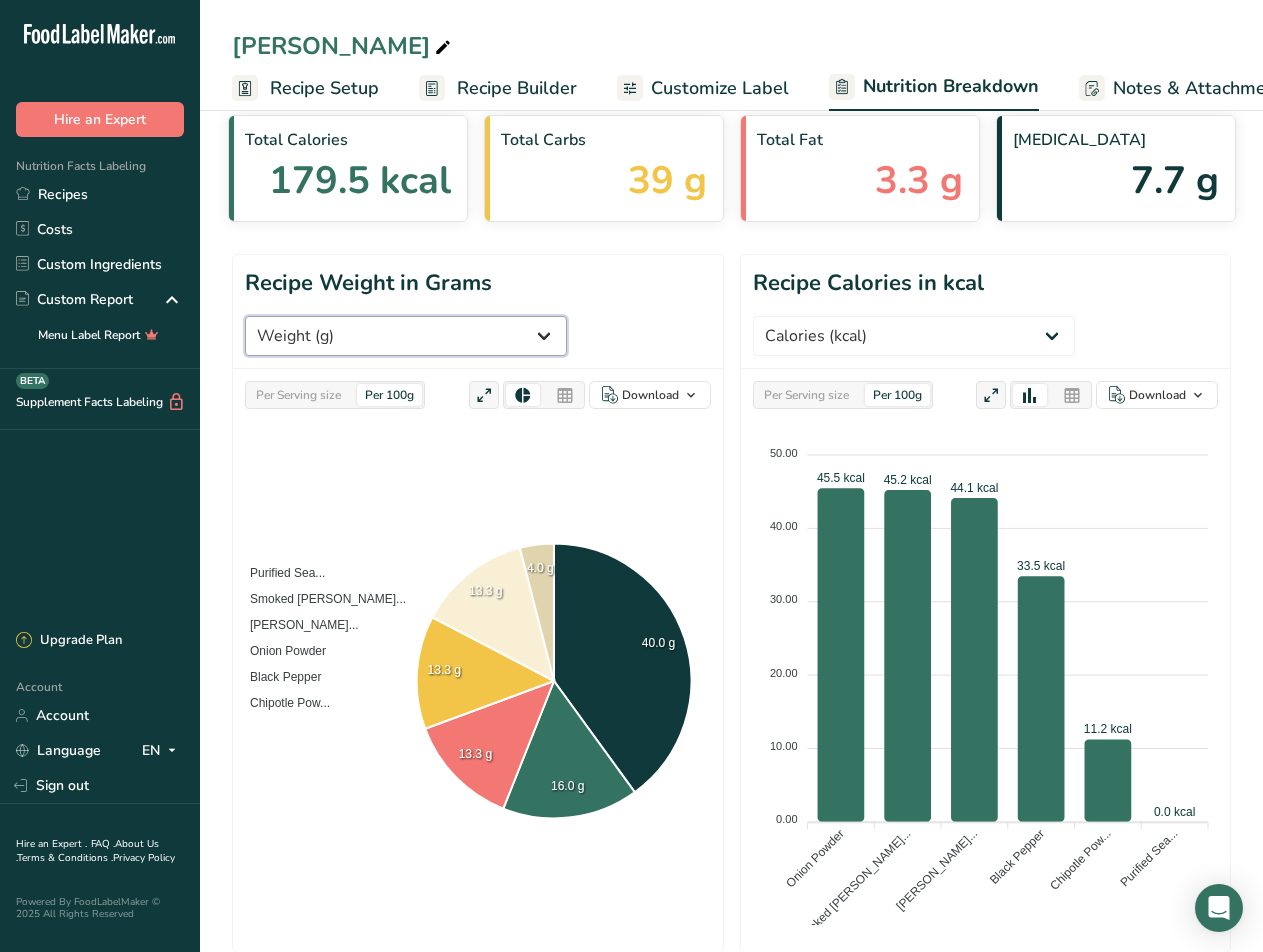click on "Weight (g)
Calories (kcal)
Energy KJ (kj)
Total Fat (g)
Saturated Fat (g)
Trans Fat (g)
Cholesterol (mg)
Sodium (mg)
Total Carbohydrates (g)
Dietary Fiber (g)
Total Sugars (g)
Added Sugars (g)
Protein (g)
Vitamin D (mcg)
Vitamin A, RAE (mcg)
Vitamin C (mg)
Vitamin E (mg)
Vitamin K (mcg)
Thiamin (B1) (mg)
Riboflavin (B2) (mg)
Niacin (B3) (mg)
Vitamin B6 (mg)
Folate DFE (mcg)
(Folic Acid) (mcg)
Vitamin B12 (mcg)" at bounding box center [406, 336] 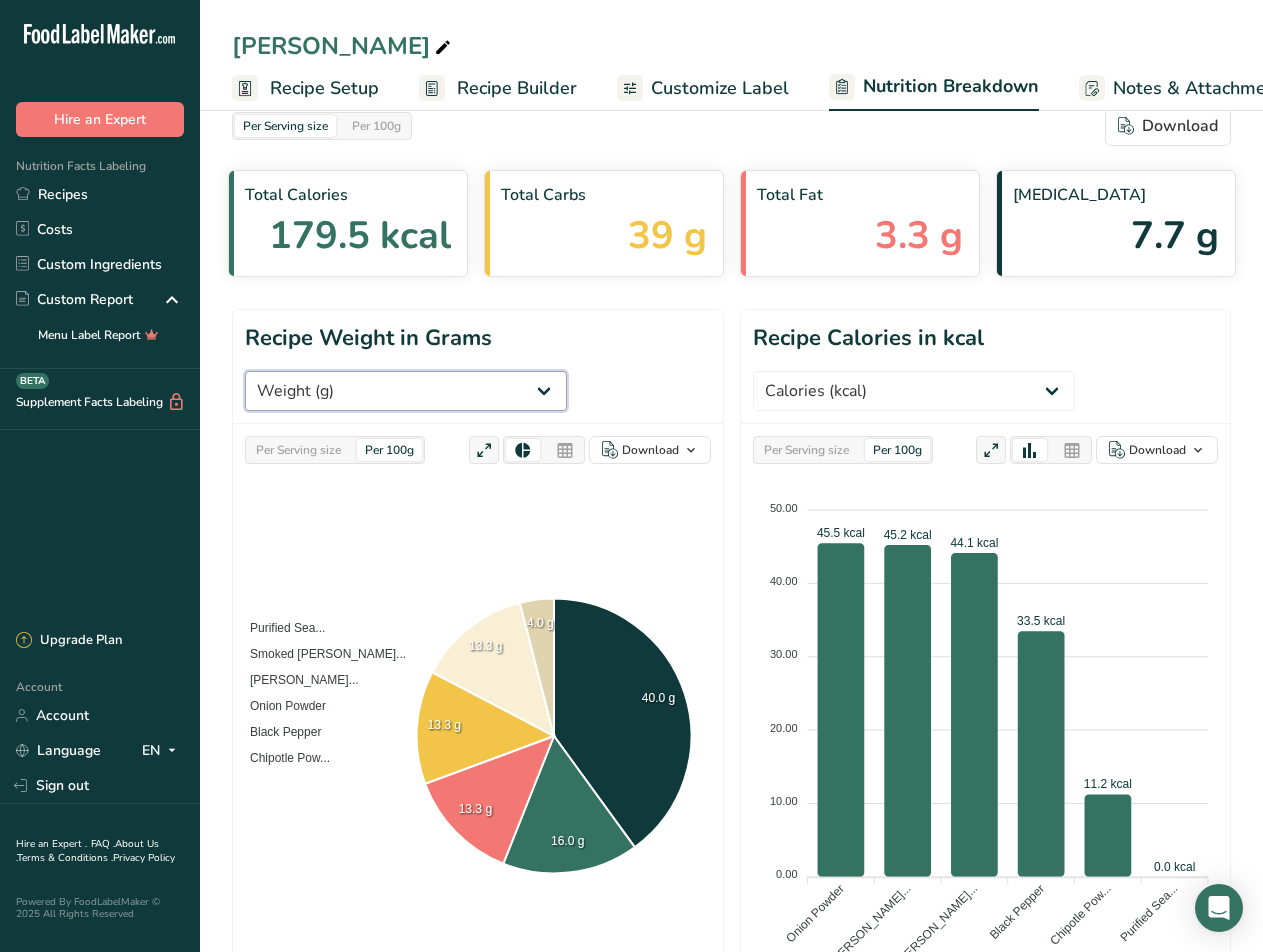 scroll, scrollTop: 0, scrollLeft: 0, axis: both 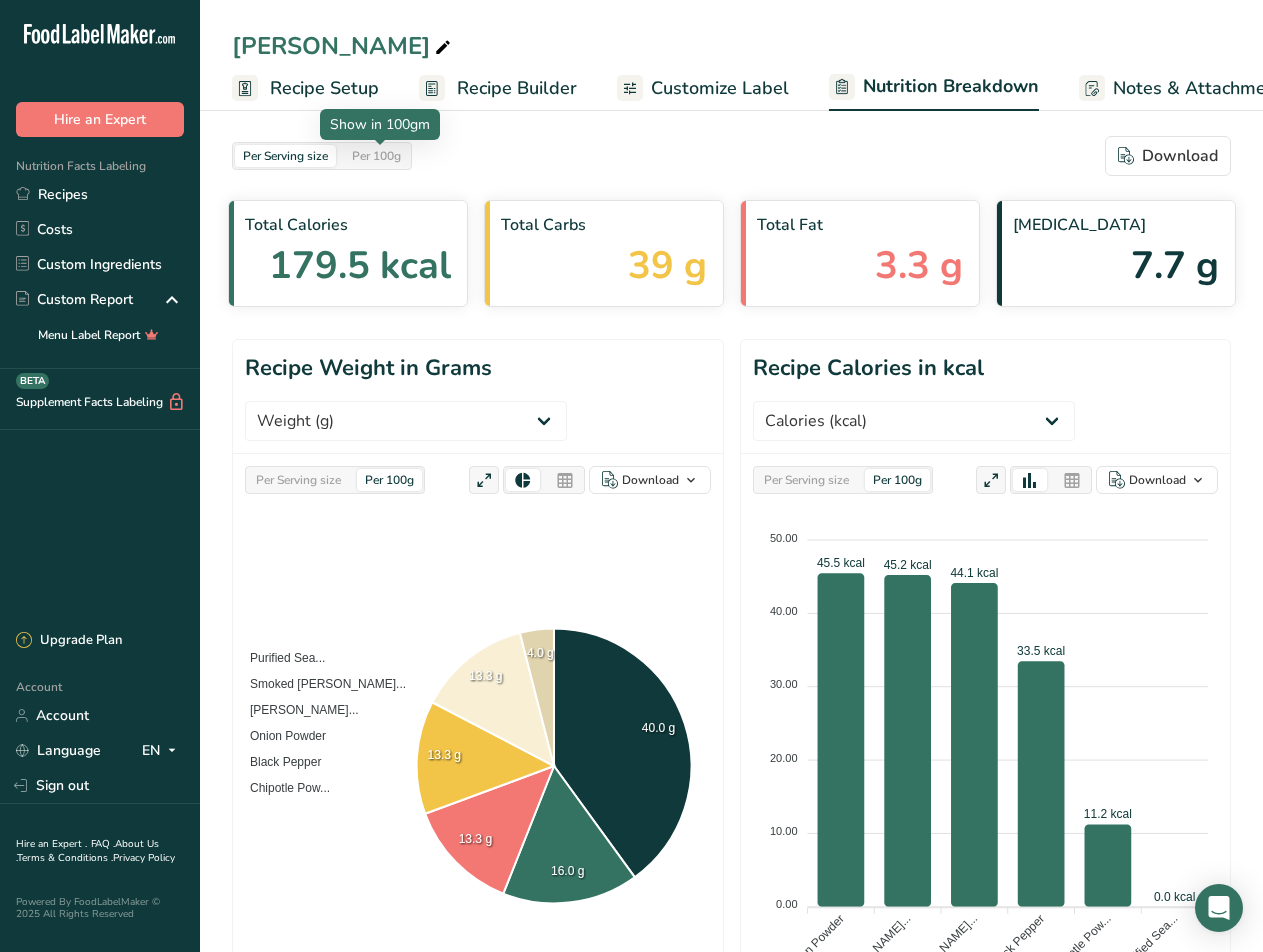 click on "Per 100g" at bounding box center [376, 156] 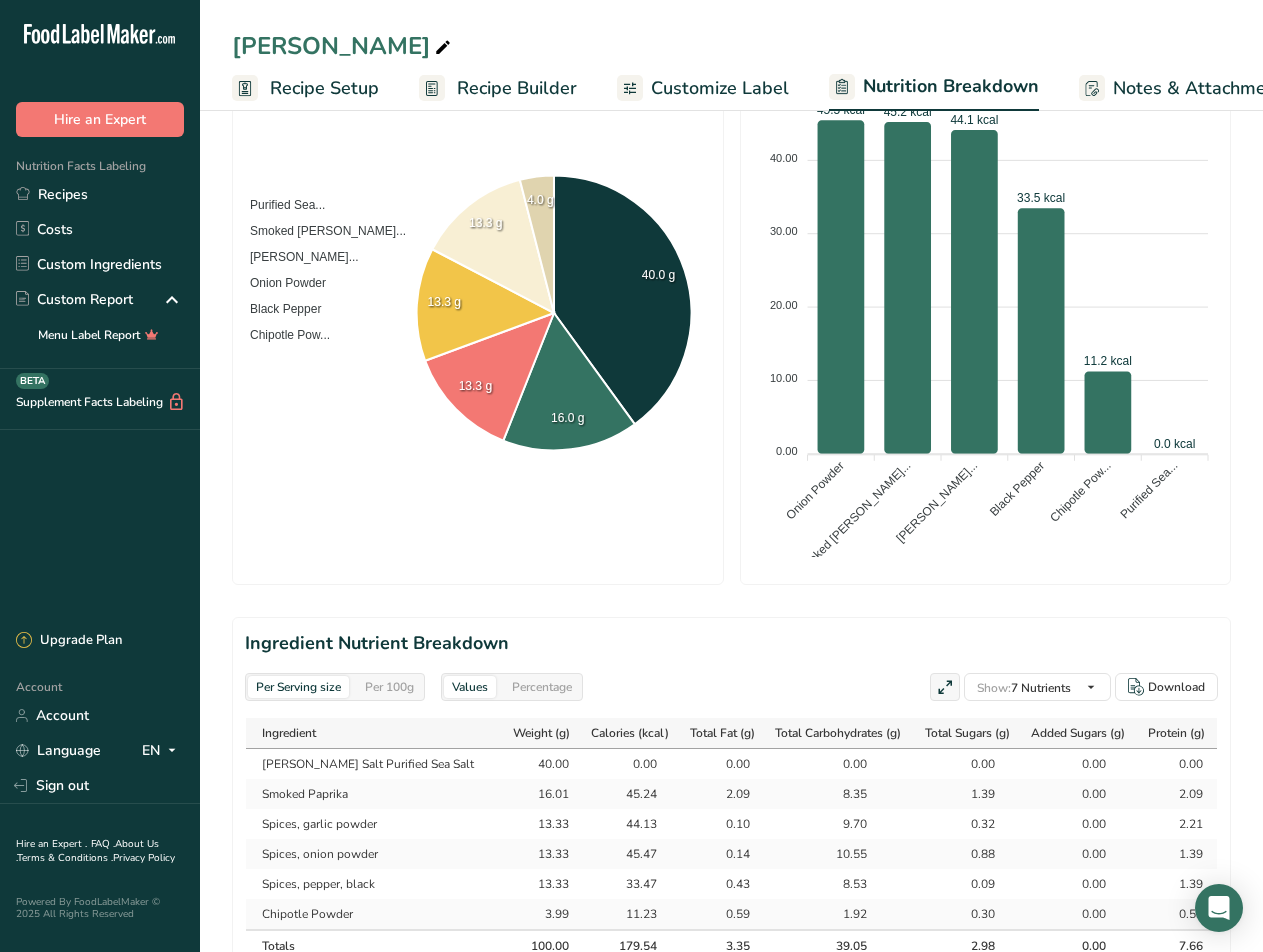 scroll, scrollTop: 200, scrollLeft: 0, axis: vertical 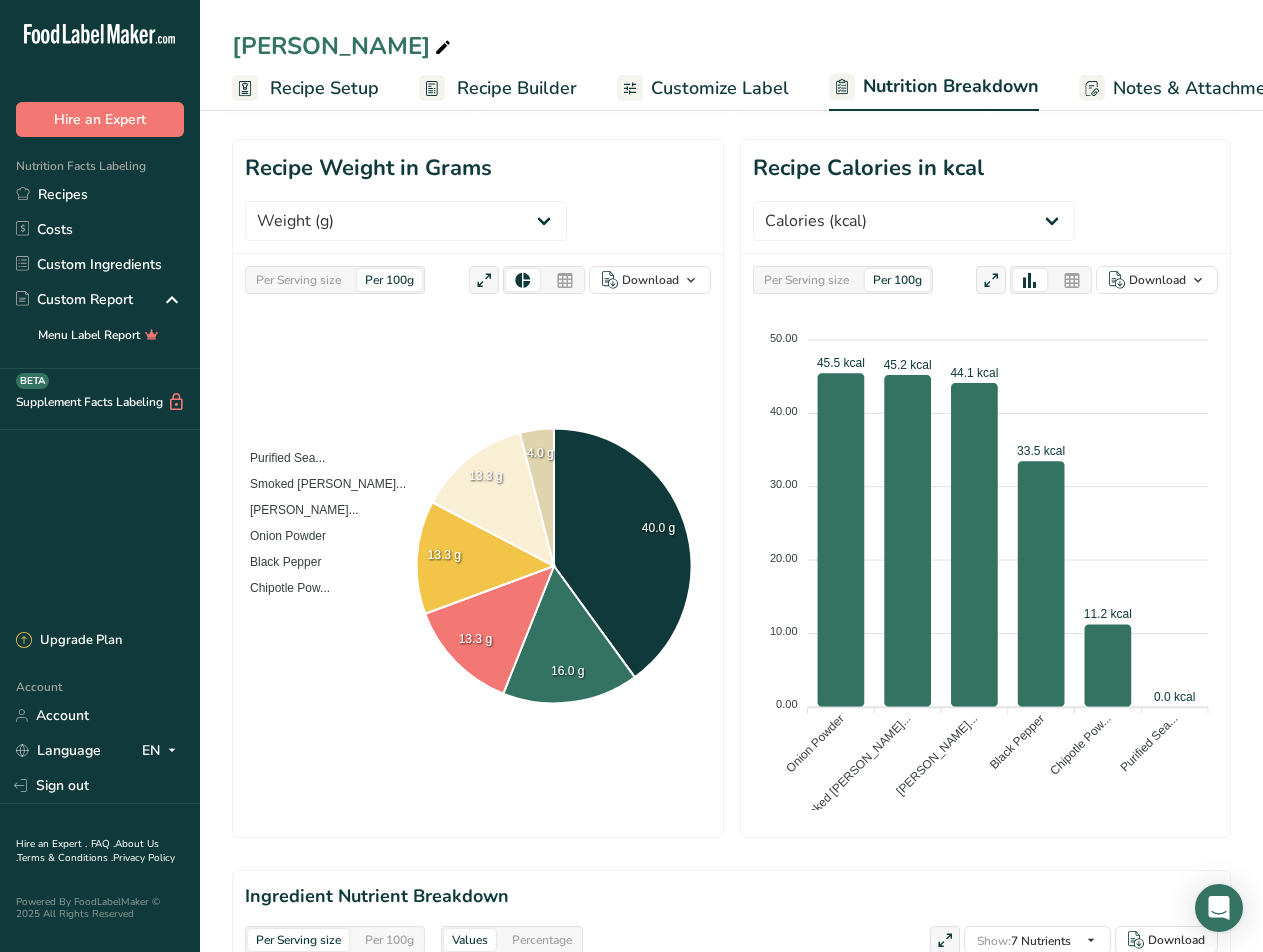 drag, startPoint x: 710, startPoint y: 73, endPoint x: 703, endPoint y: 84, distance: 13.038404 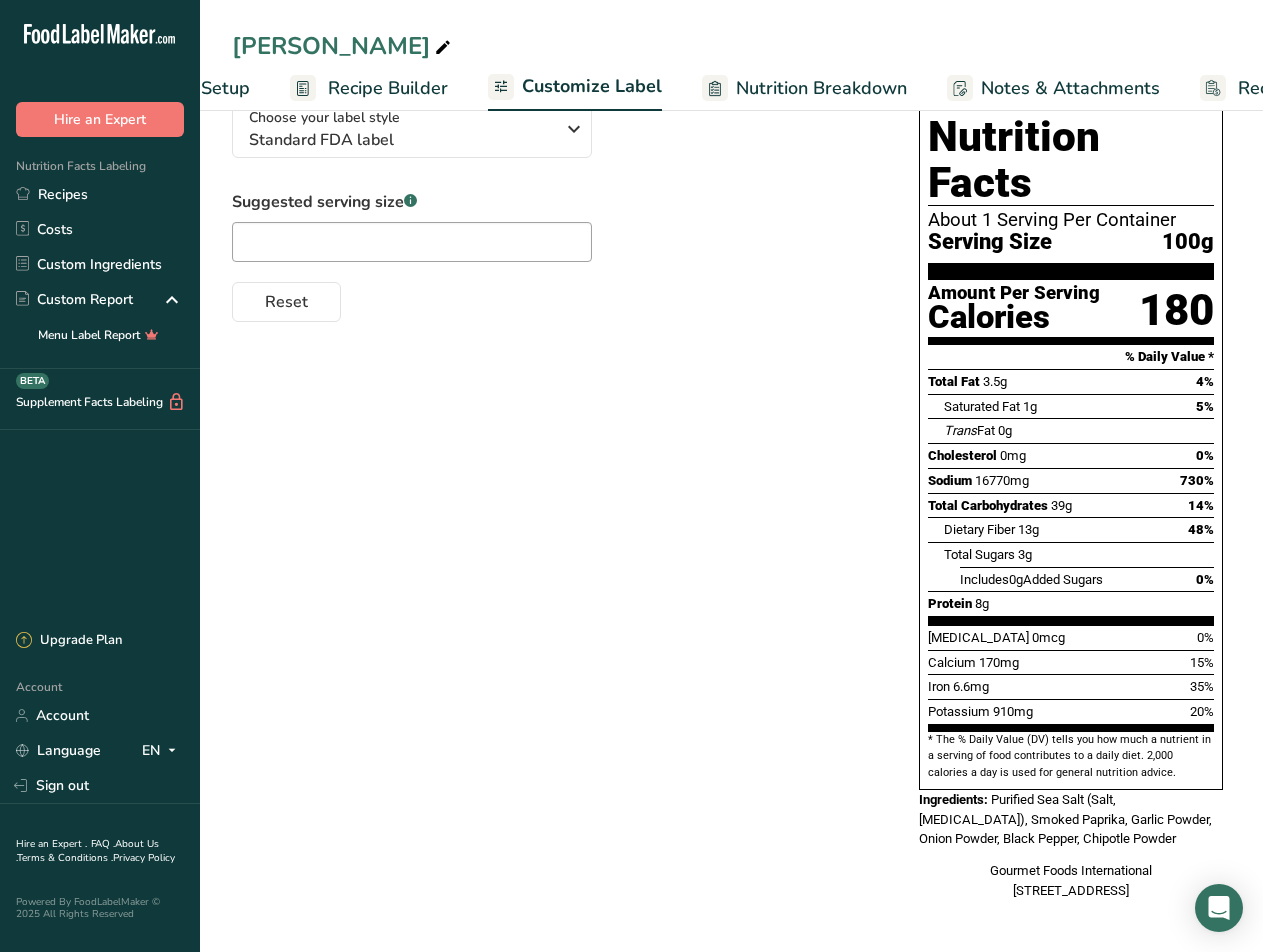 scroll, scrollTop: 0, scrollLeft: 258, axis: horizontal 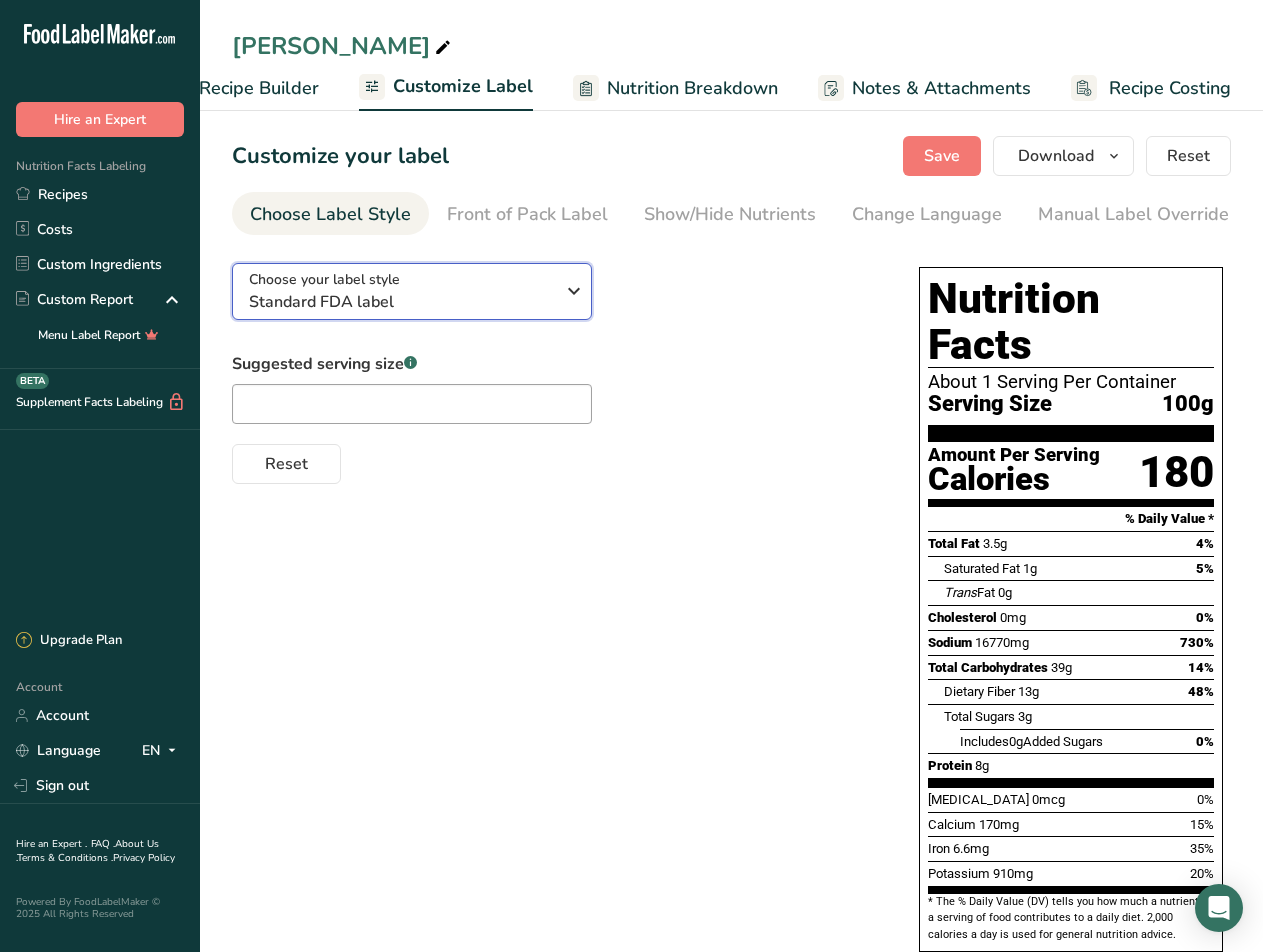 click on "Standard FDA label" at bounding box center [401, 302] 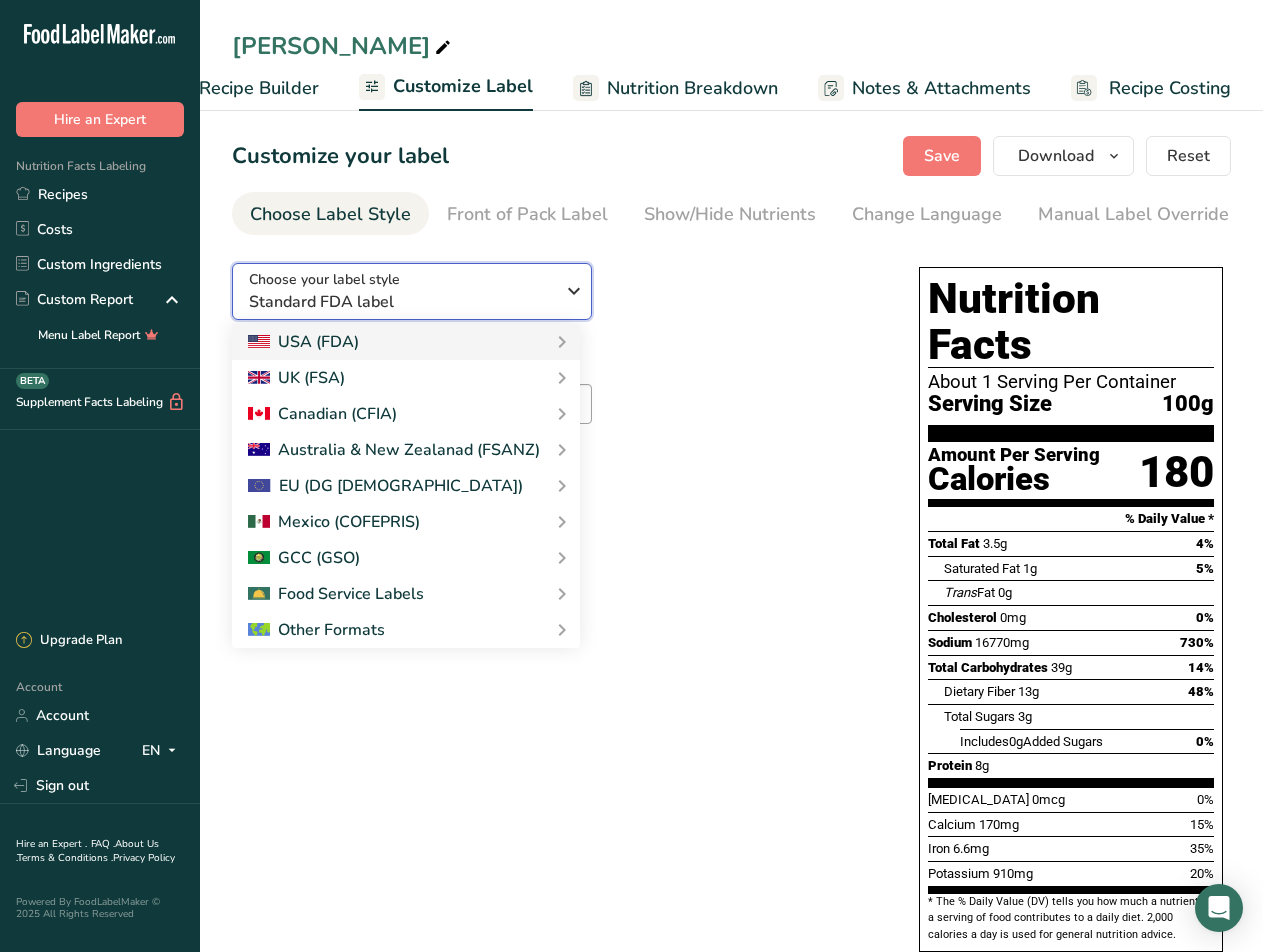 click on "Standard FDA label" at bounding box center [401, 302] 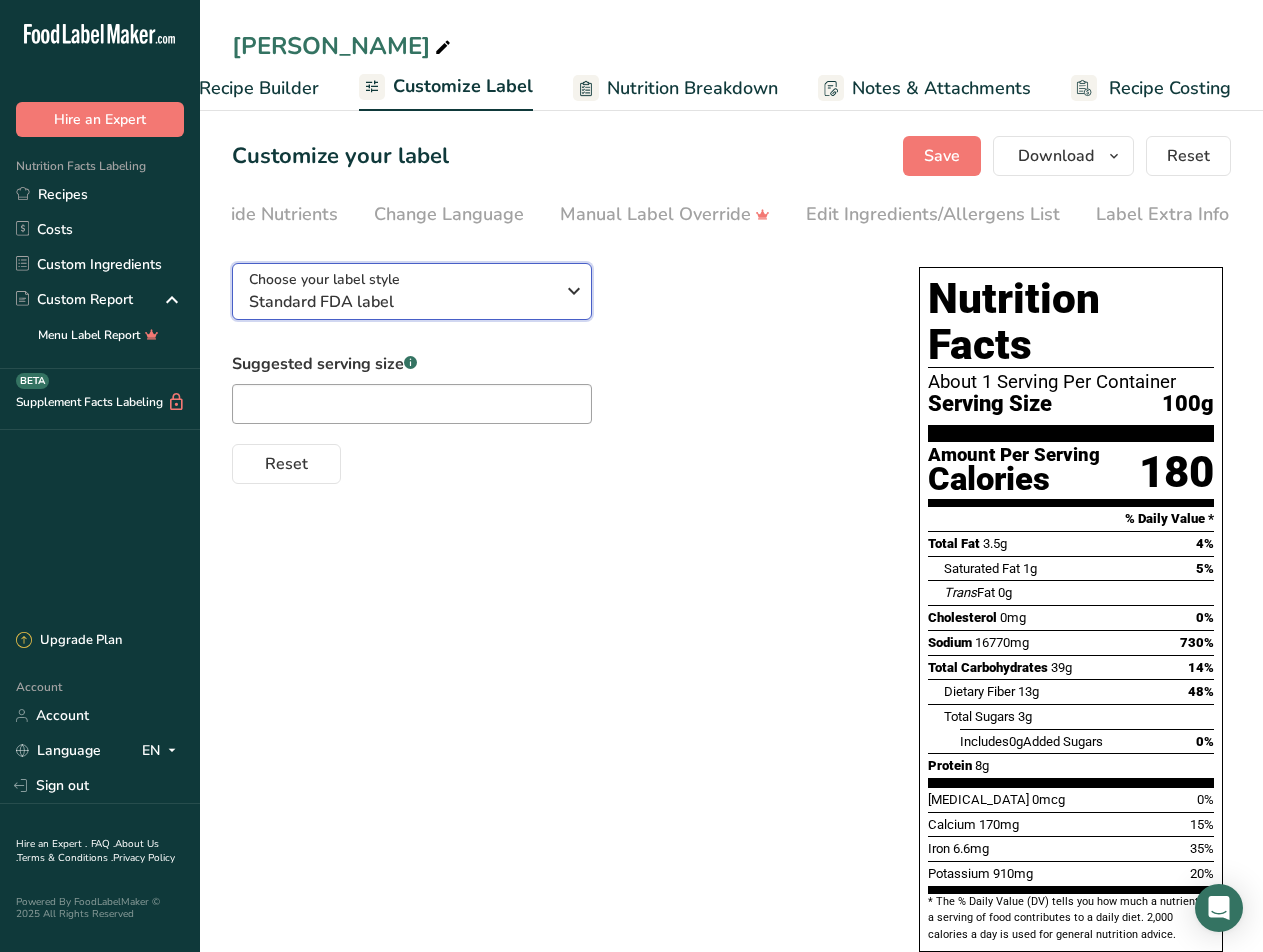 scroll, scrollTop: 0, scrollLeft: 0, axis: both 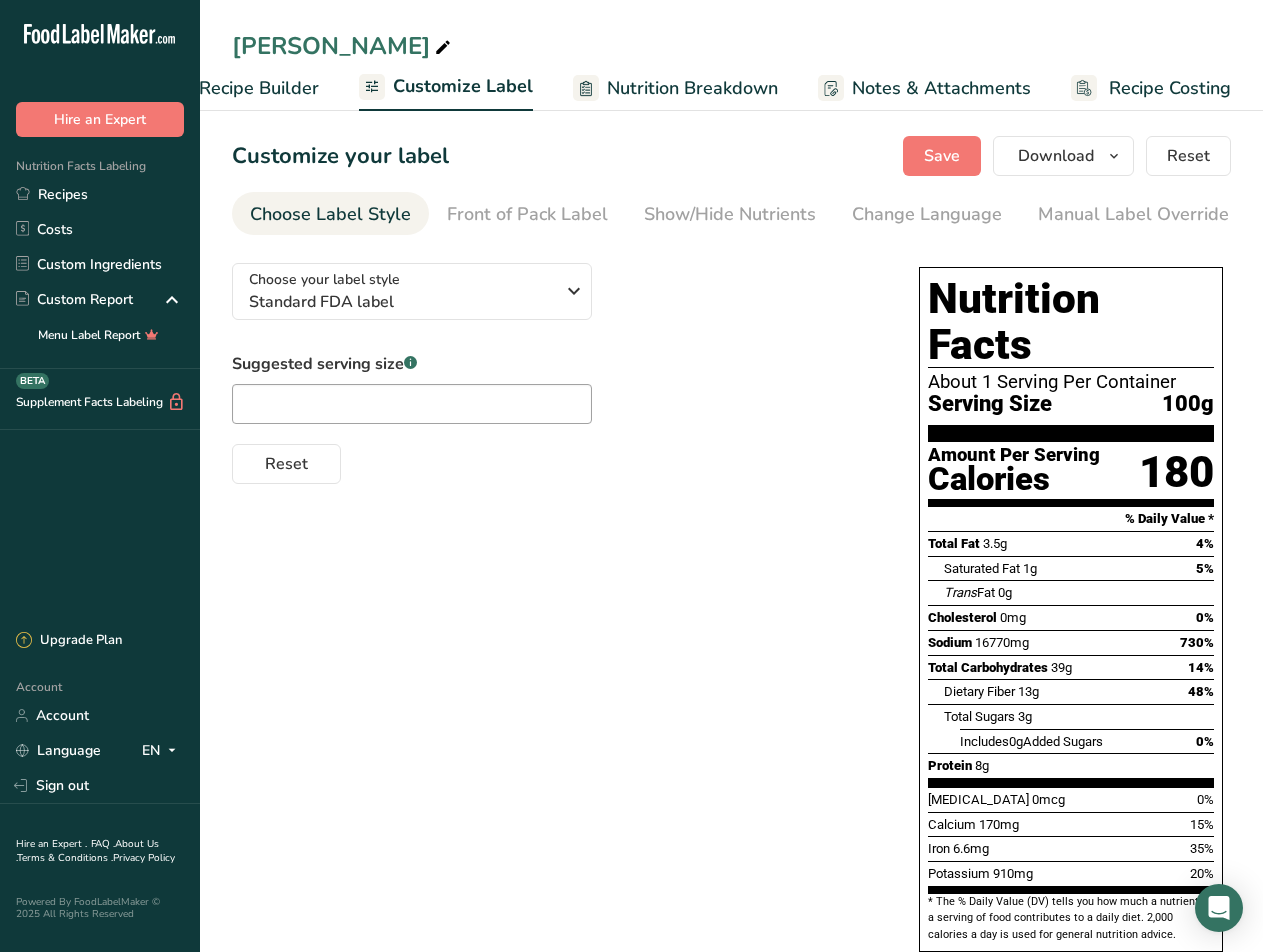 click on "Recipe Builder" at bounding box center (259, 88) 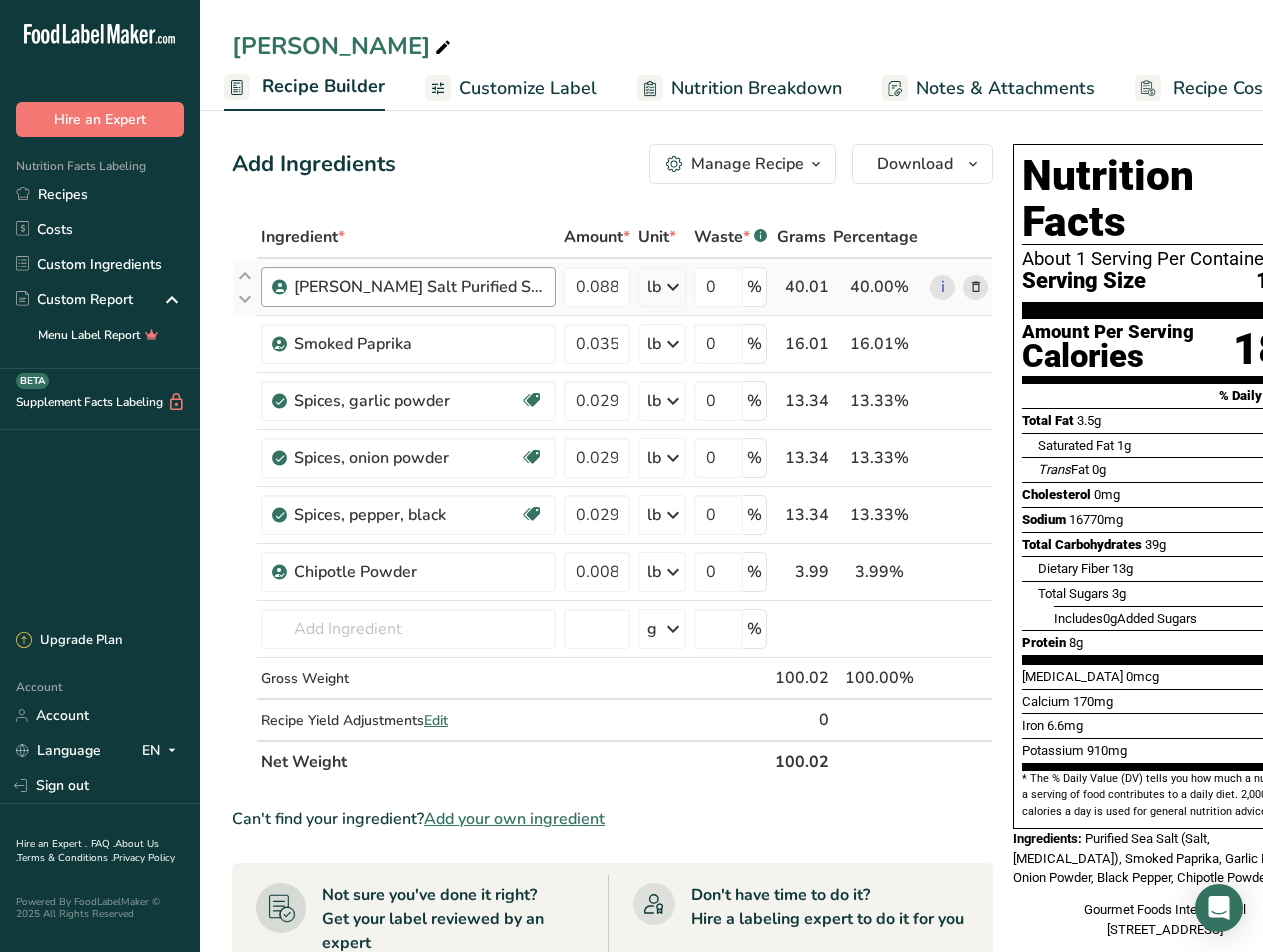 scroll, scrollTop: 0, scrollLeft: 193, axis: horizontal 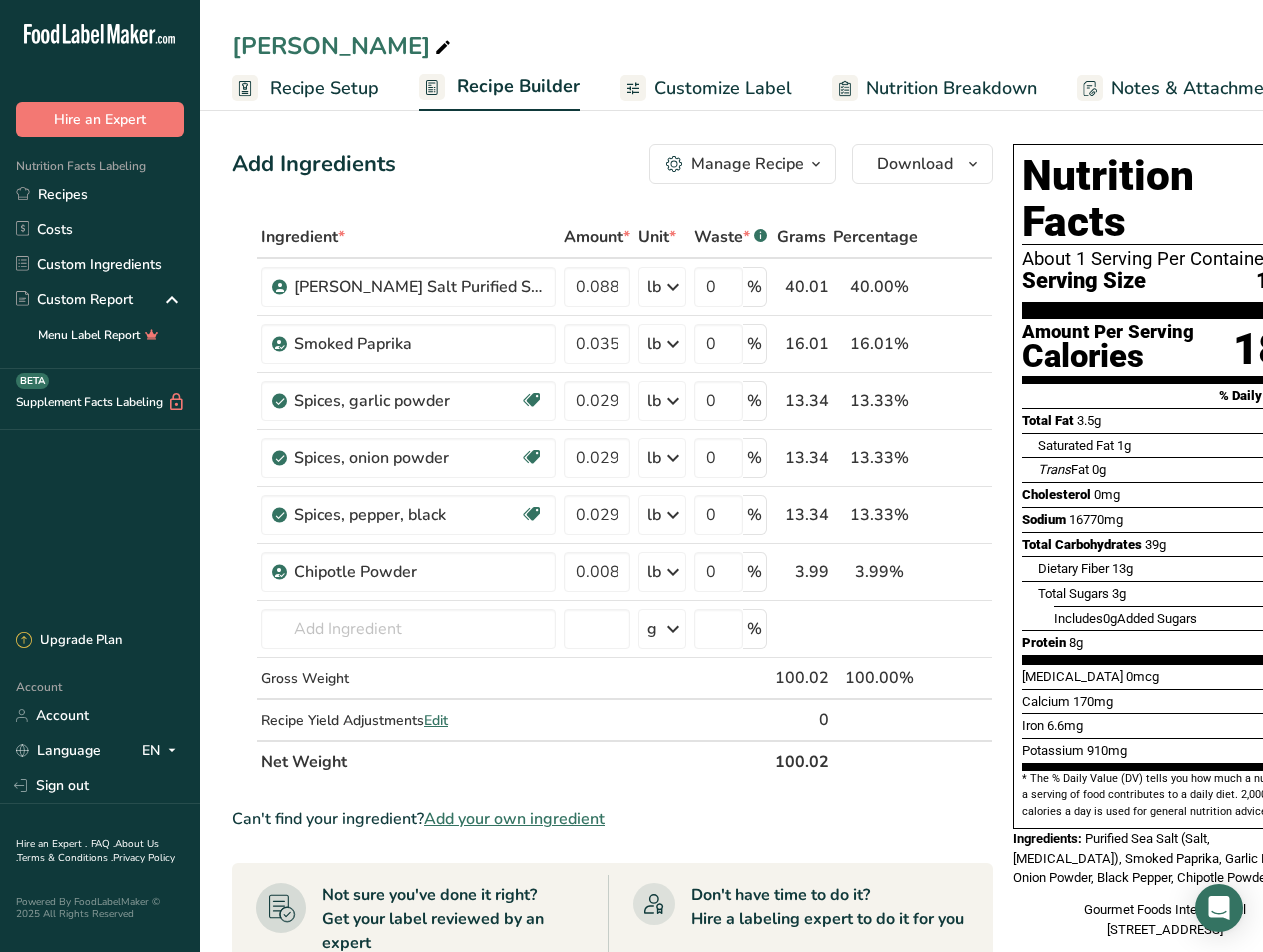 click on "Manage Recipe" at bounding box center [747, 164] 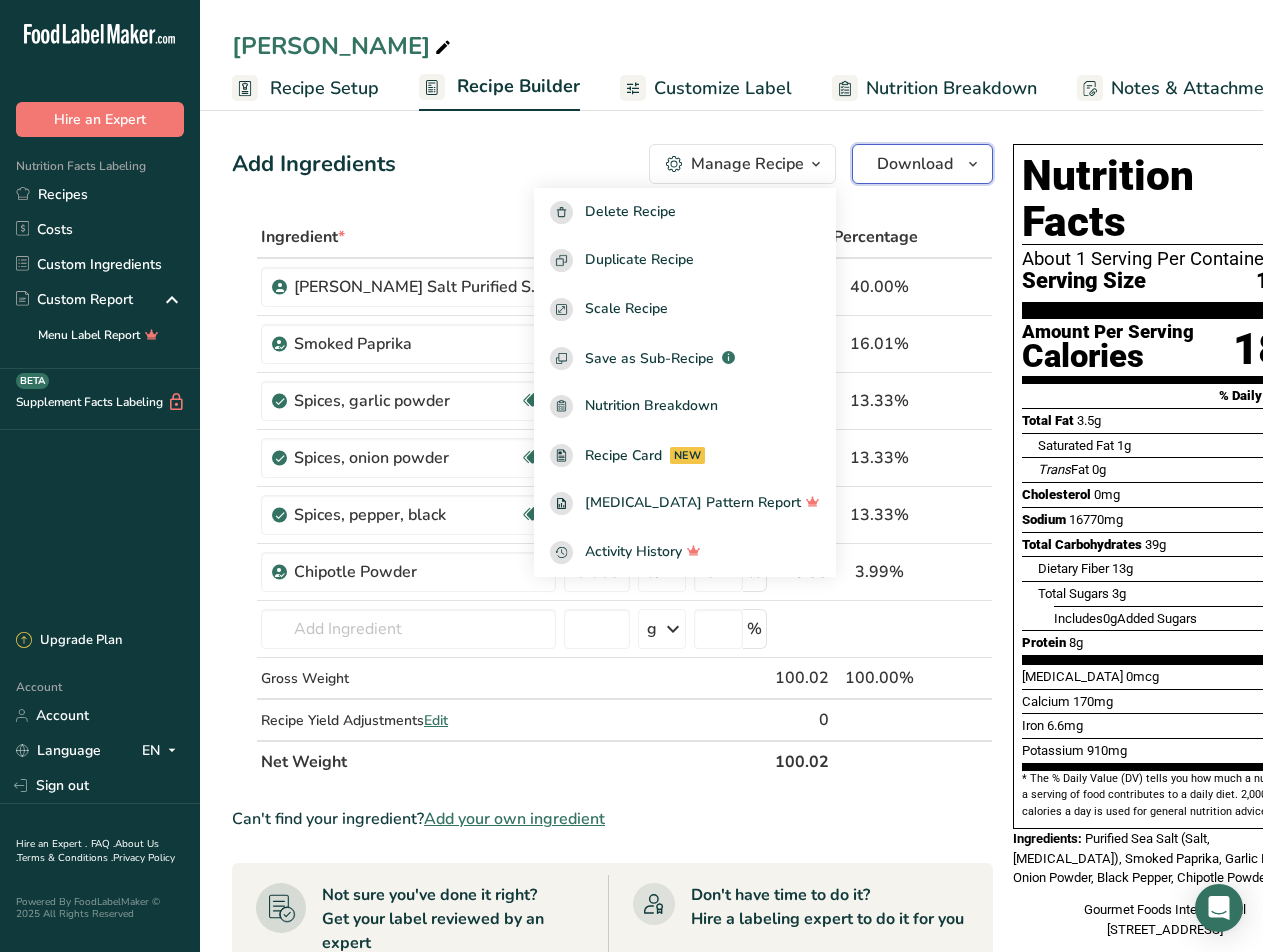 click on "Download" at bounding box center (915, 164) 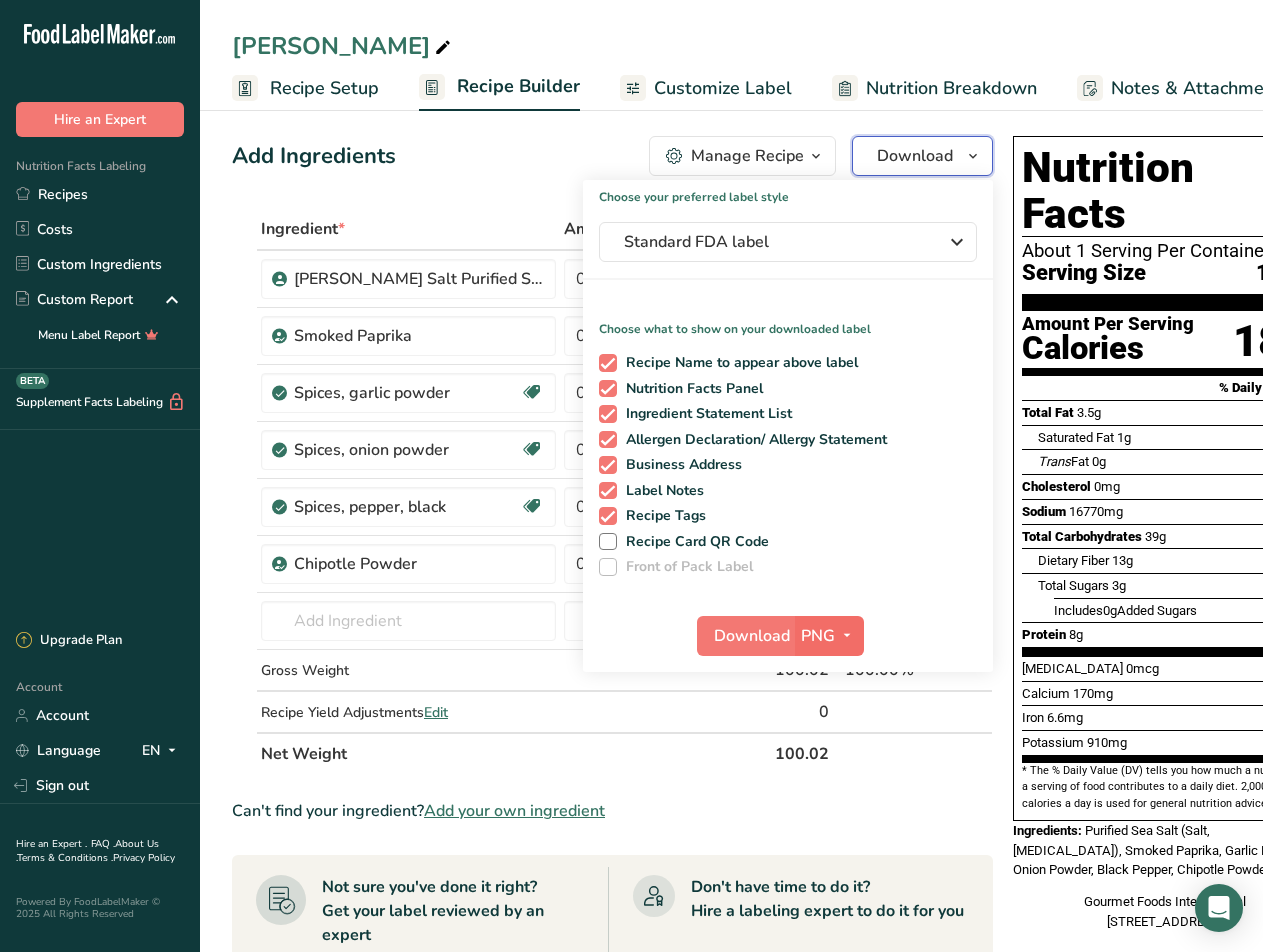 scroll, scrollTop: 0, scrollLeft: 0, axis: both 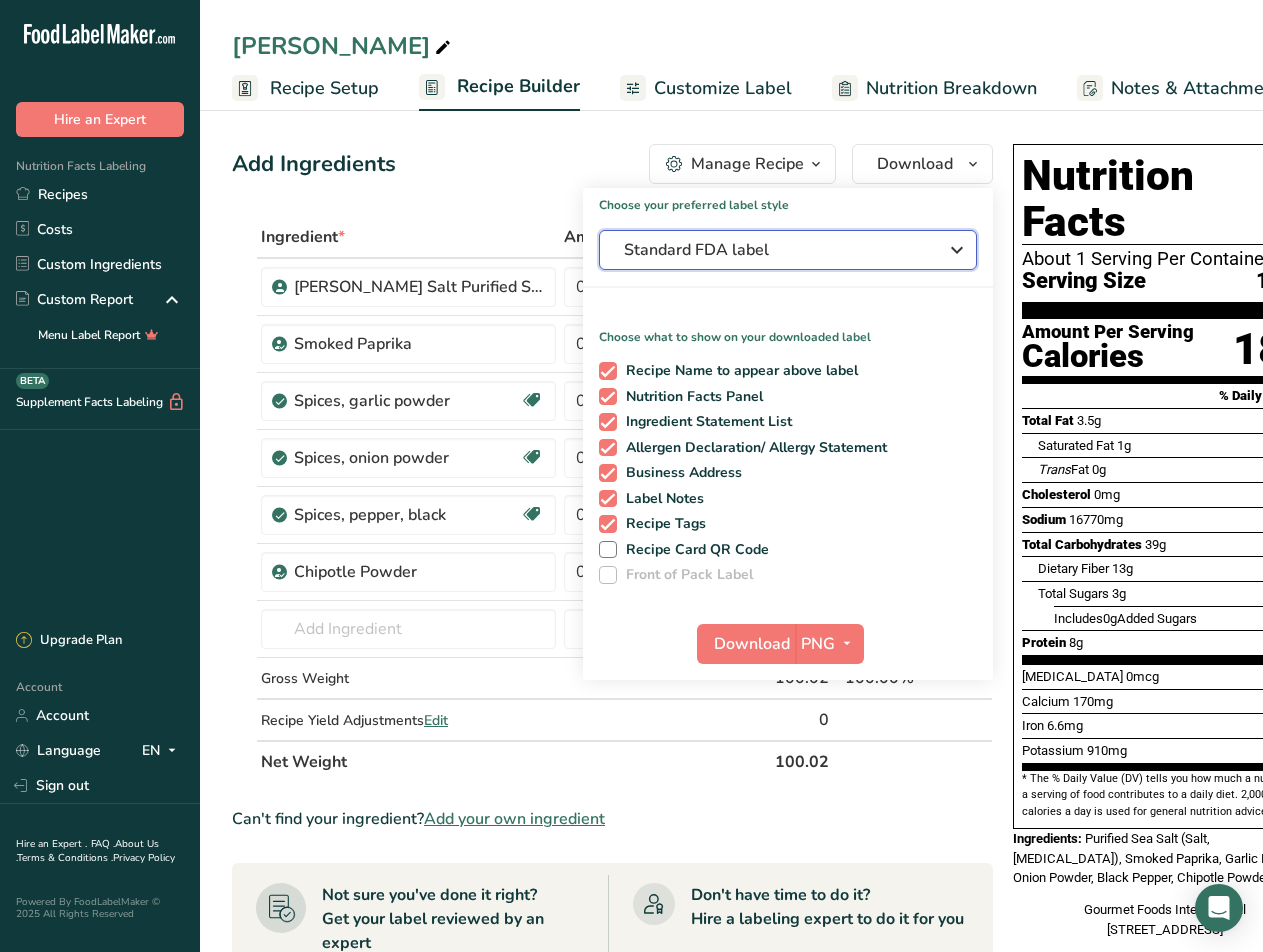 click on "Standard FDA label" at bounding box center [774, 250] 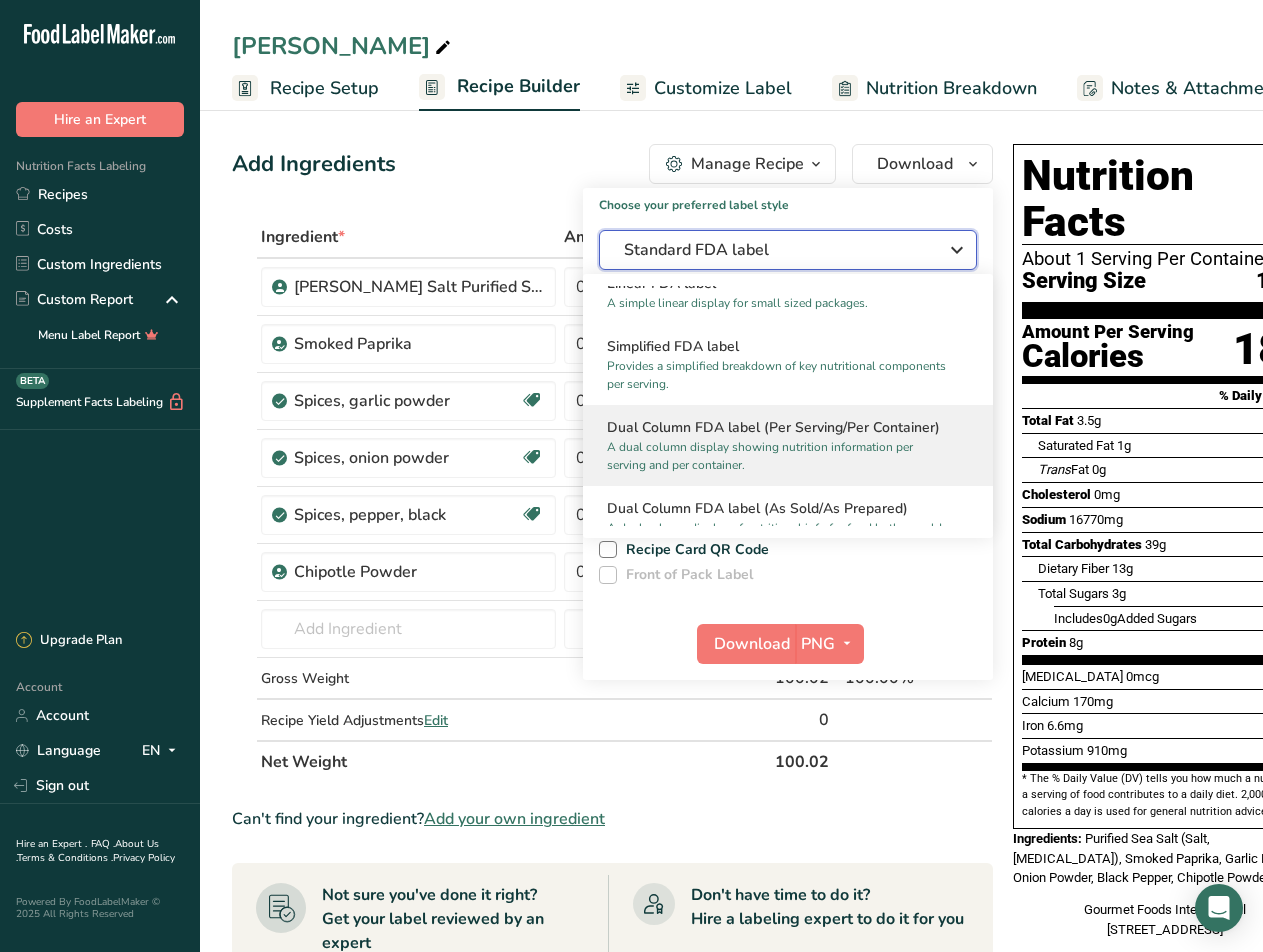 scroll, scrollTop: 200, scrollLeft: 0, axis: vertical 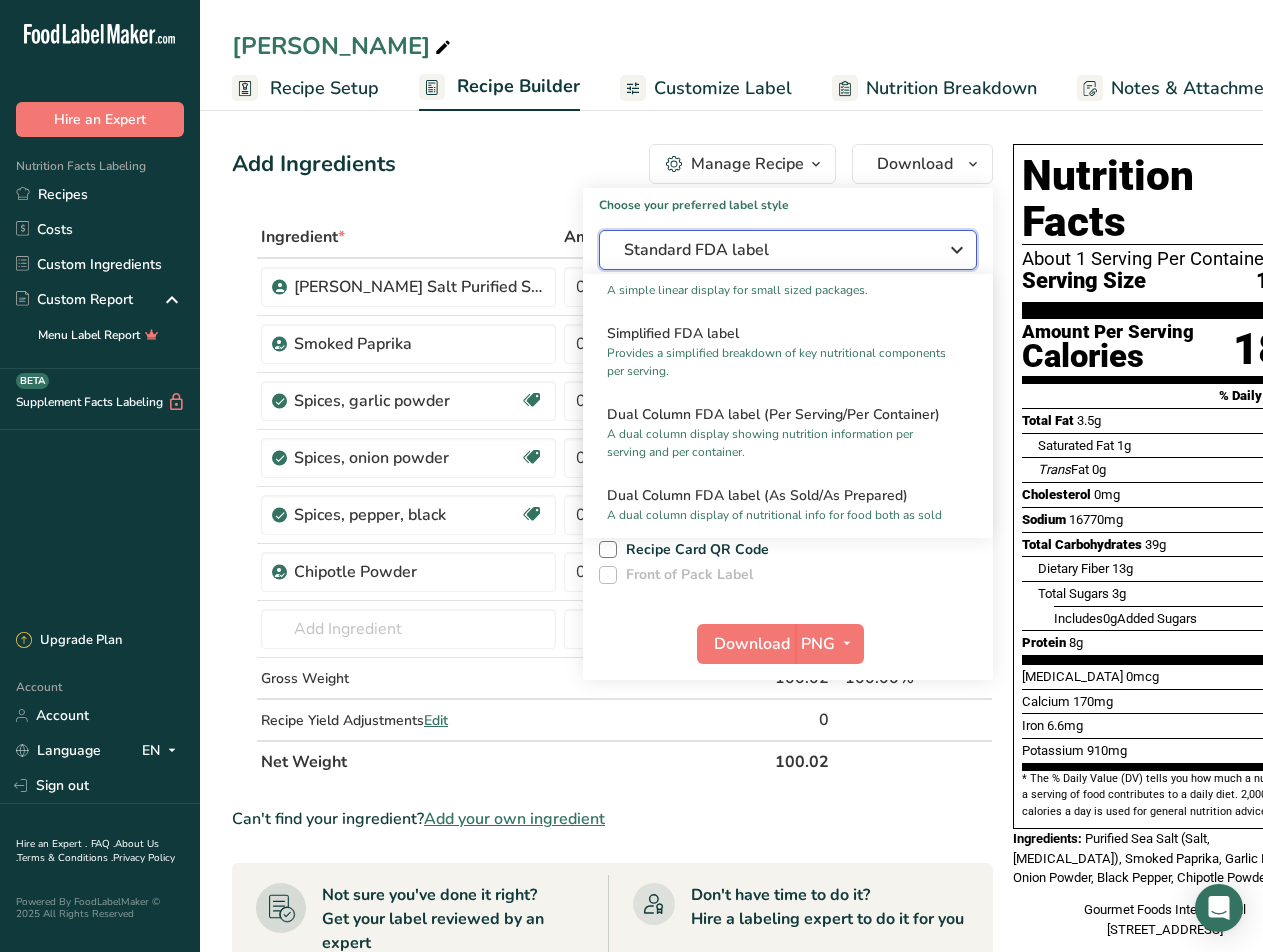 click on "Standard FDA label" at bounding box center (774, 250) 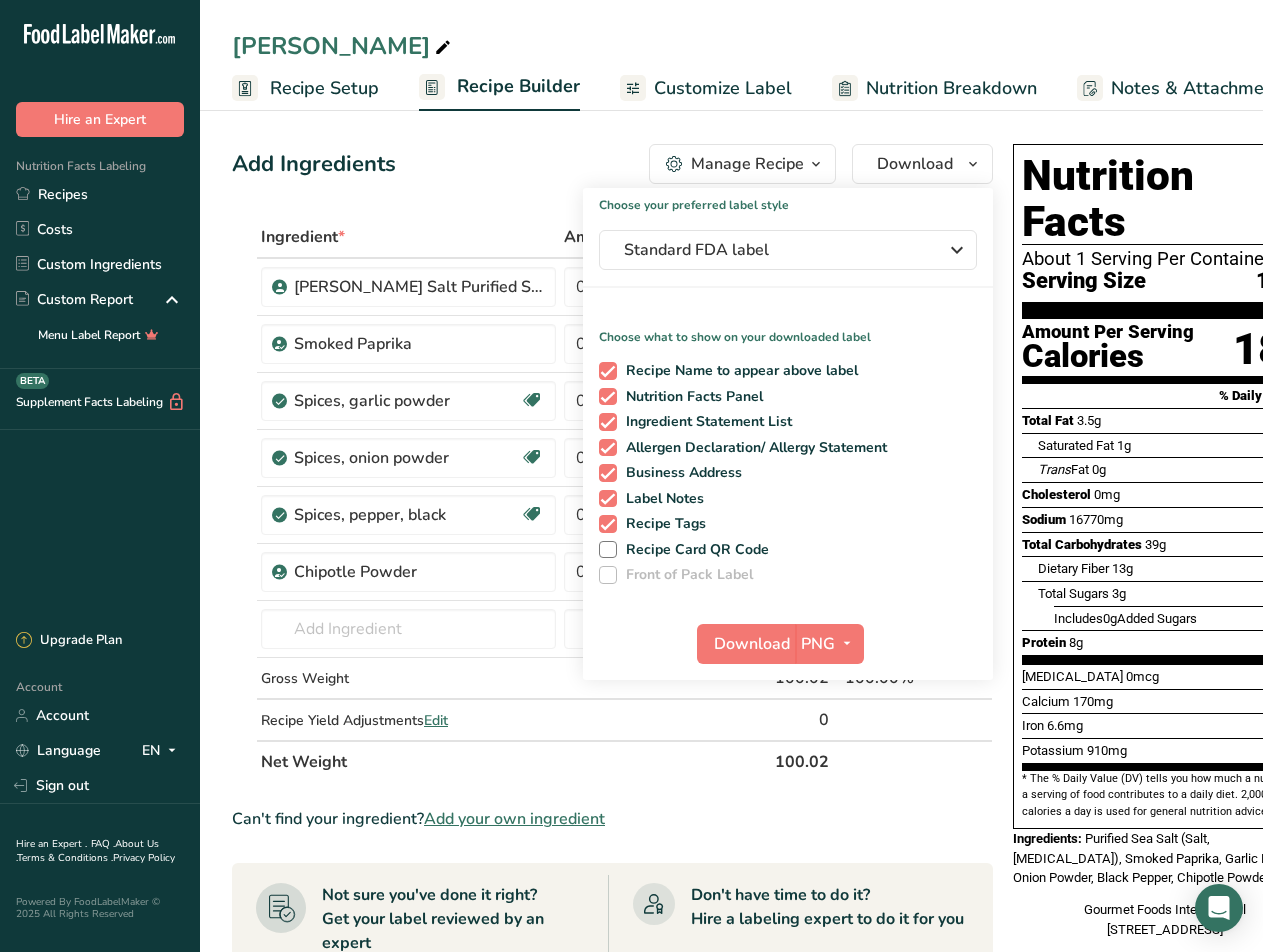 click on "Add Ingredients
Manage Recipe         Delete Recipe           Duplicate Recipe             Scale Recipe             Save as Sub-Recipe   .a-a{fill:#347362;}.b-a{fill:#fff;}                               Nutrition Breakdown                 Recipe Card
NEW
Amino Acids Pattern Report             Activity History
Download
Choose your preferred label style
Standard FDA label
Standard FDA label
The most common format for nutrition facts labels in compliance with the FDA's typeface, style and requirements
Tabular FDA label
A label format compliant with the FDA regulations presented in a tabular (horizontal) display.
Linear FDA label
A simple linear display for small sized packages.
Simplified FDA label" at bounding box center (612, 164) 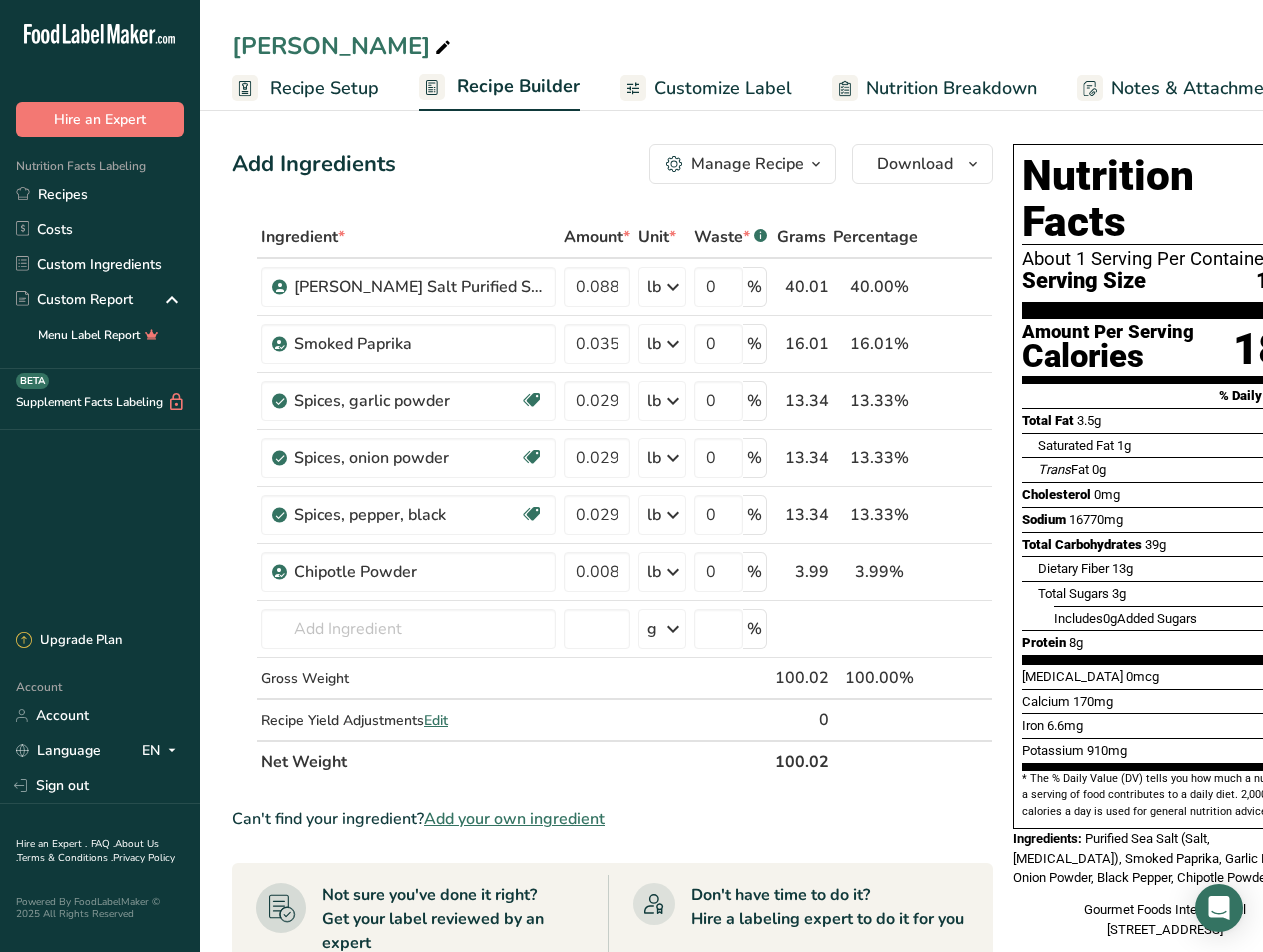 click on "Customize Label" at bounding box center [723, 88] 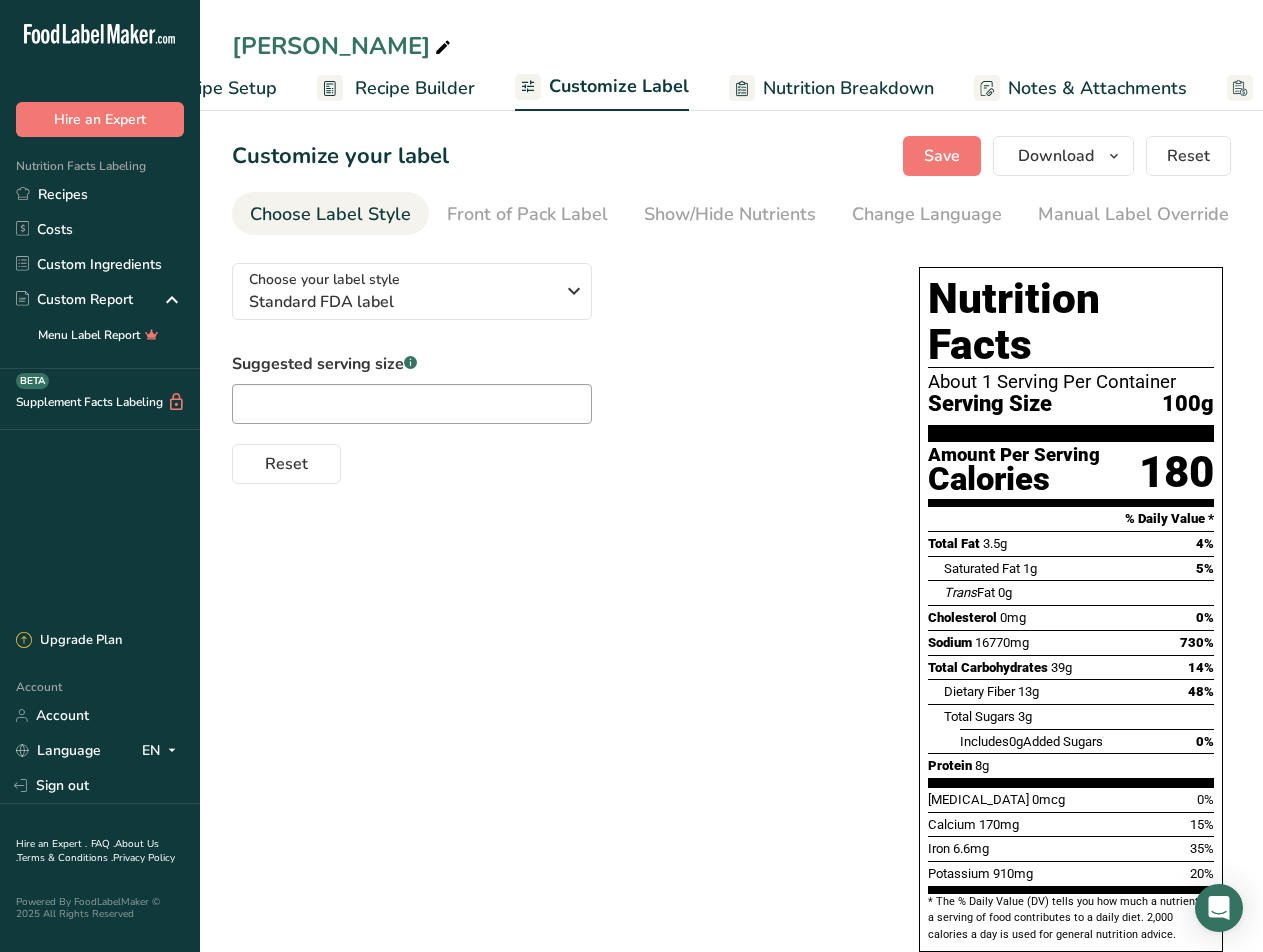 scroll, scrollTop: 0, scrollLeft: 258, axis: horizontal 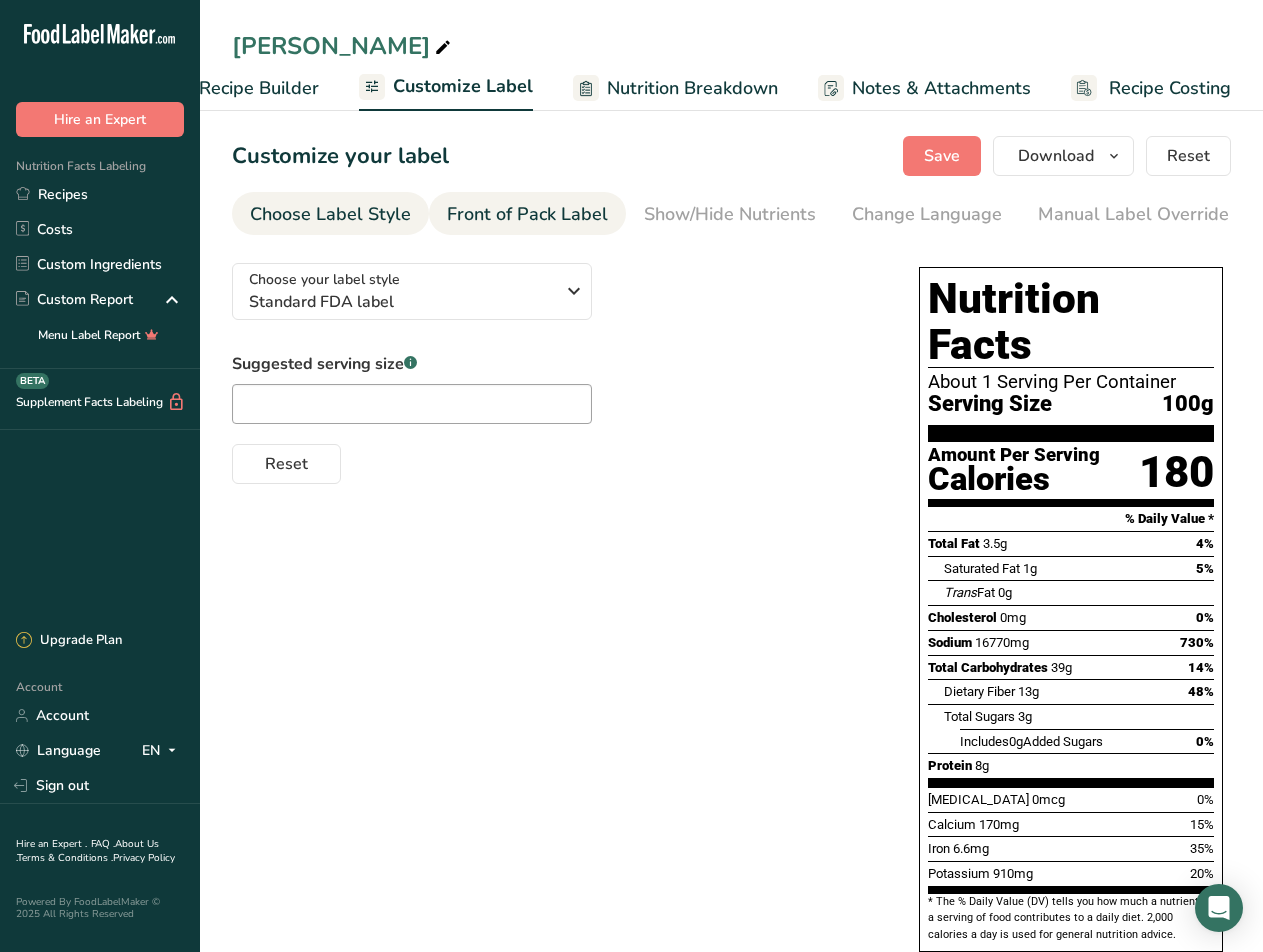click on "Front of Pack Label" at bounding box center (527, 214) 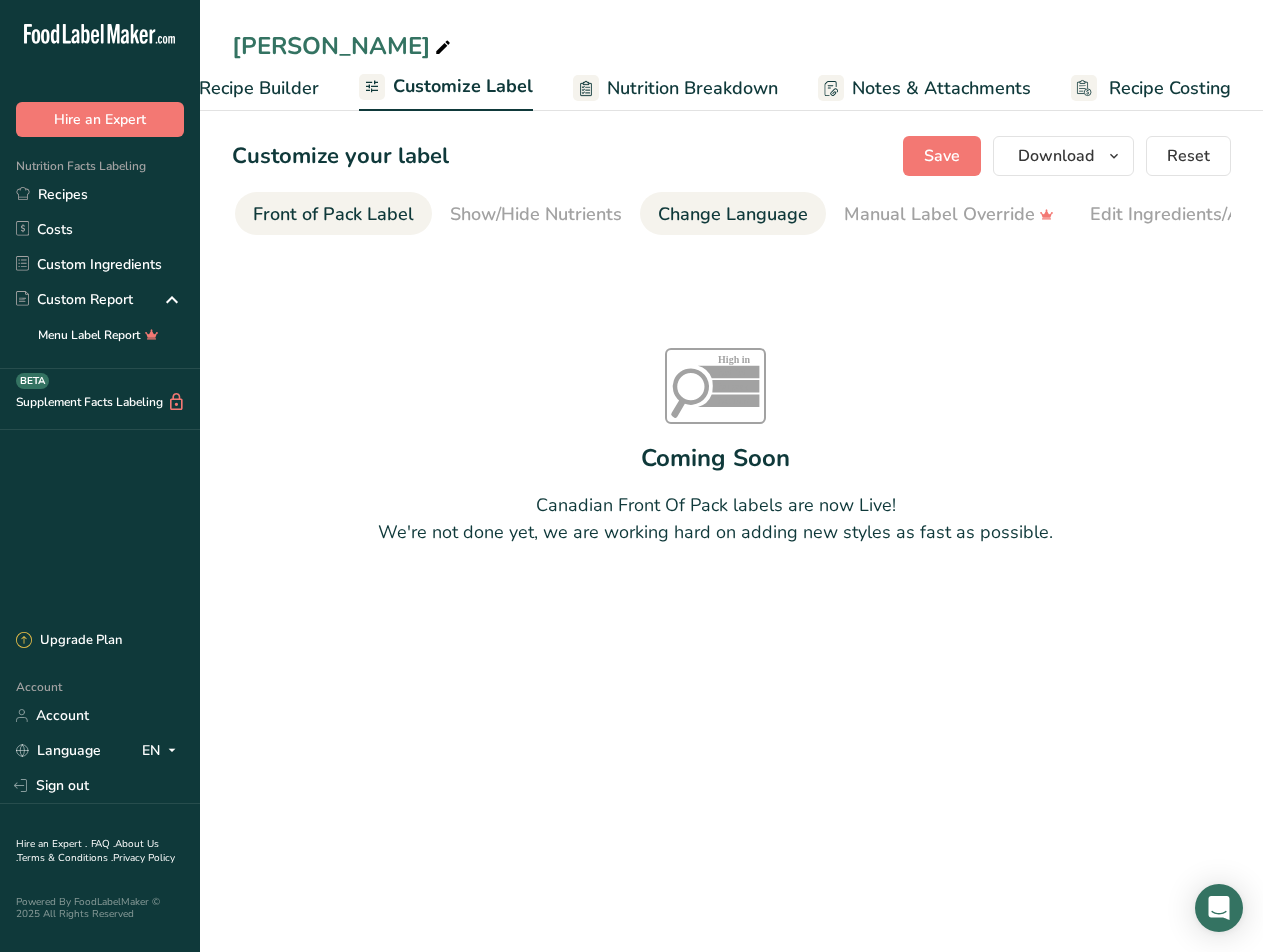 click on "Change Language" at bounding box center (733, 214) 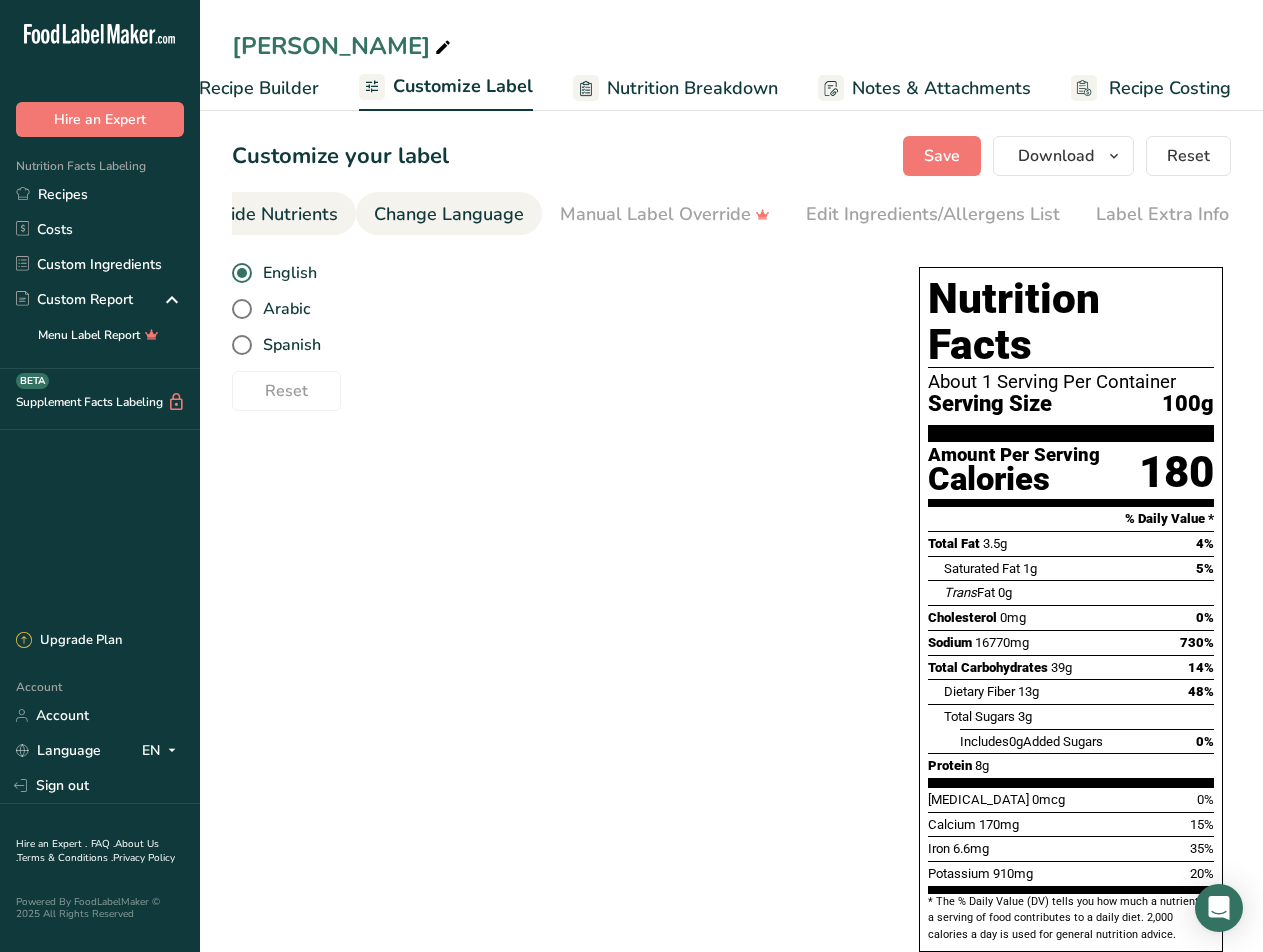 click on "Show/Hide Nutrients" at bounding box center (252, 214) 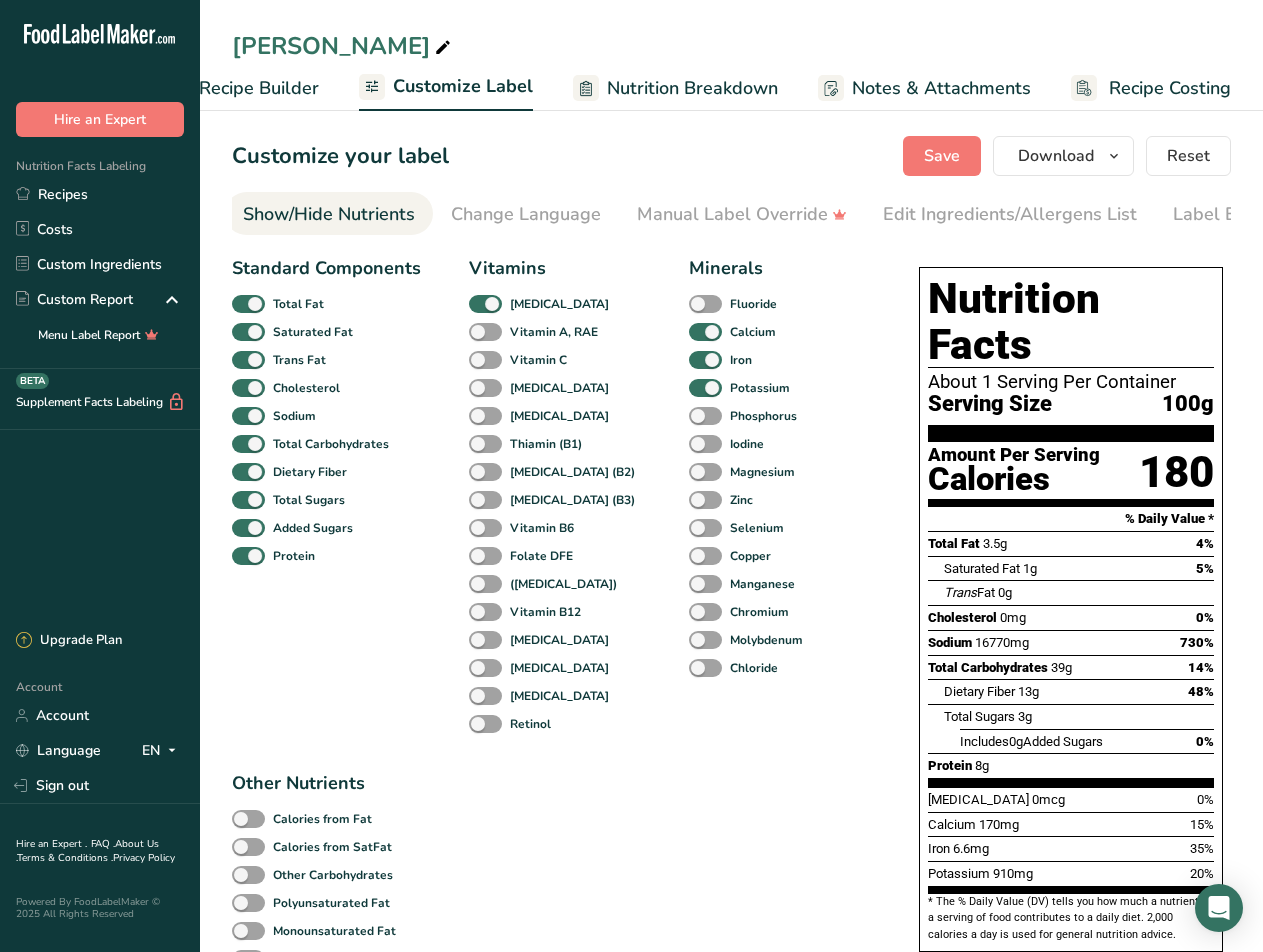 scroll, scrollTop: 0, scrollLeft: 388, axis: horizontal 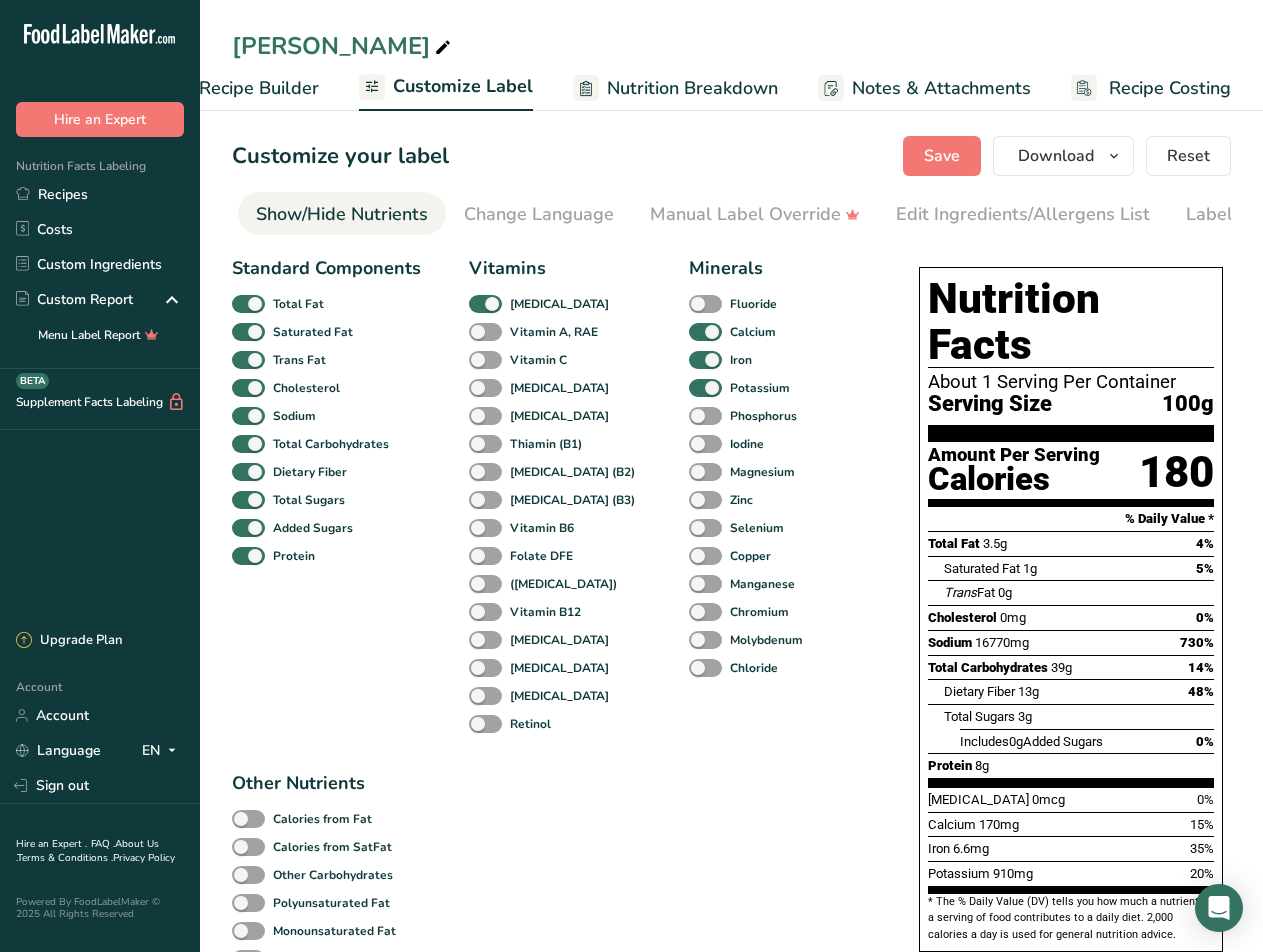 click on "Recipe Builder" at bounding box center [259, 88] 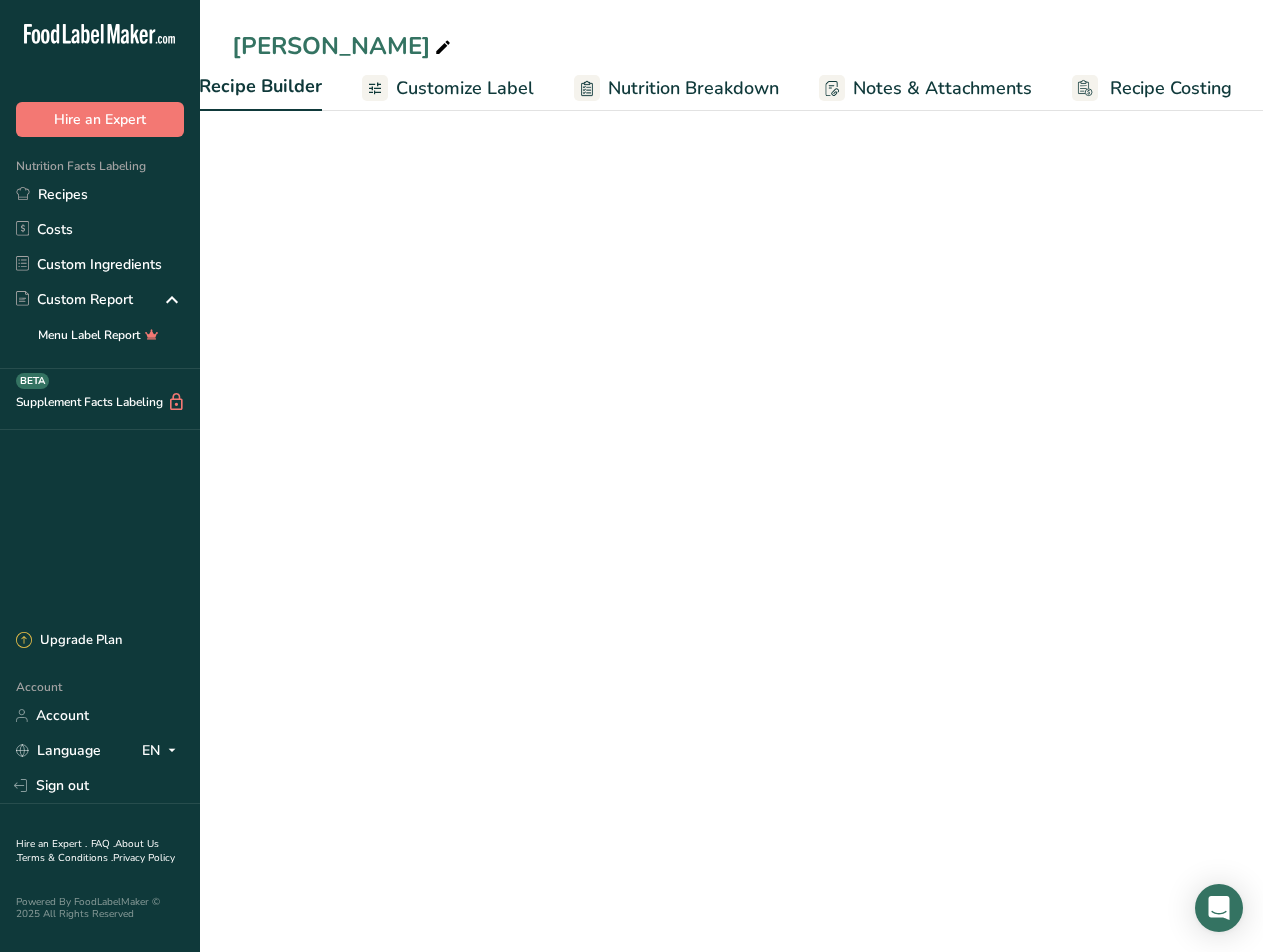 scroll, scrollTop: 0, scrollLeft: 193, axis: horizontal 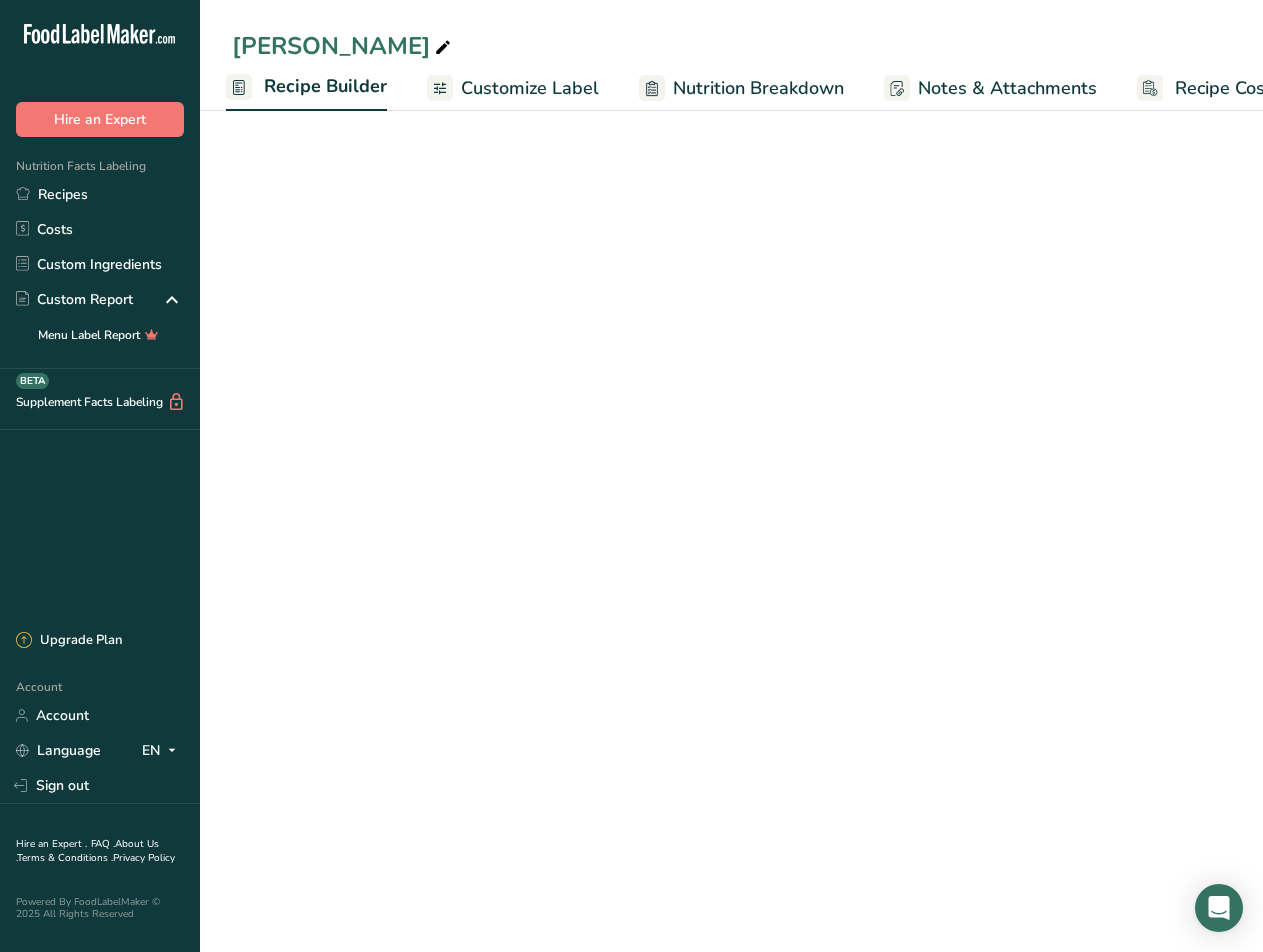 click on "Recipe Builder" at bounding box center [325, 86] 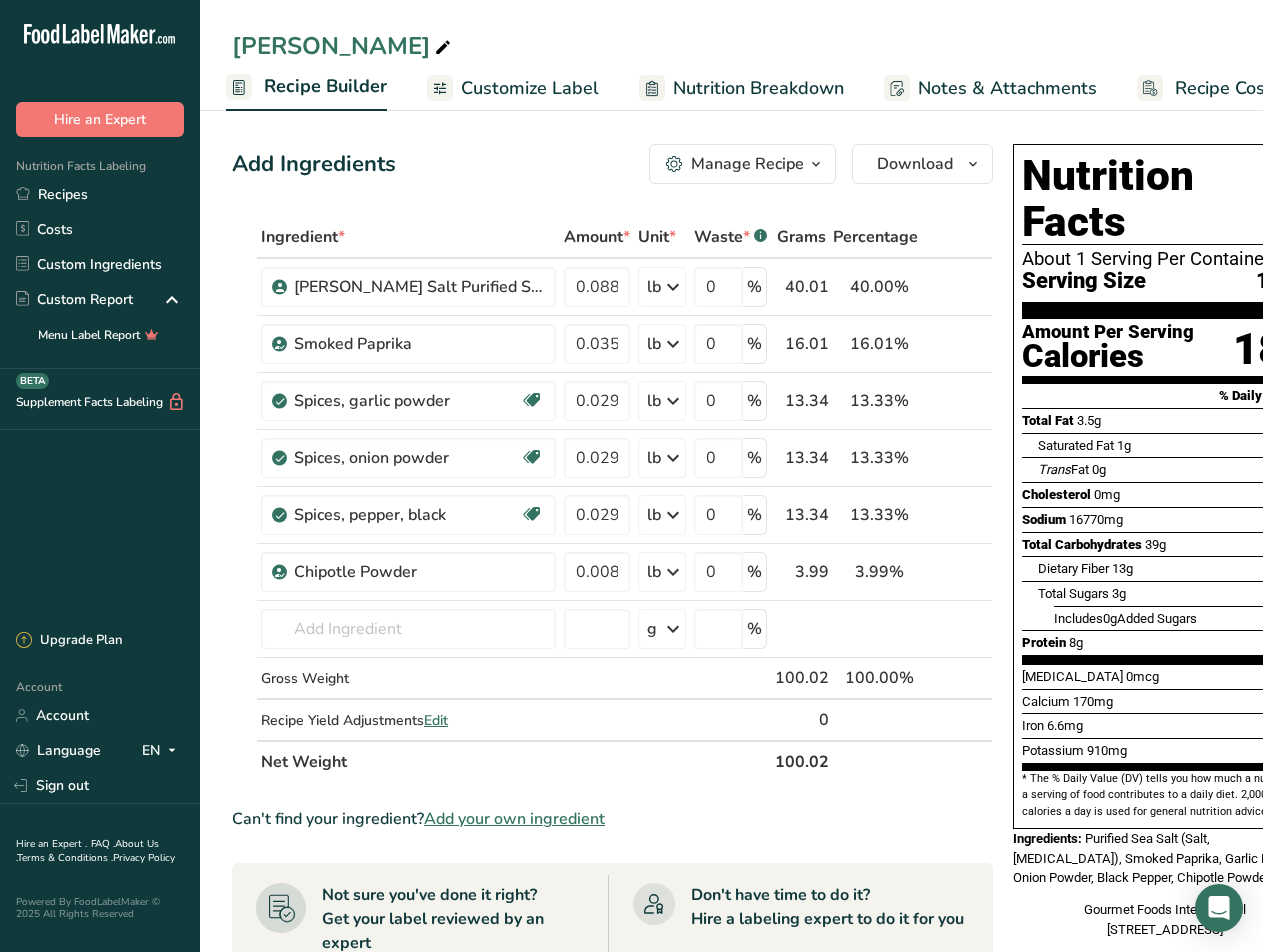 scroll, scrollTop: 0, scrollLeft: 0, axis: both 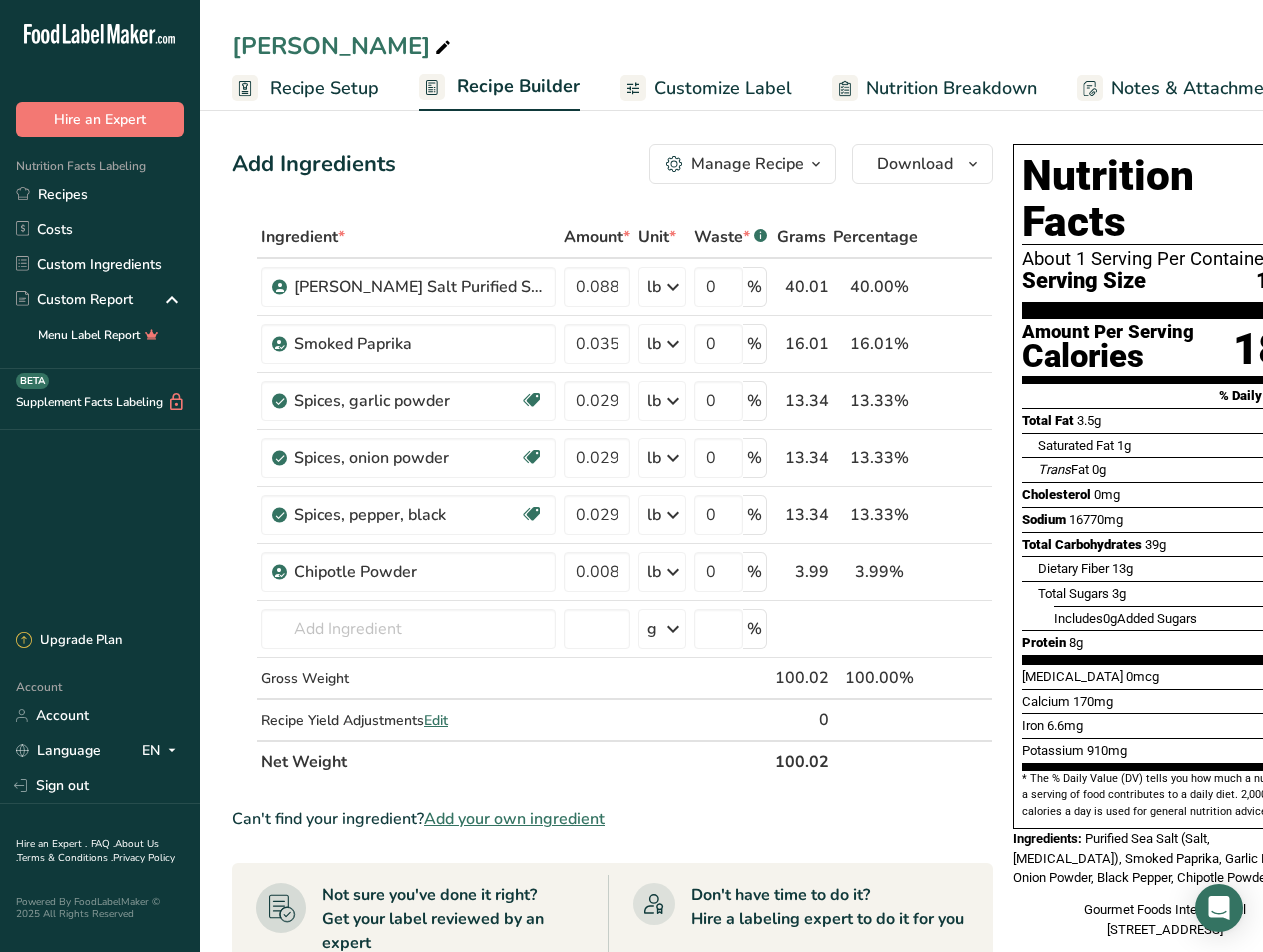 click on "FAQ ." at bounding box center (103, 844) 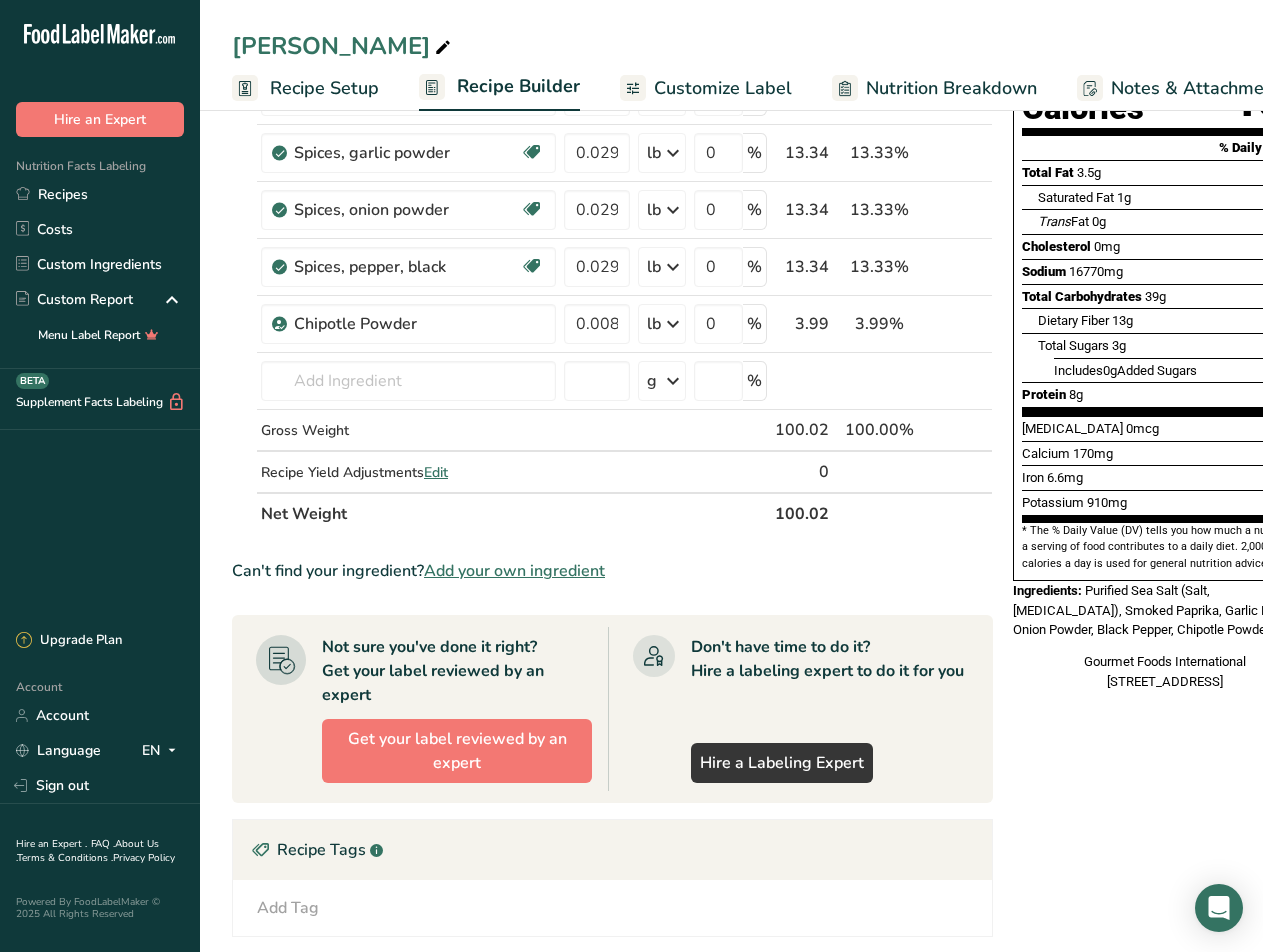 scroll, scrollTop: 562, scrollLeft: 0, axis: vertical 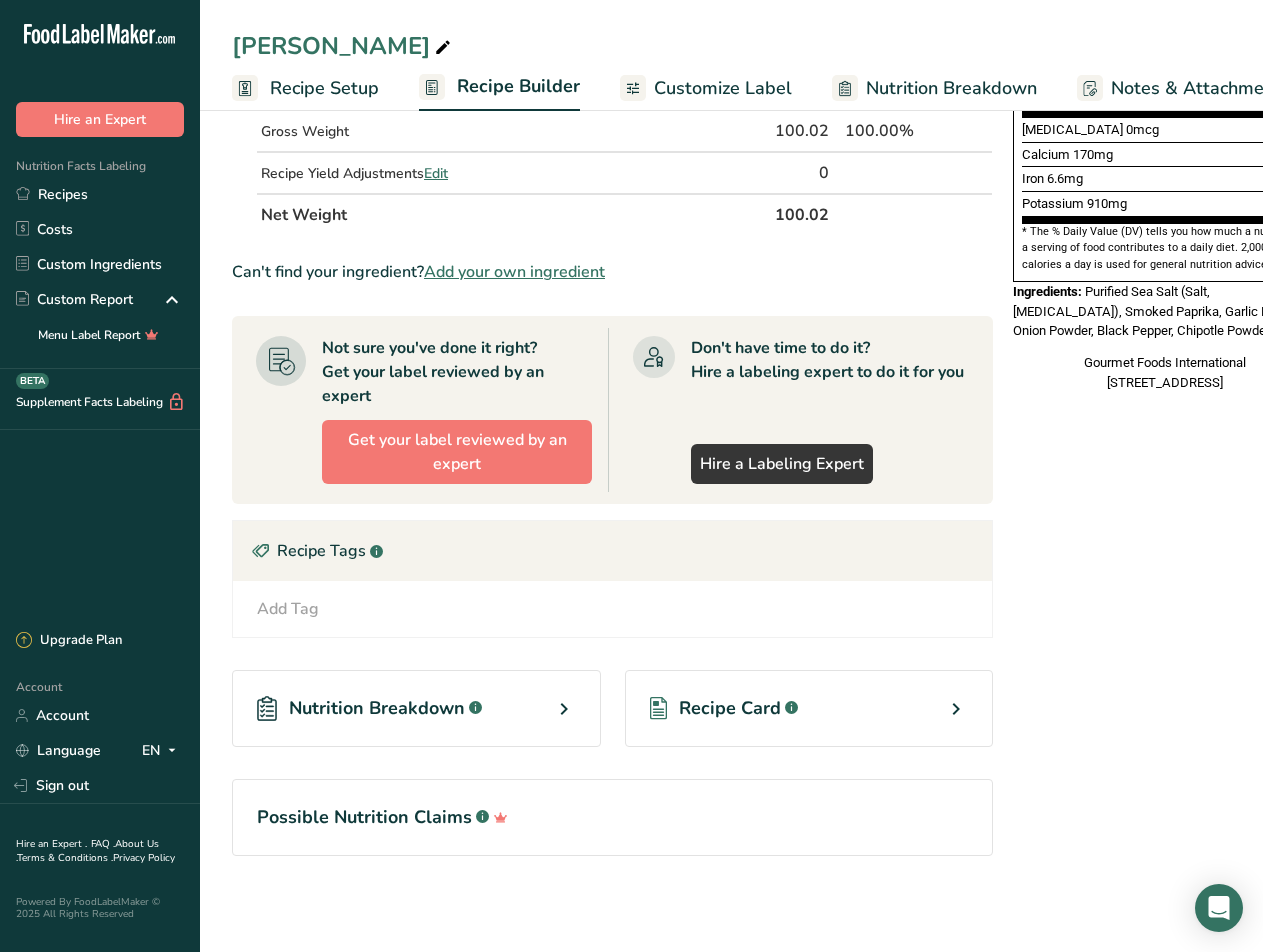 click on "Recipe Setup" at bounding box center [324, 88] 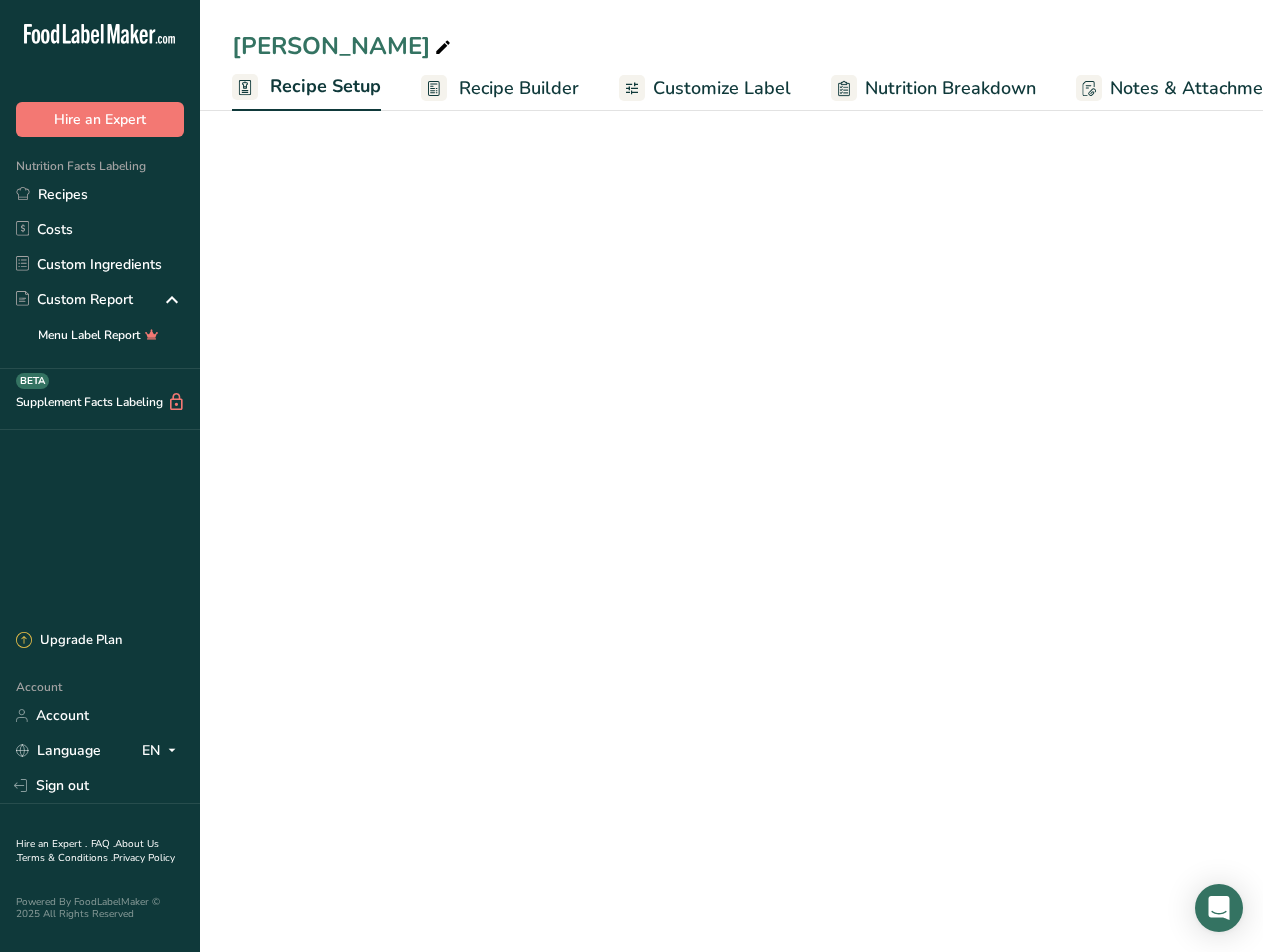 scroll, scrollTop: 0, scrollLeft: 7, axis: horizontal 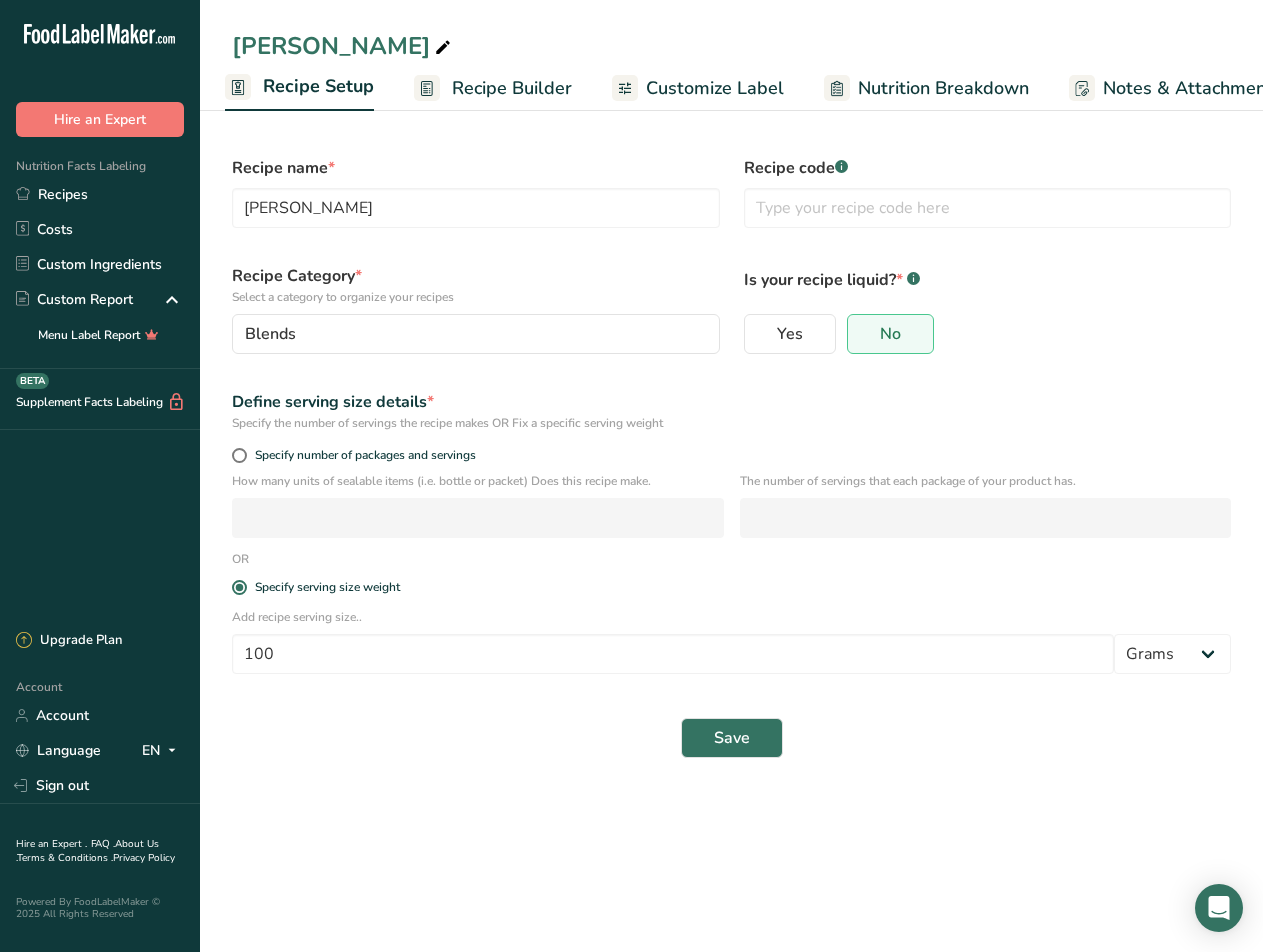 click on "Recipe Builder" at bounding box center [493, 88] 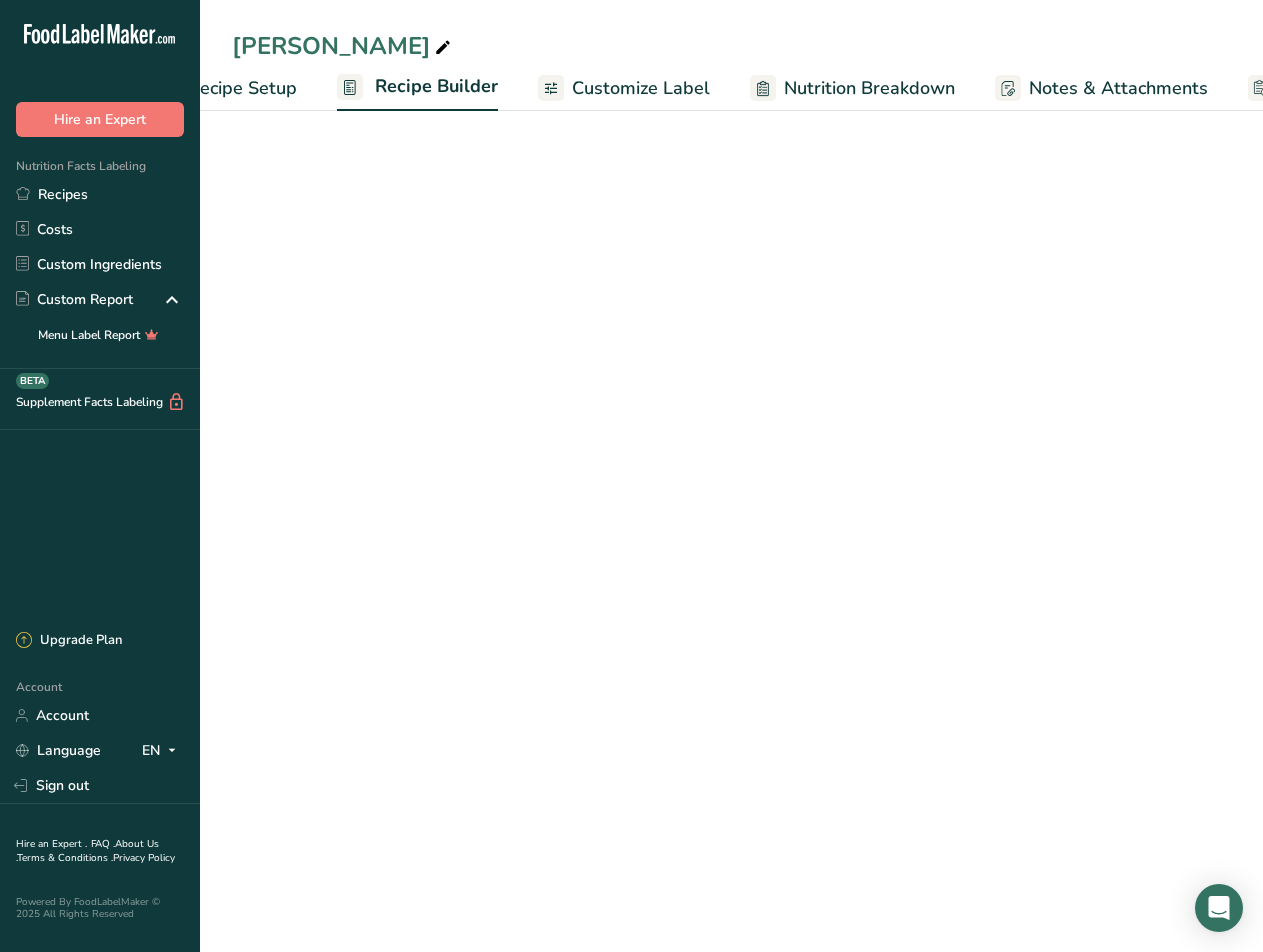 scroll, scrollTop: 0, scrollLeft: 193, axis: horizontal 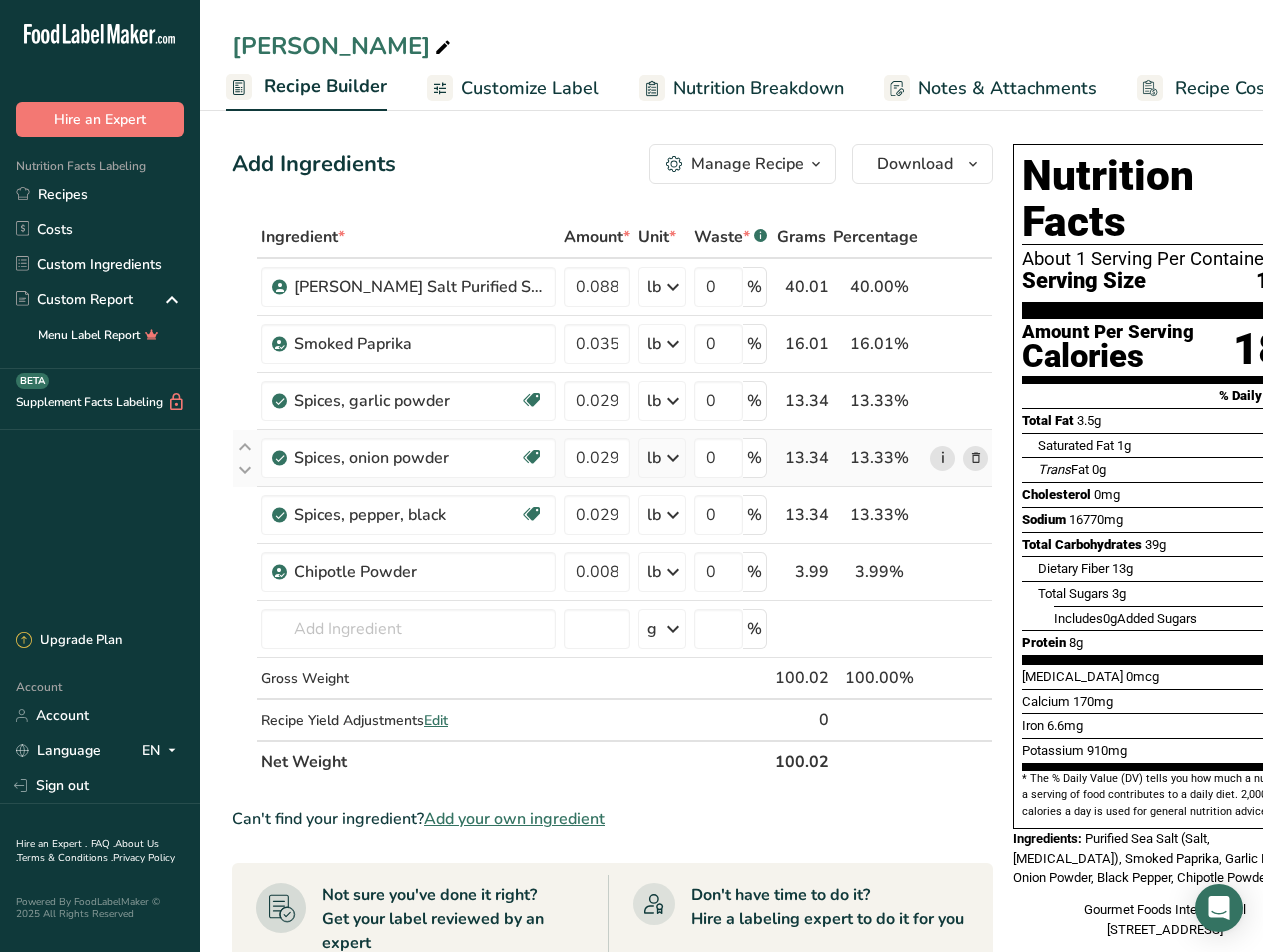 click on "i" at bounding box center (942, 458) 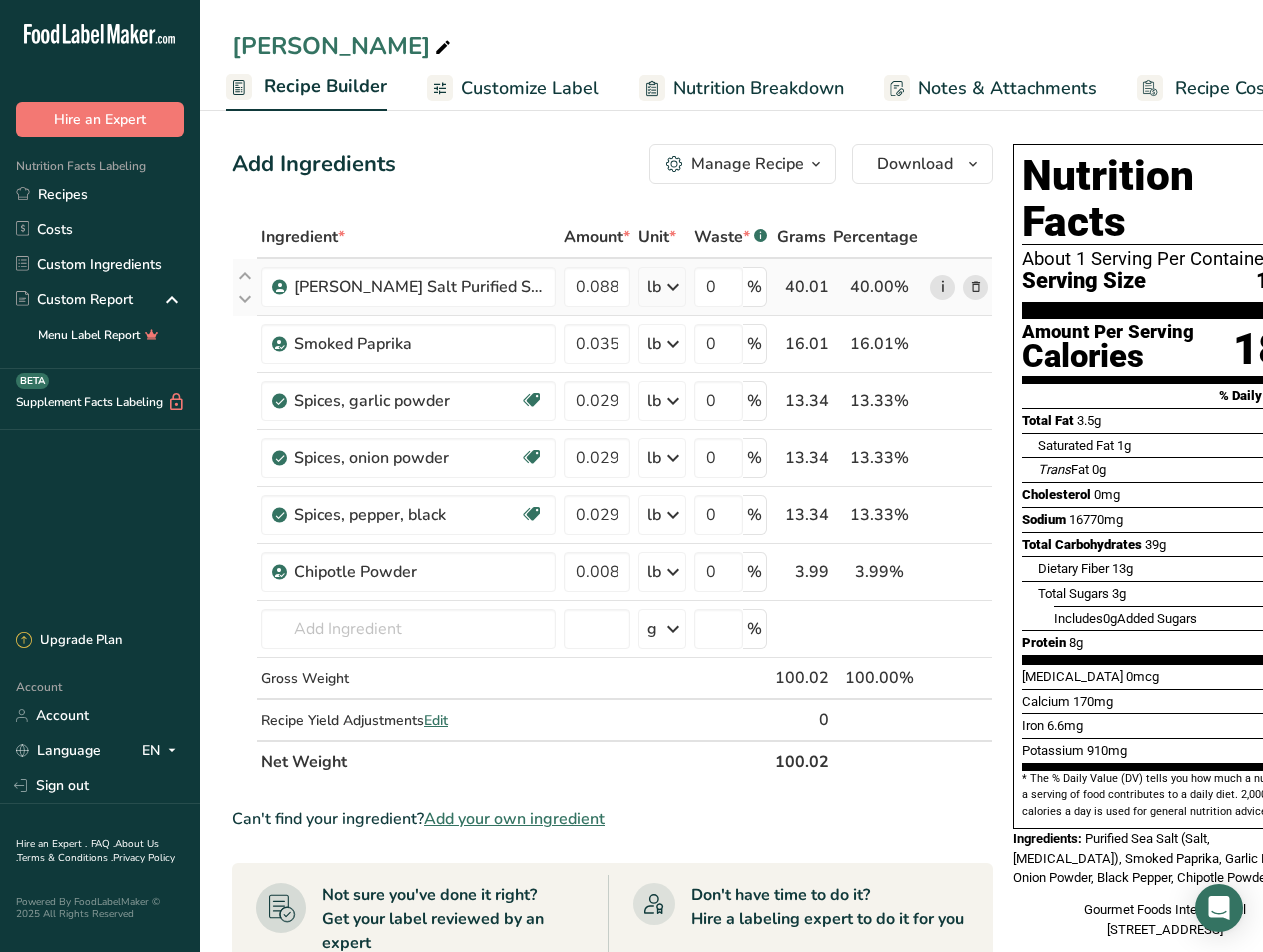 click on "i" at bounding box center (942, 287) 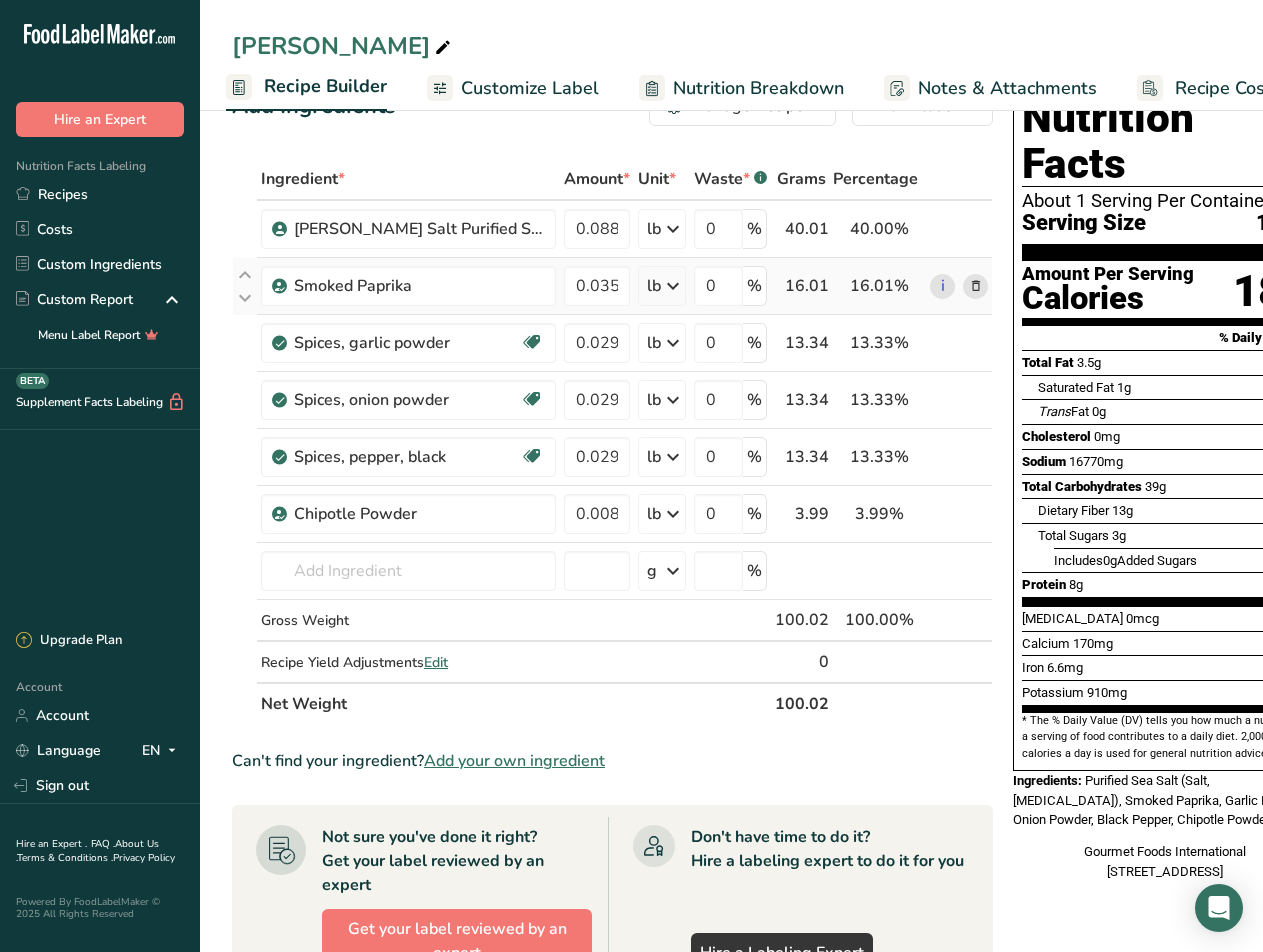 scroll, scrollTop: 0, scrollLeft: 0, axis: both 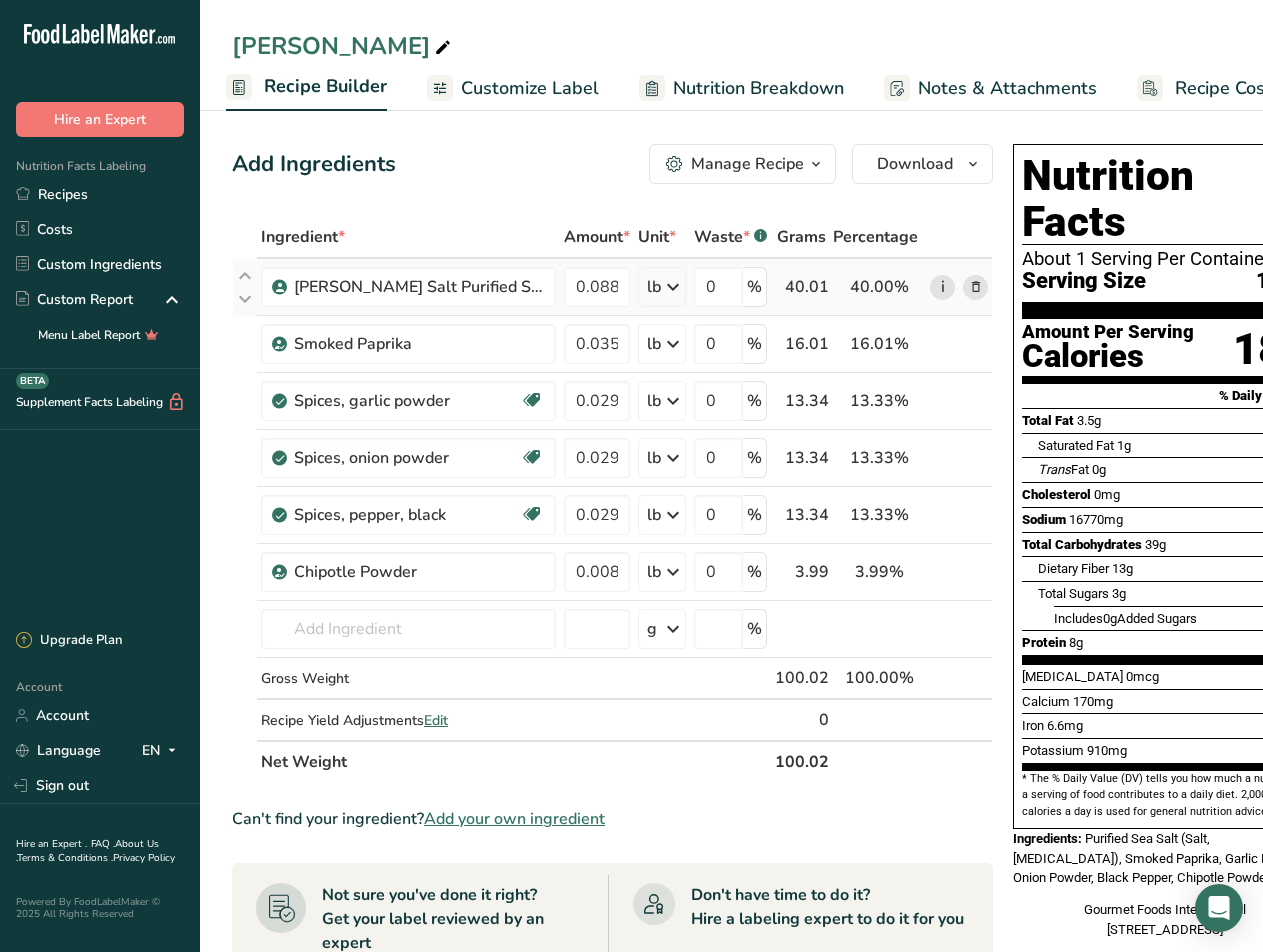 click on "i" at bounding box center (942, 287) 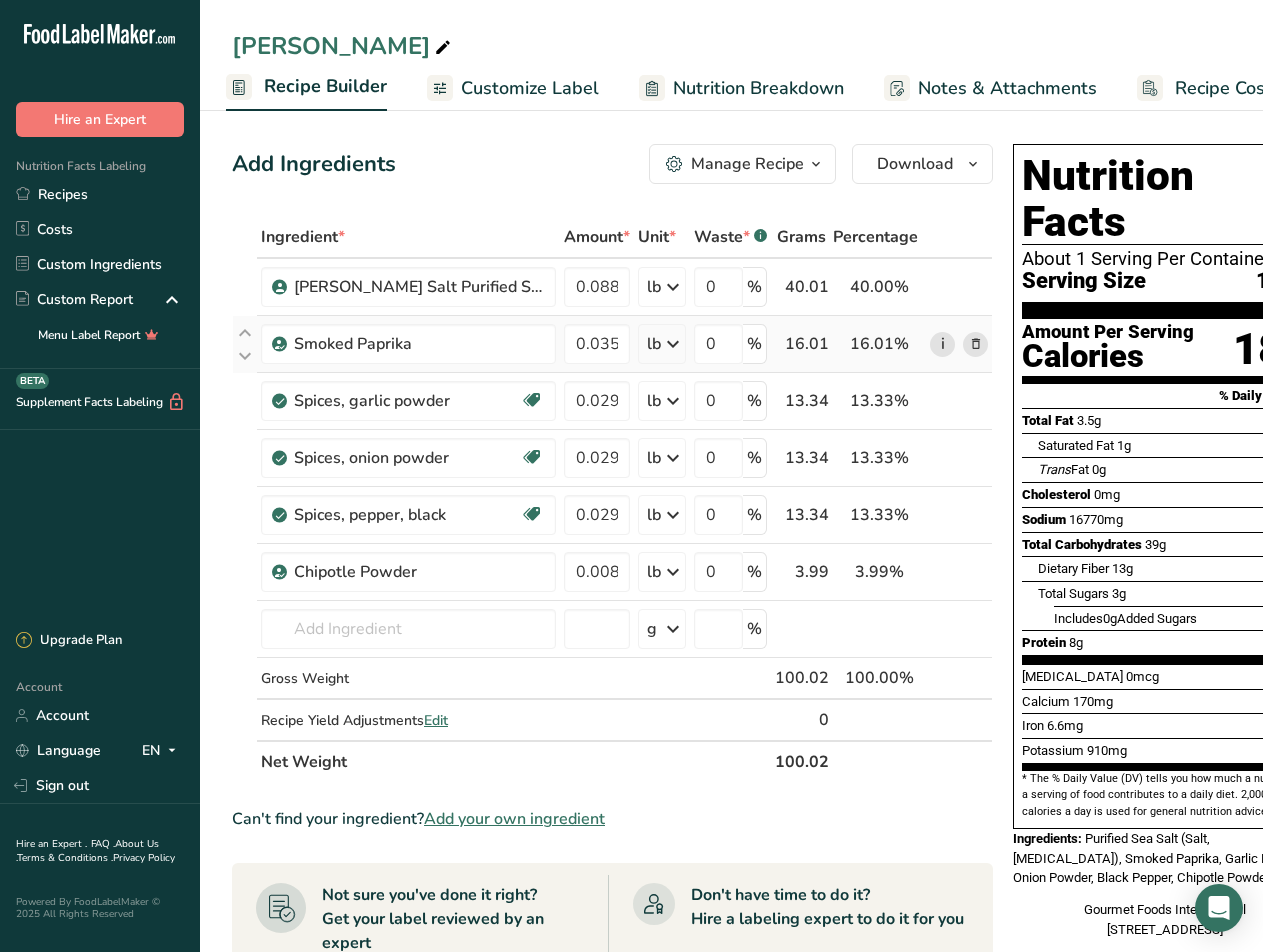 click on "i" at bounding box center [942, 344] 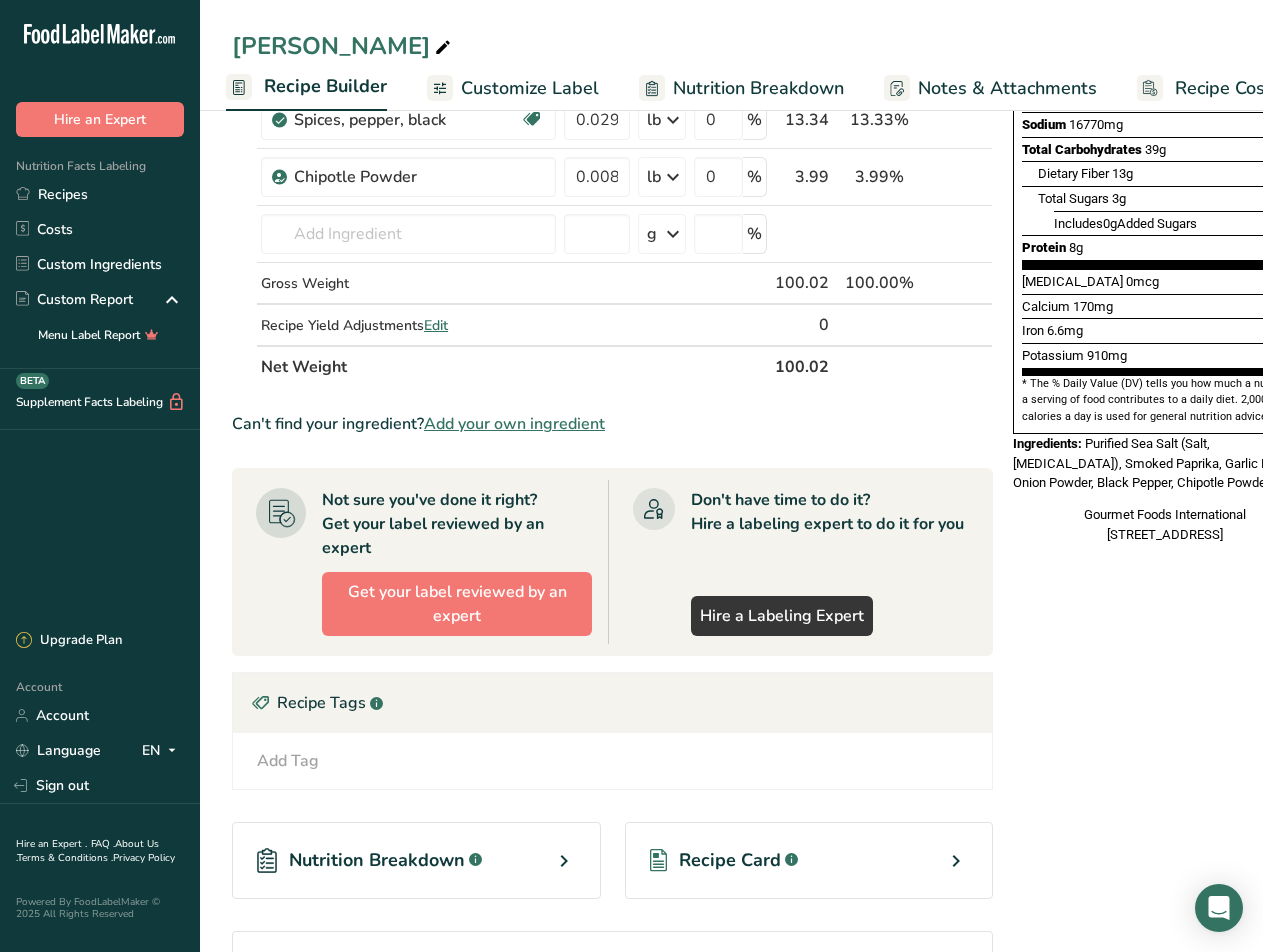 scroll, scrollTop: 562, scrollLeft: 0, axis: vertical 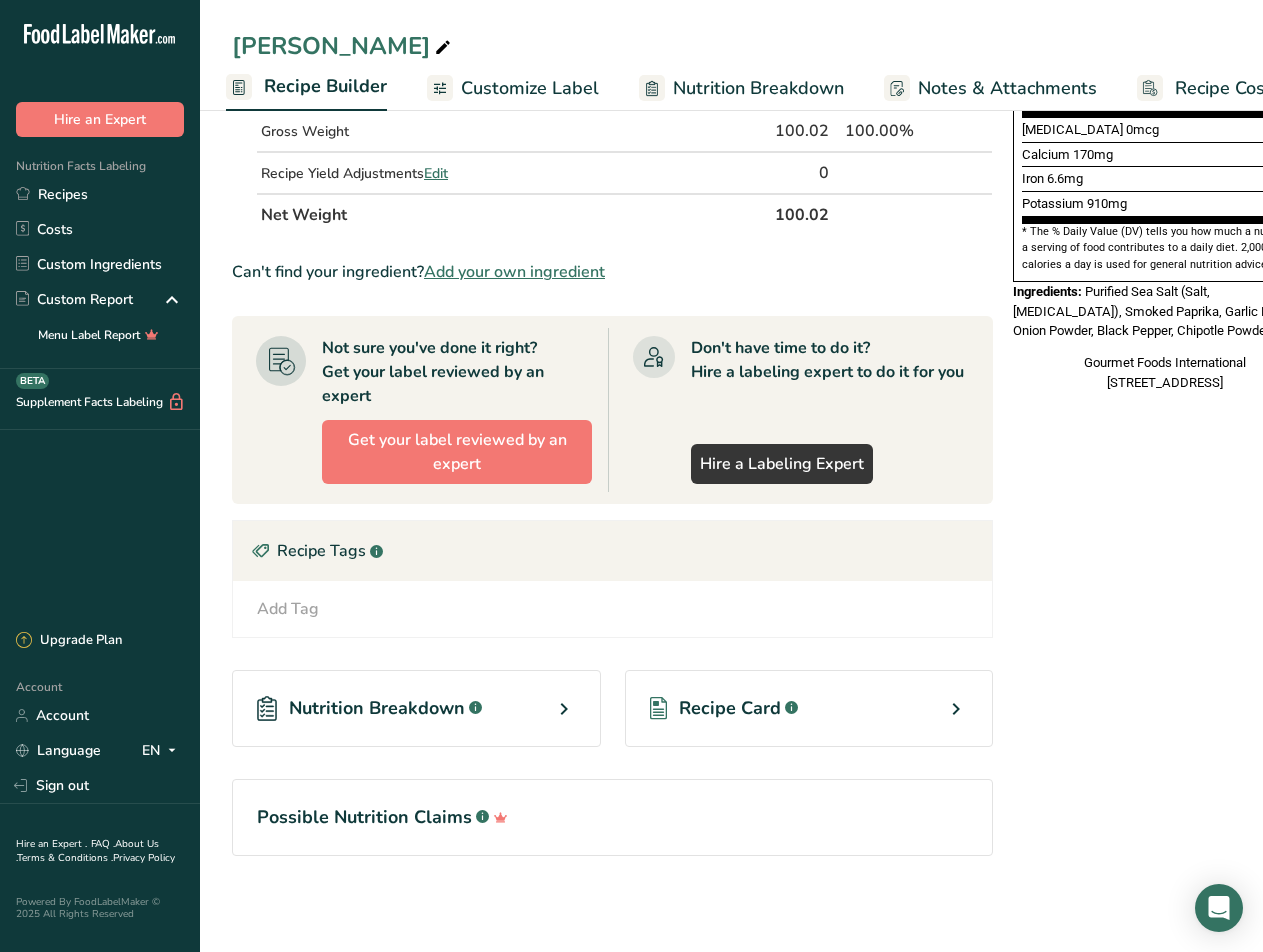 click on "Nutrition Breakdown" at bounding box center [377, 708] 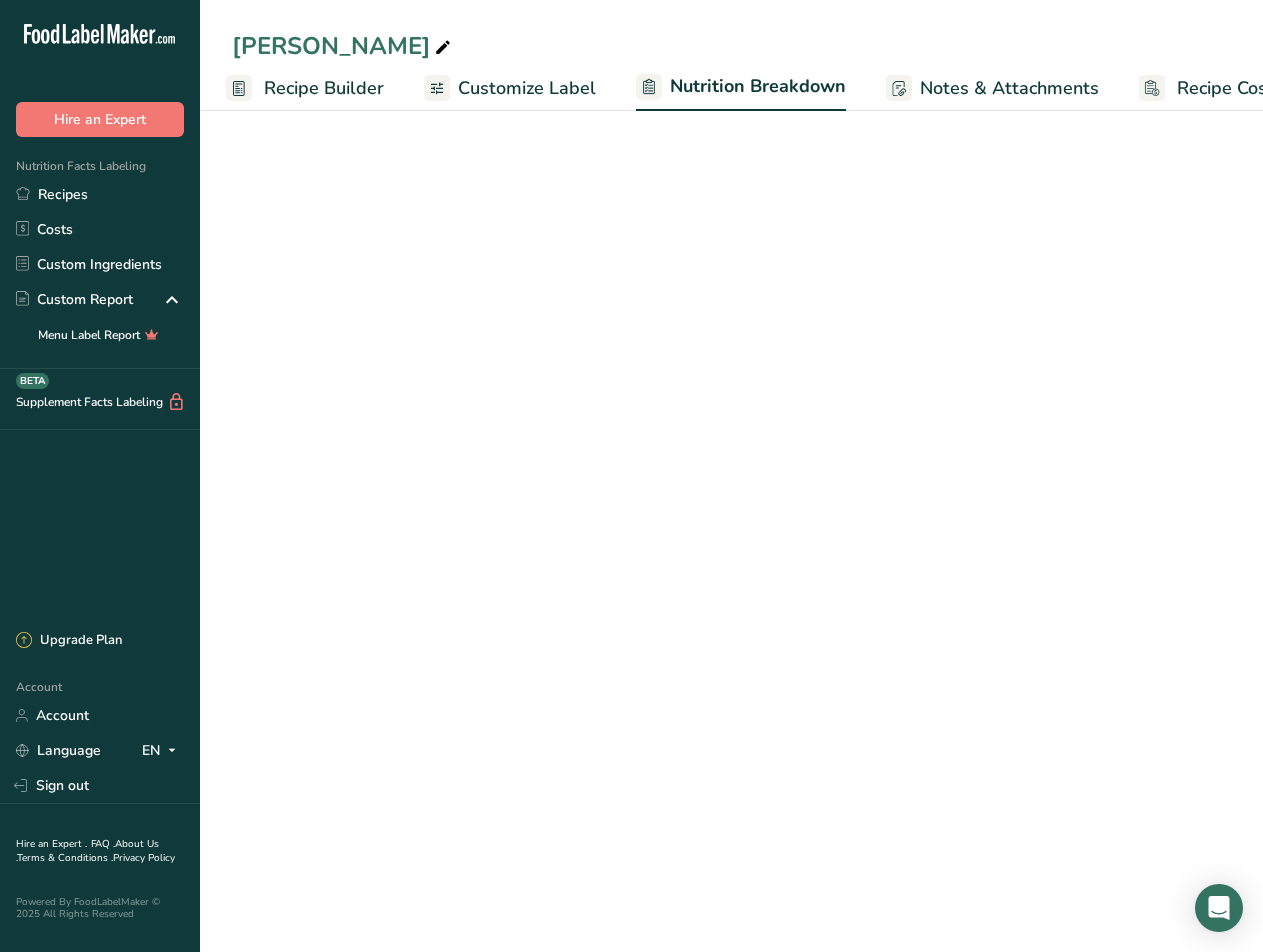 select on "Calories" 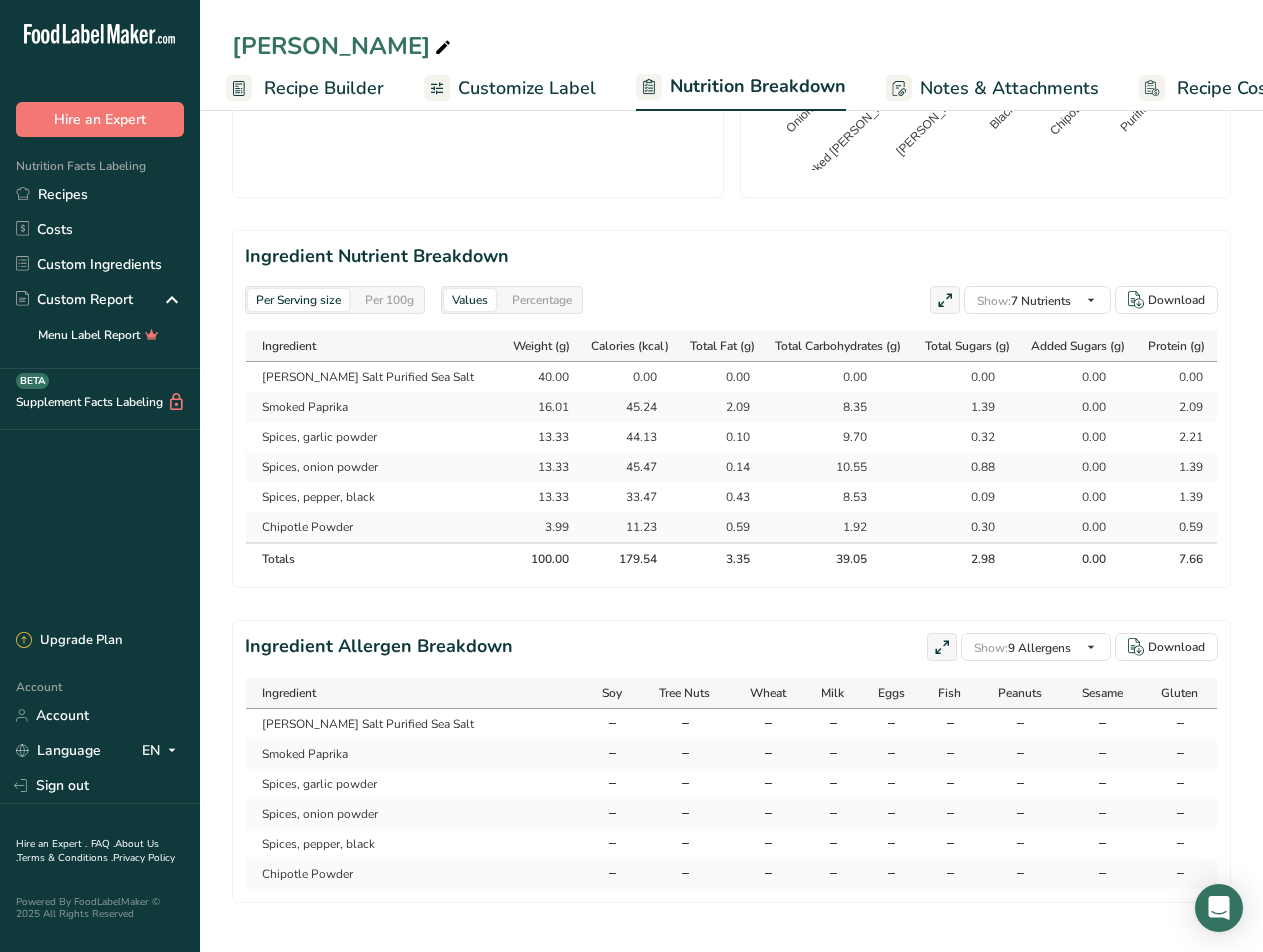 scroll, scrollTop: 885, scrollLeft: 0, axis: vertical 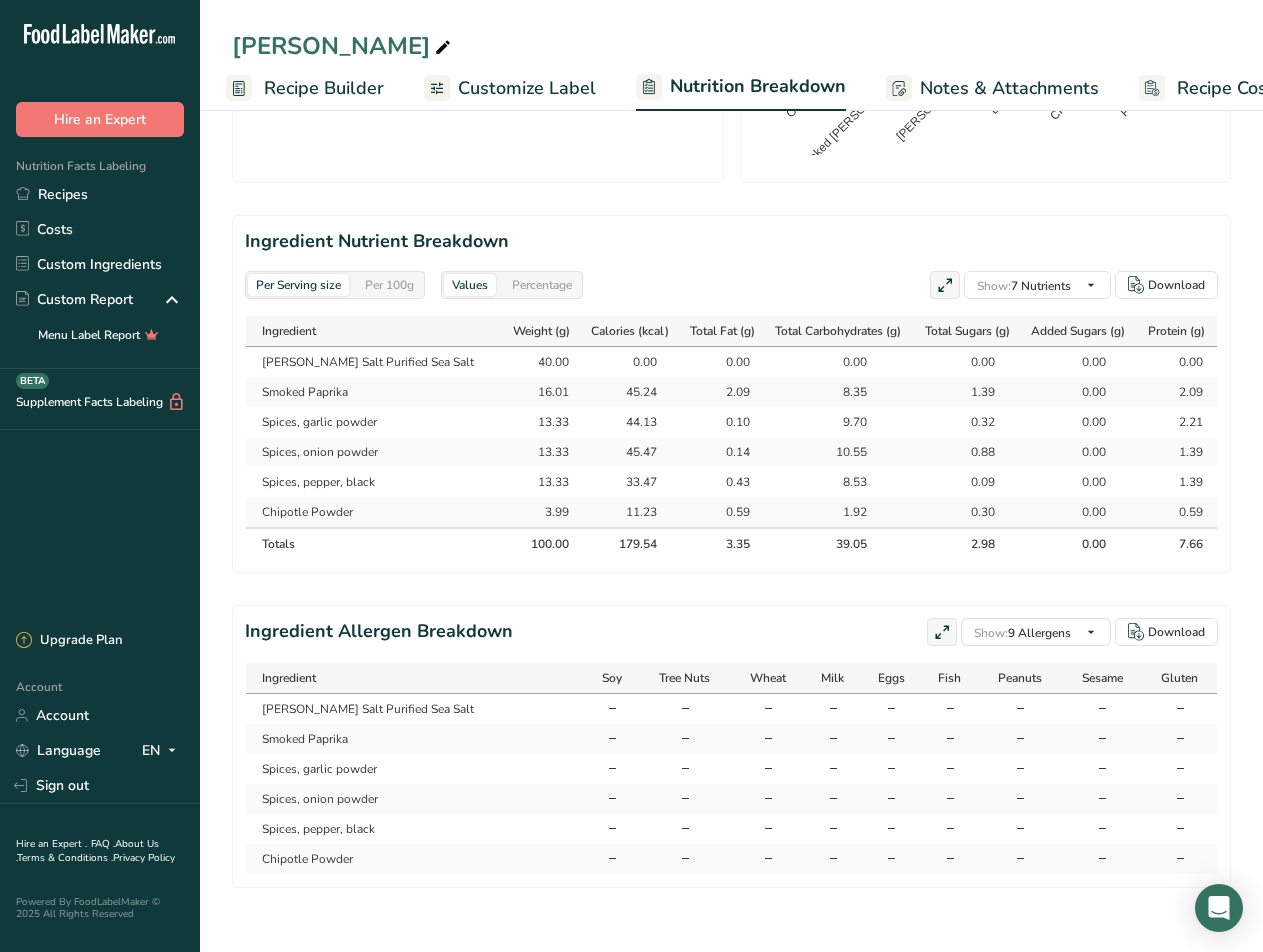 click on "Spices, garlic powder" at bounding box center (375, 422) 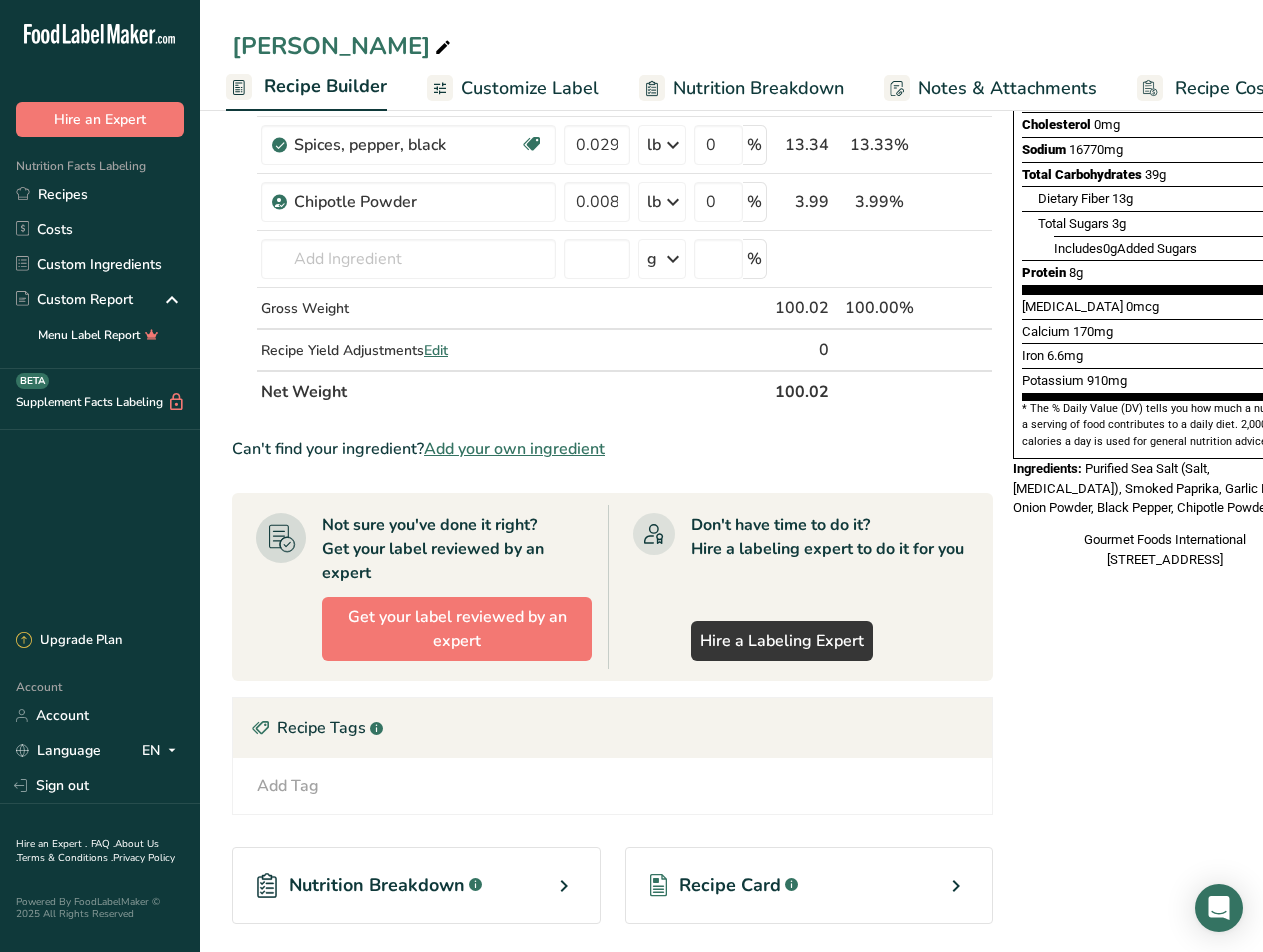 scroll, scrollTop: 0, scrollLeft: 0, axis: both 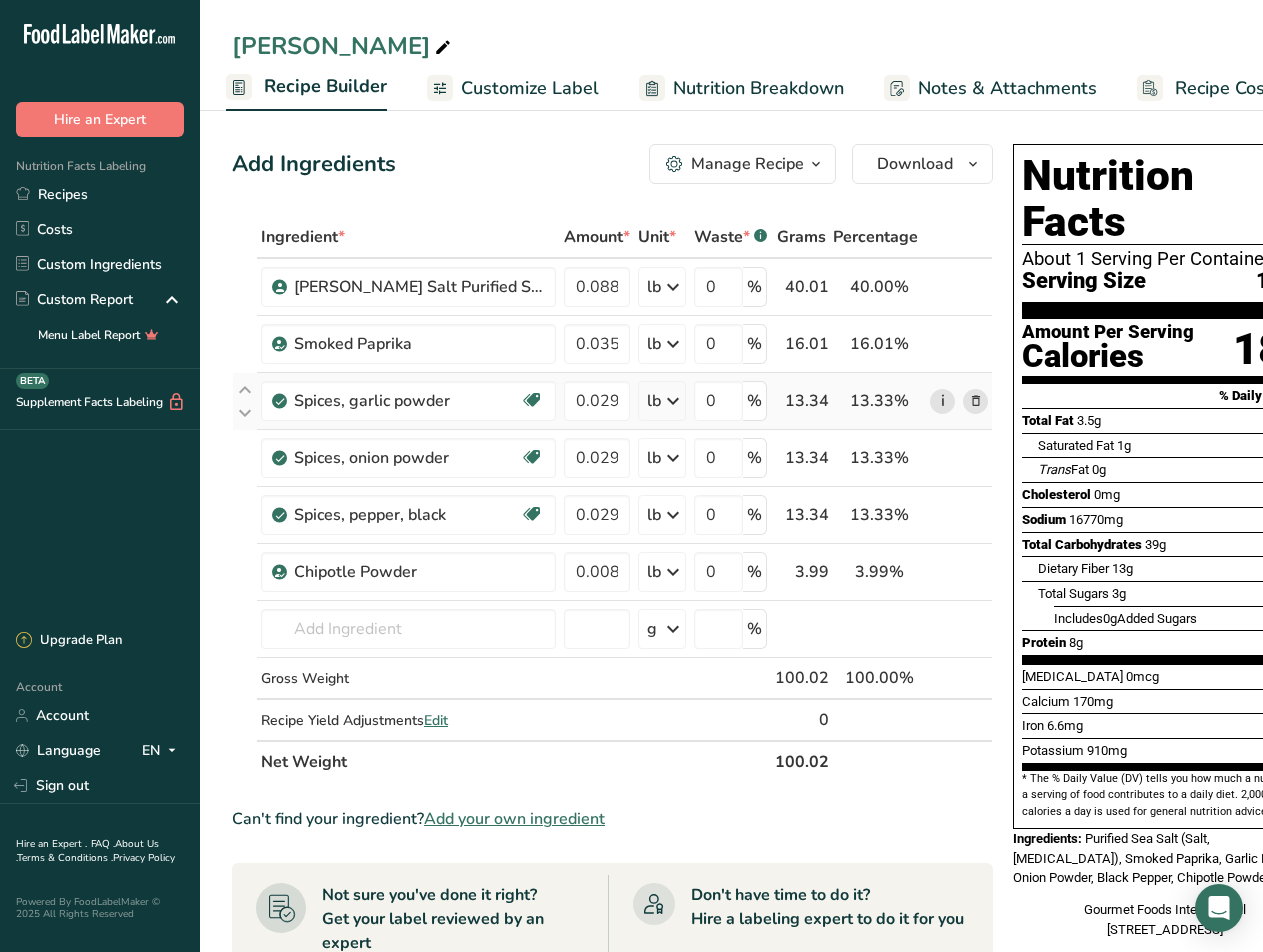click on "i" at bounding box center (942, 401) 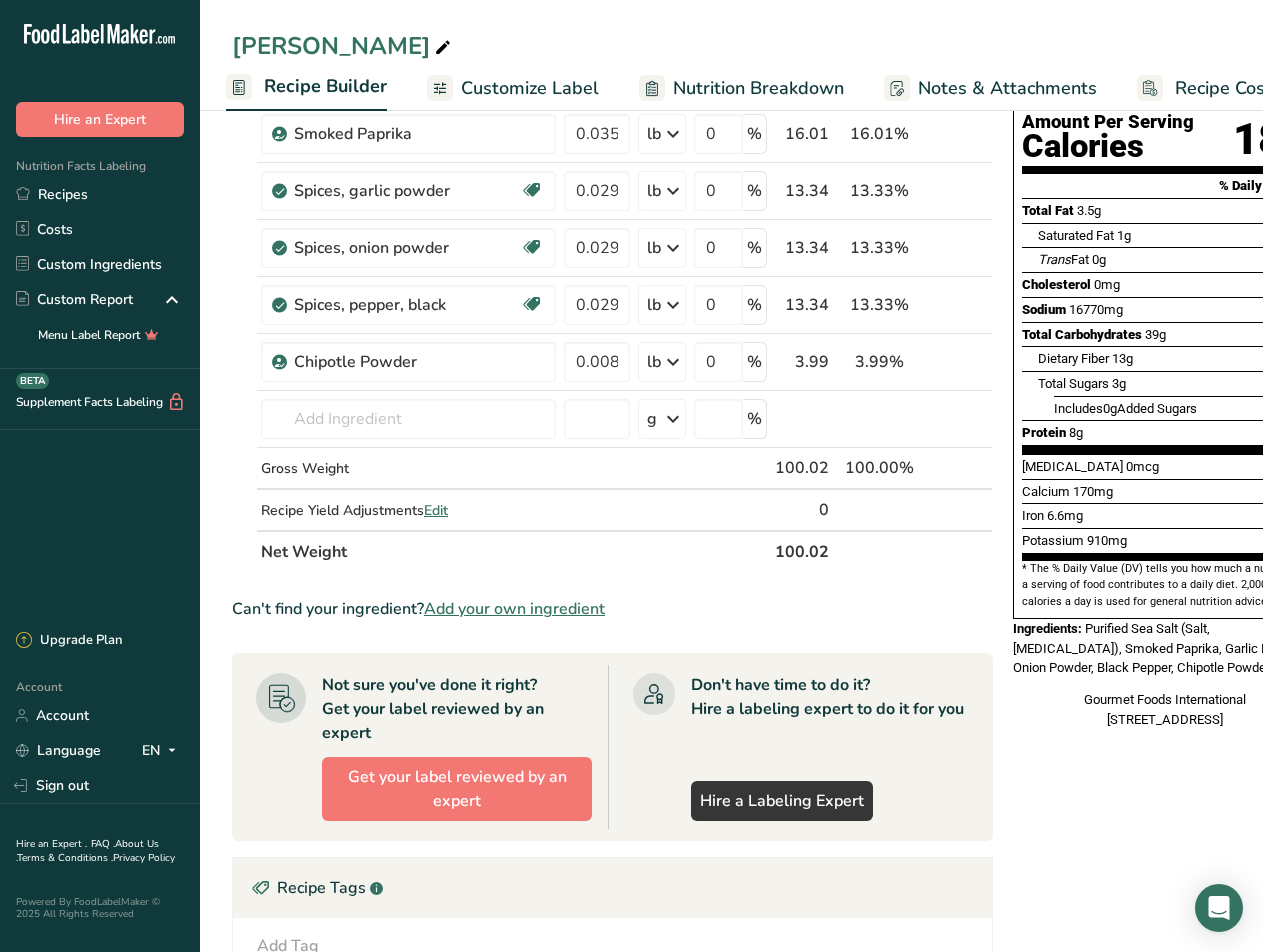 scroll, scrollTop: 0, scrollLeft: 0, axis: both 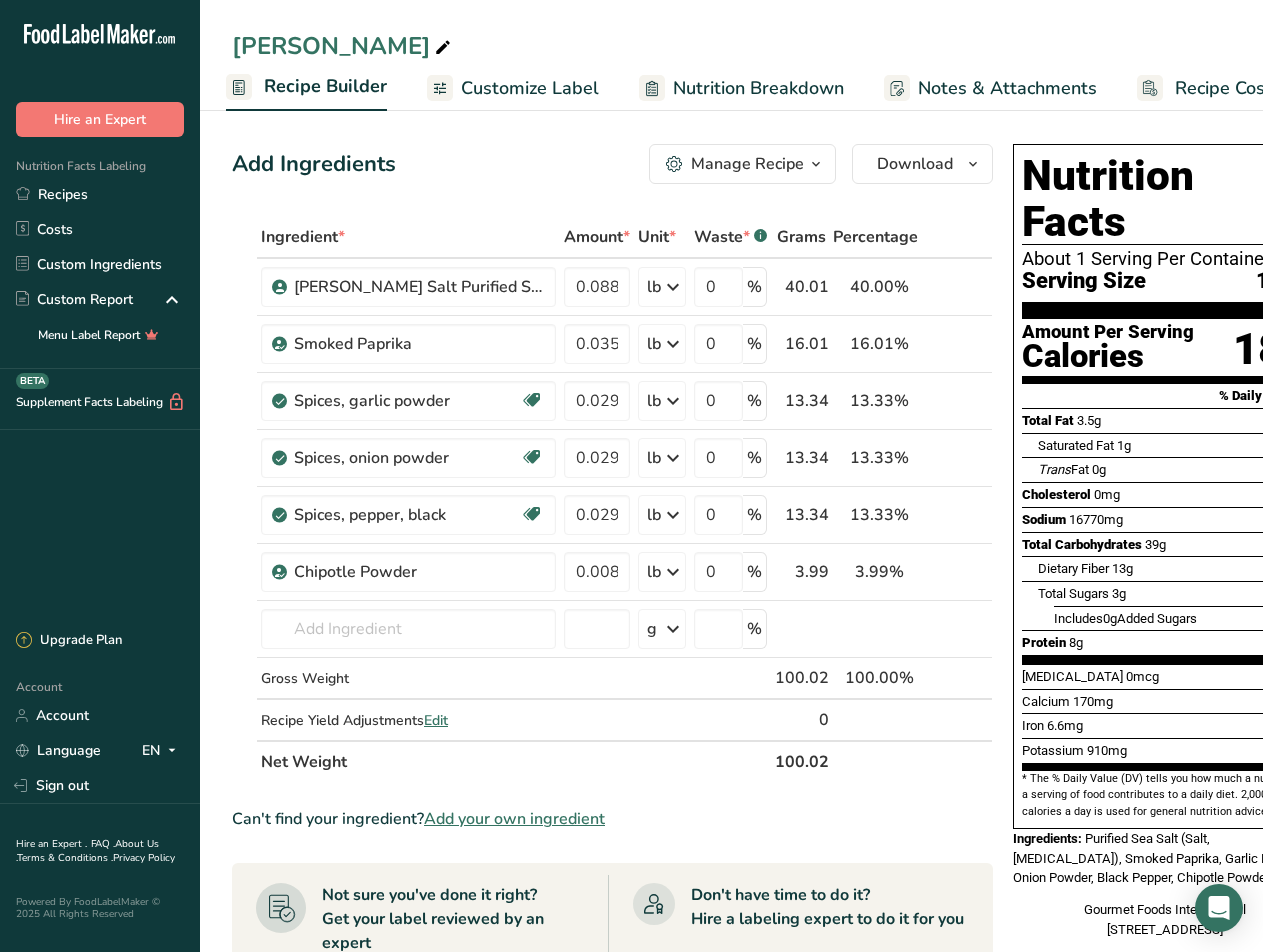 click on "Customize Label" at bounding box center (530, 88) 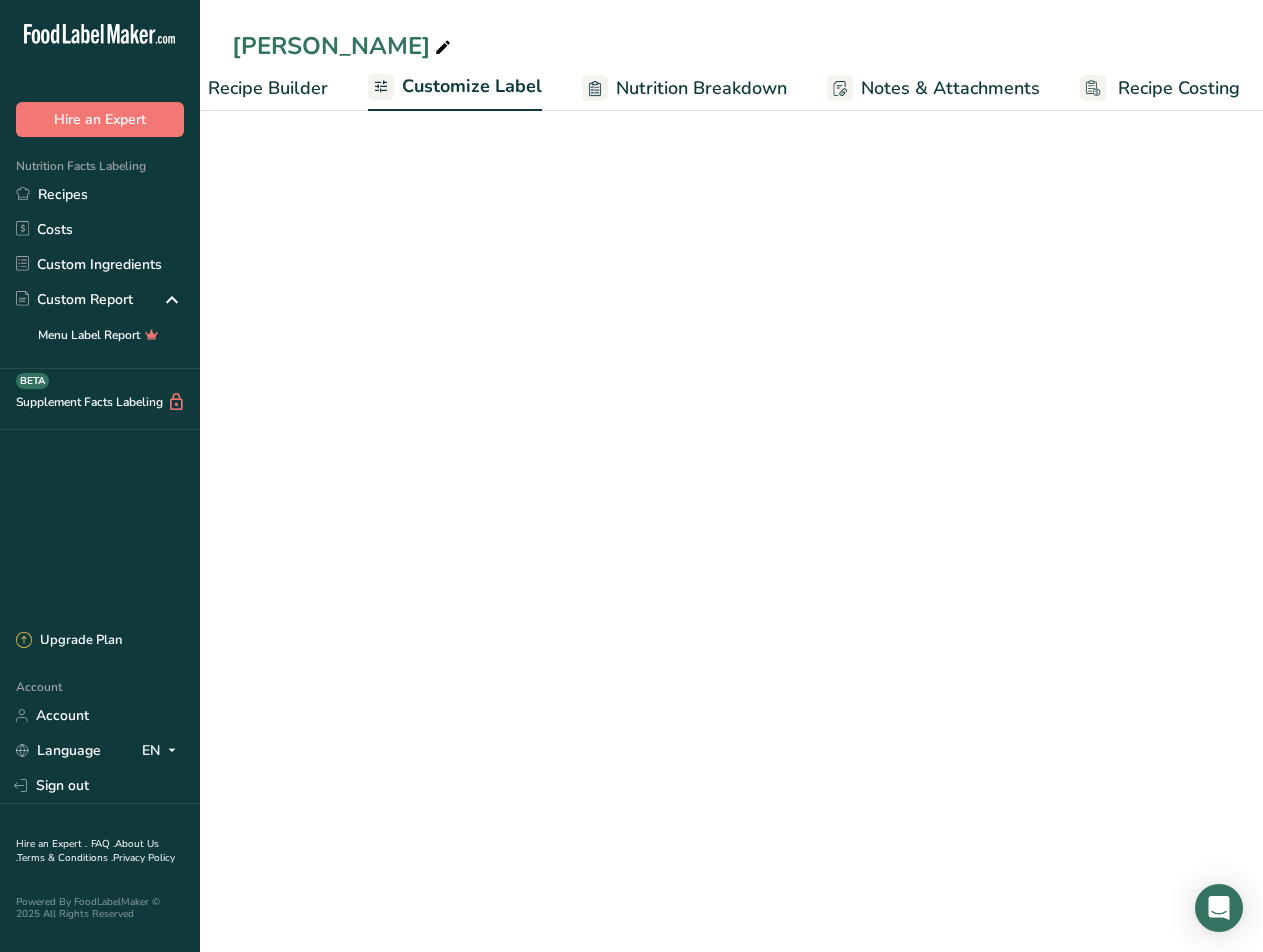 click on "Nutrition Breakdown" at bounding box center (701, 88) 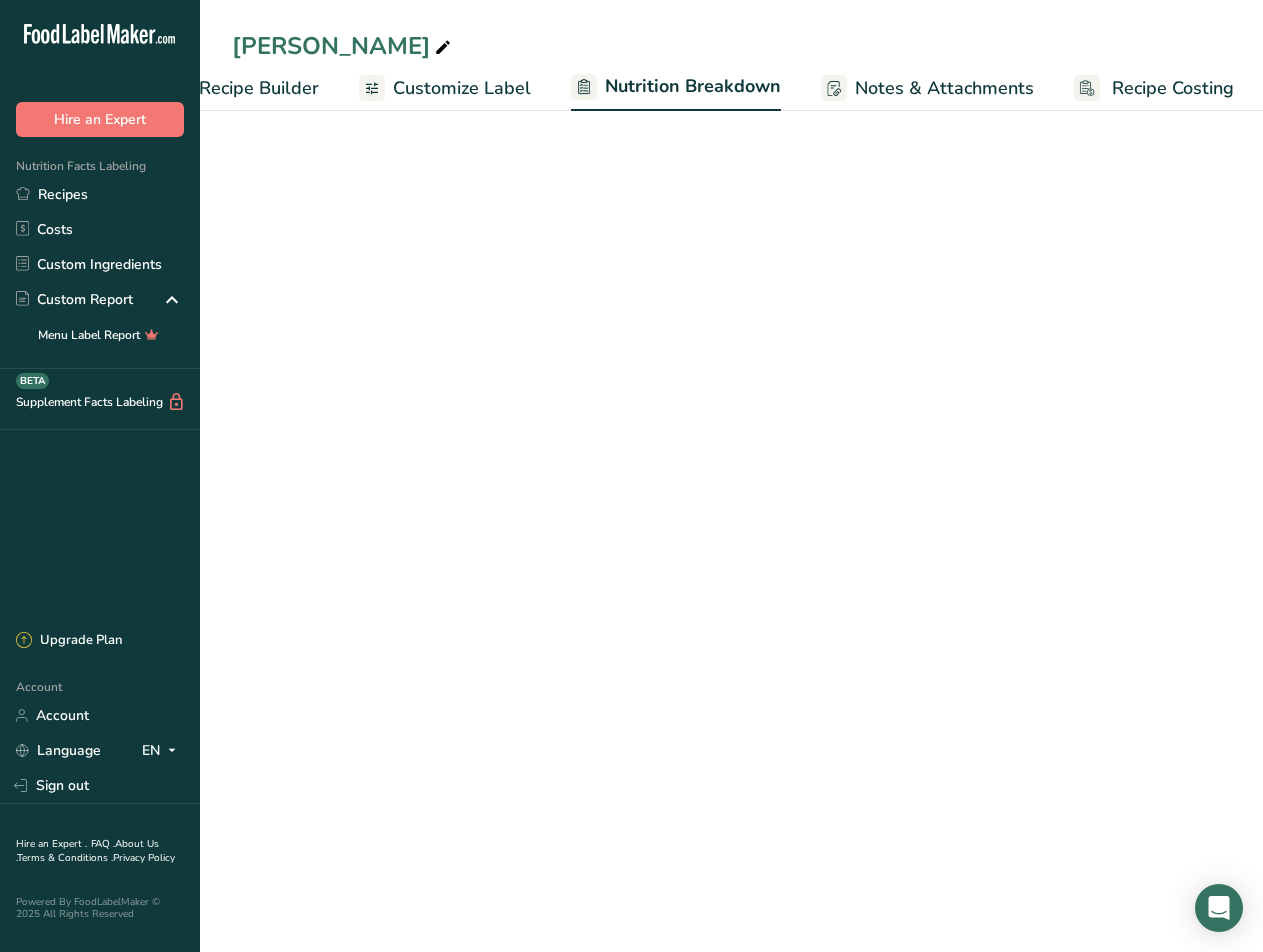 scroll, scrollTop: 0, scrollLeft: 260, axis: horizontal 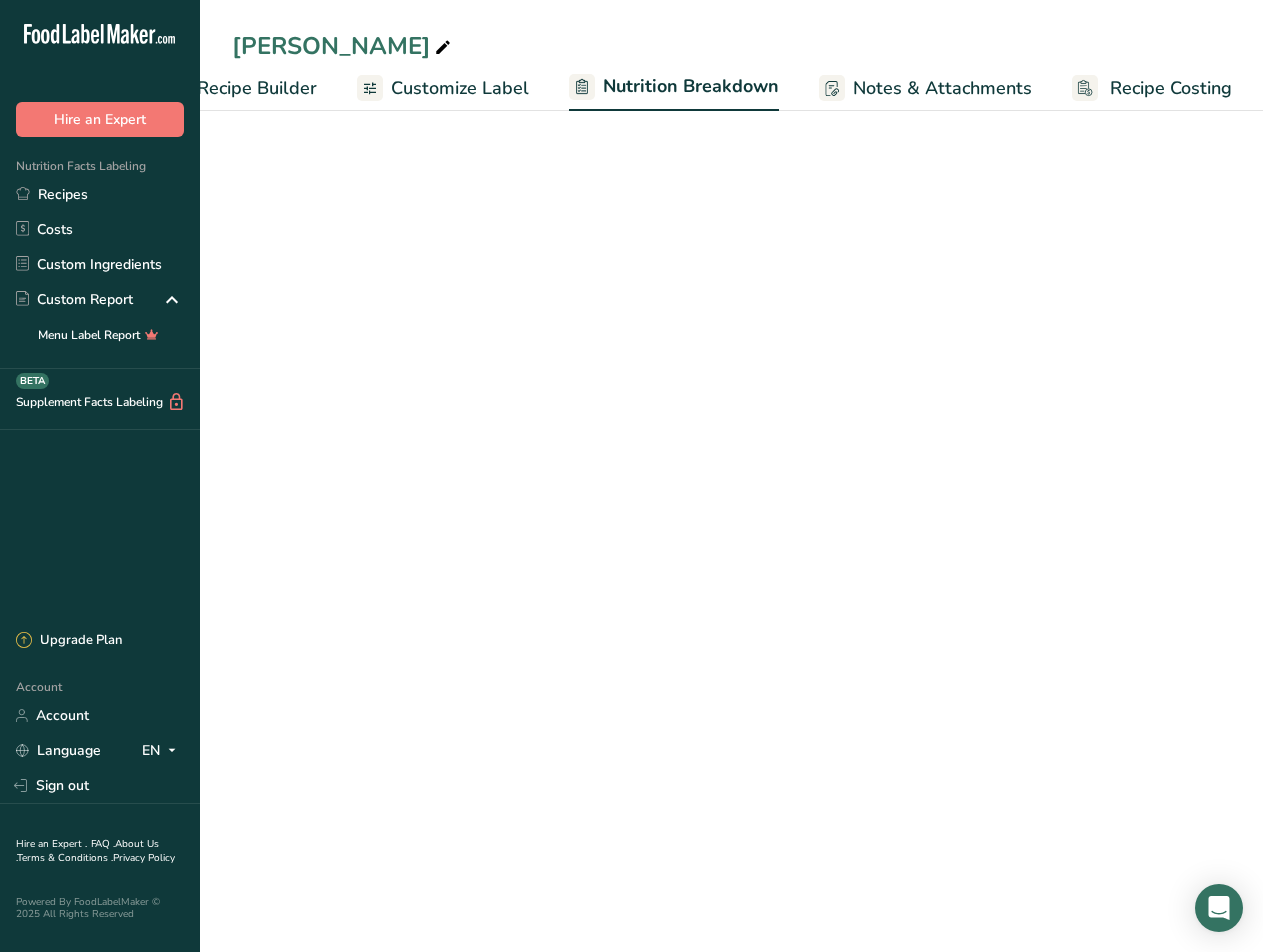 select on "Calories" 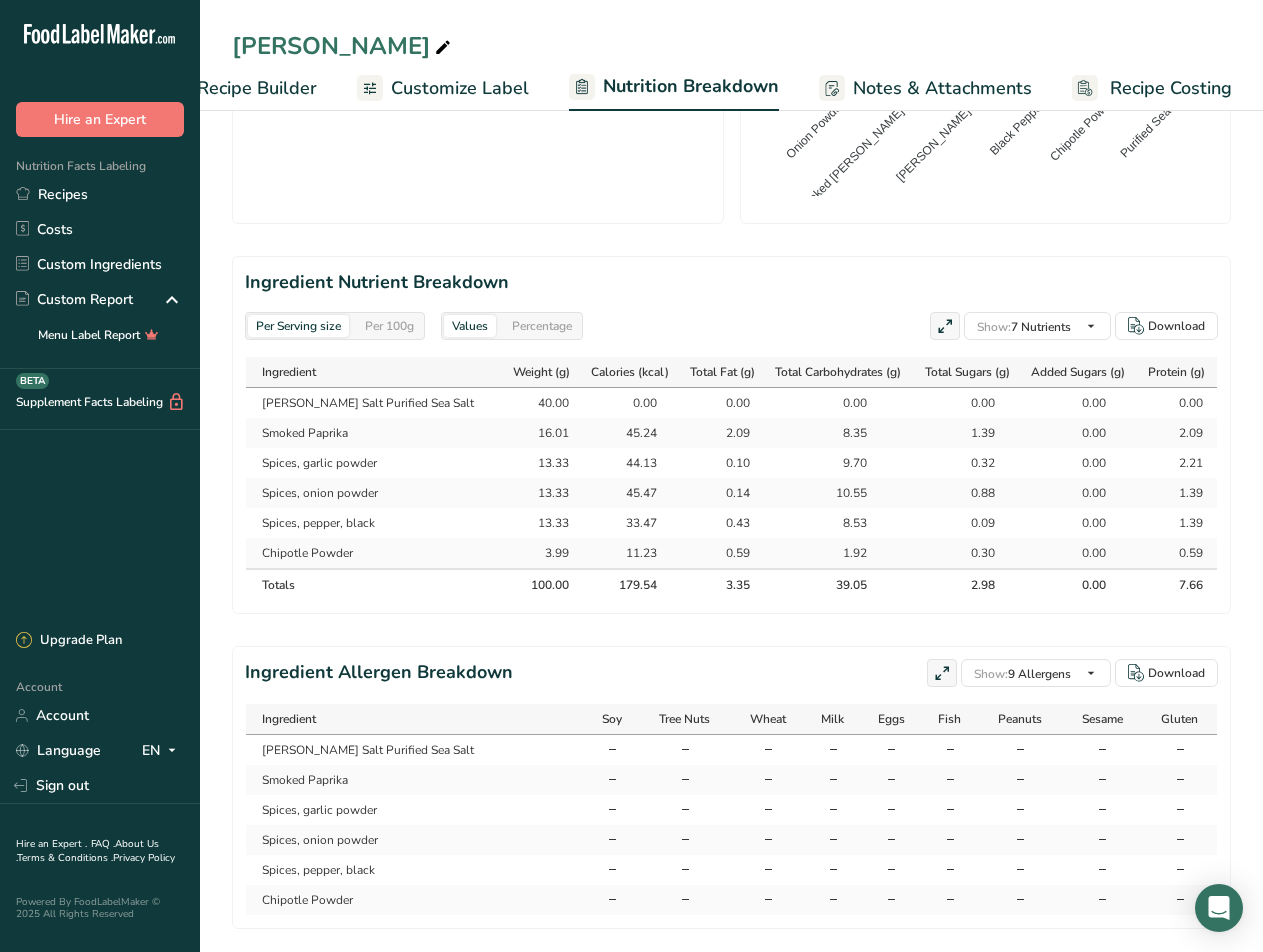 scroll, scrollTop: 885, scrollLeft: 0, axis: vertical 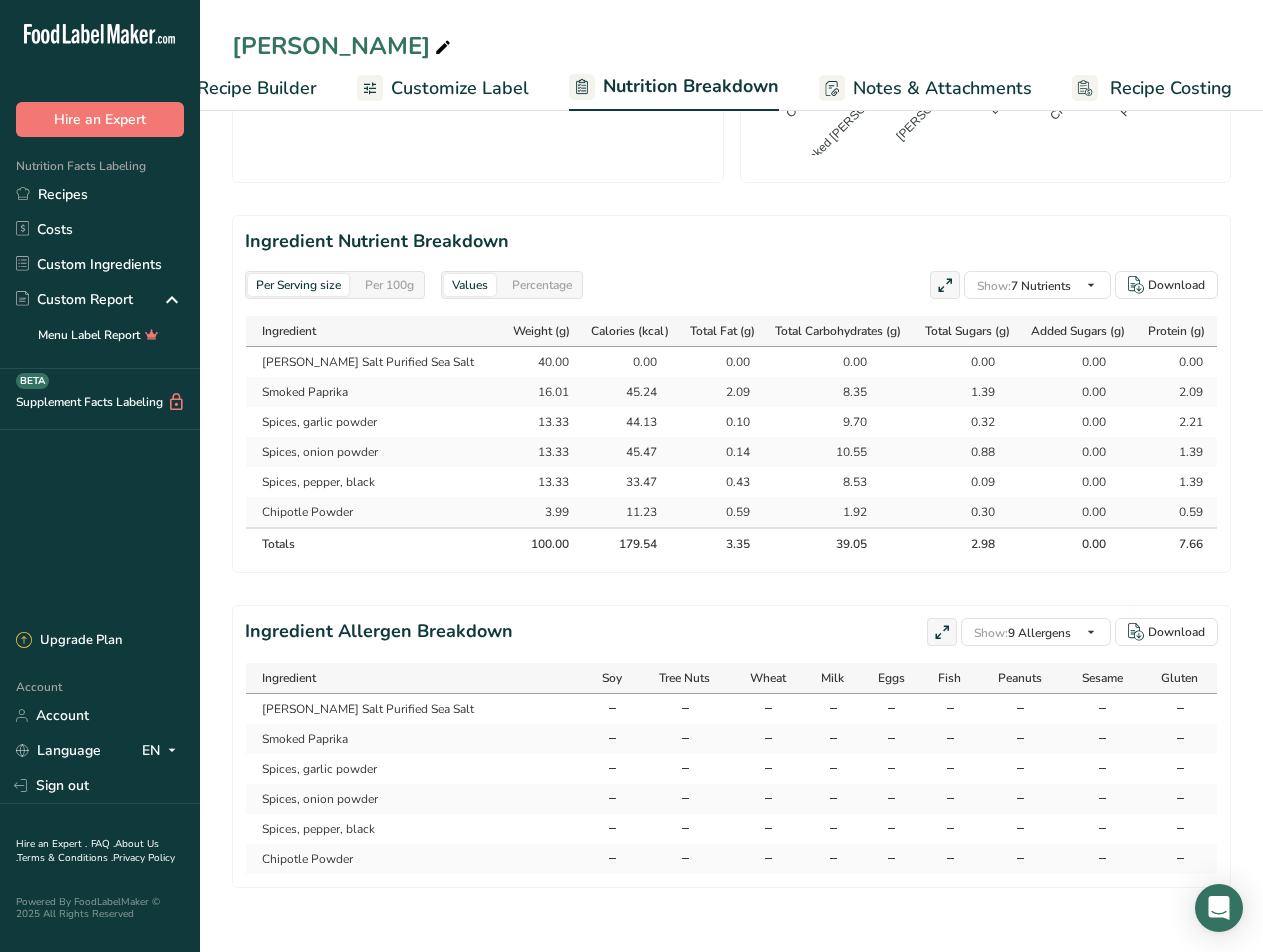 drag, startPoint x: 625, startPoint y: 389, endPoint x: 650, endPoint y: 392, distance: 25.179358 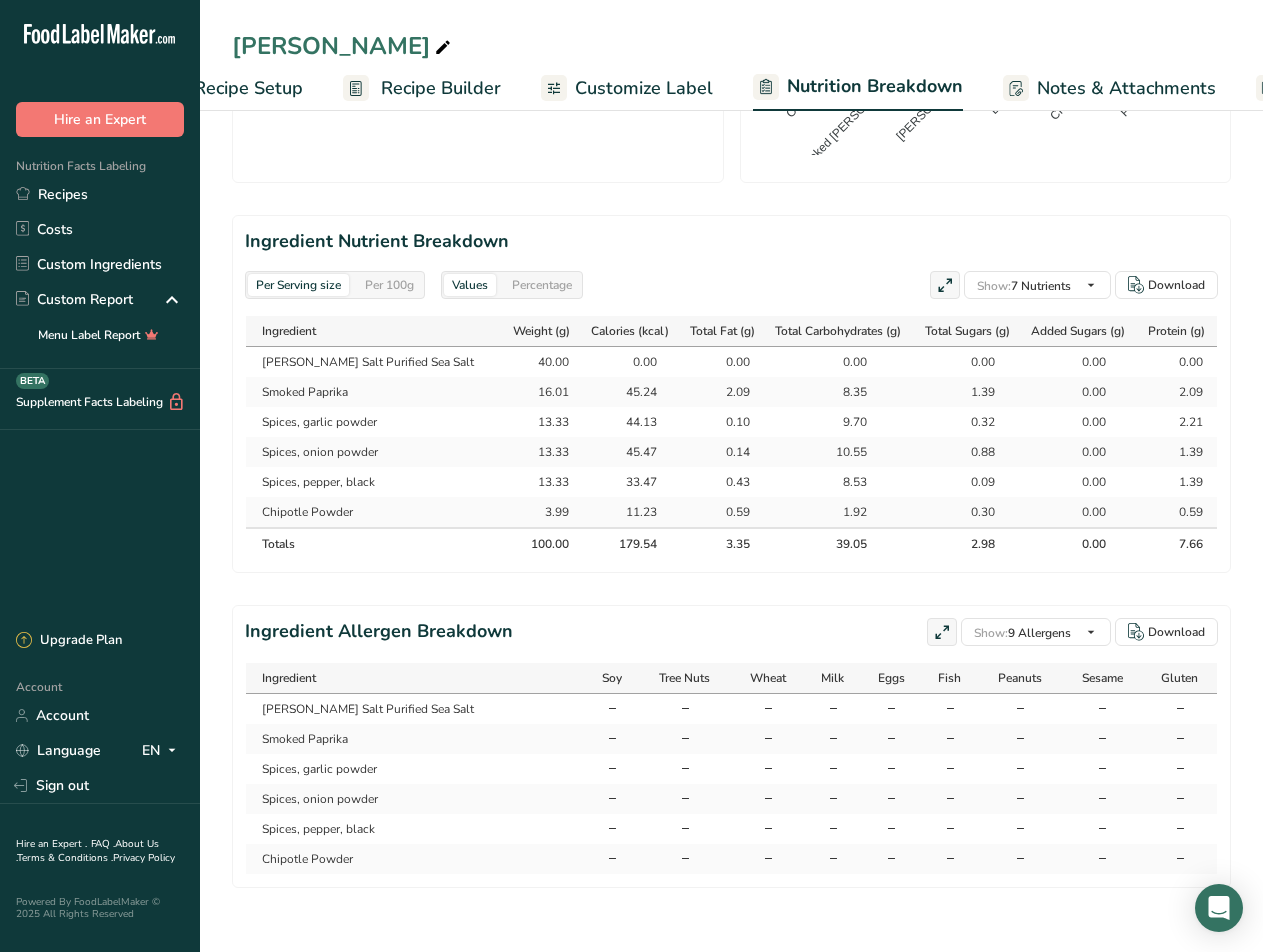 scroll, scrollTop: 0, scrollLeft: 0, axis: both 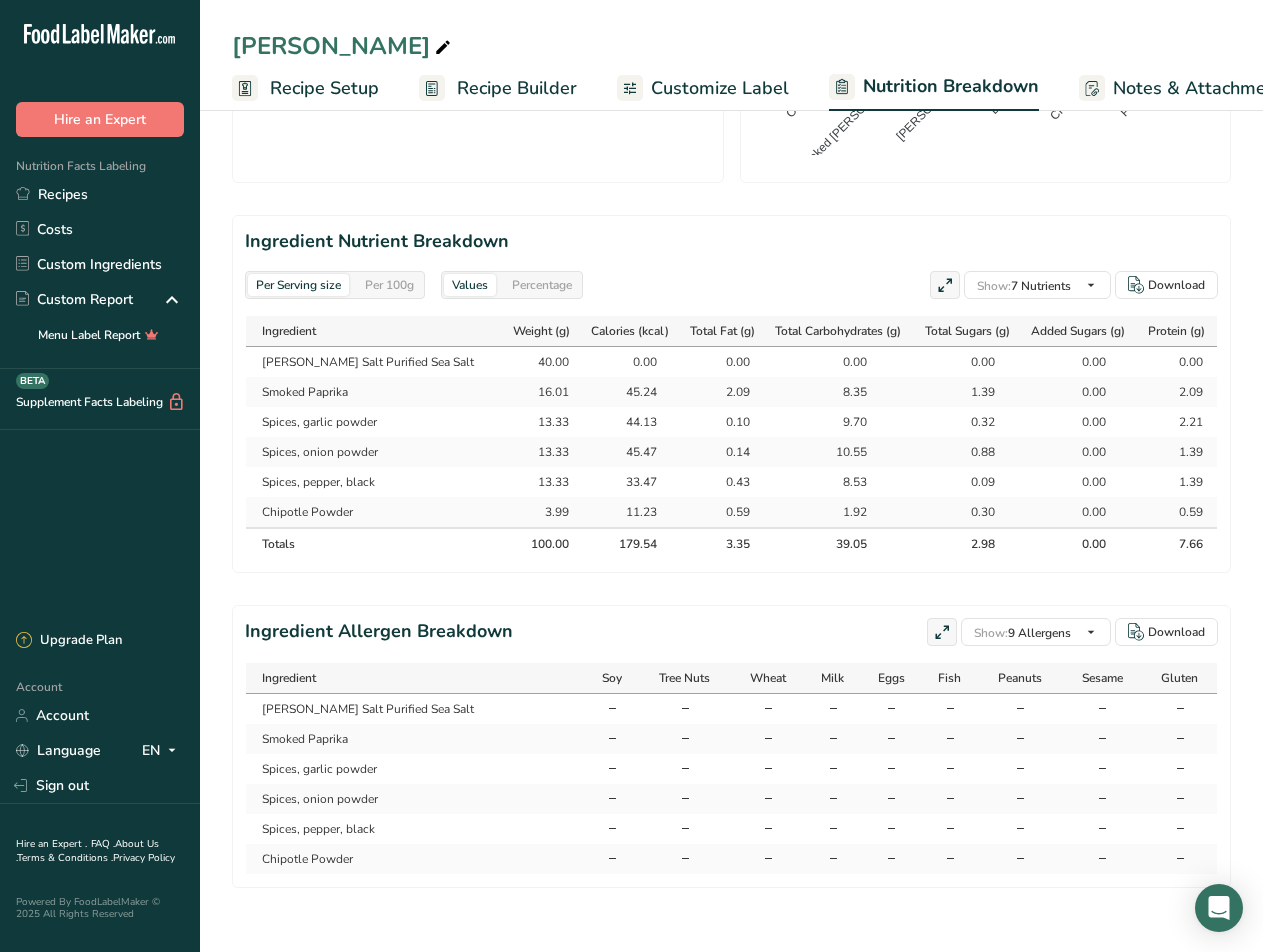 click on "Recipe Setup" at bounding box center [324, 88] 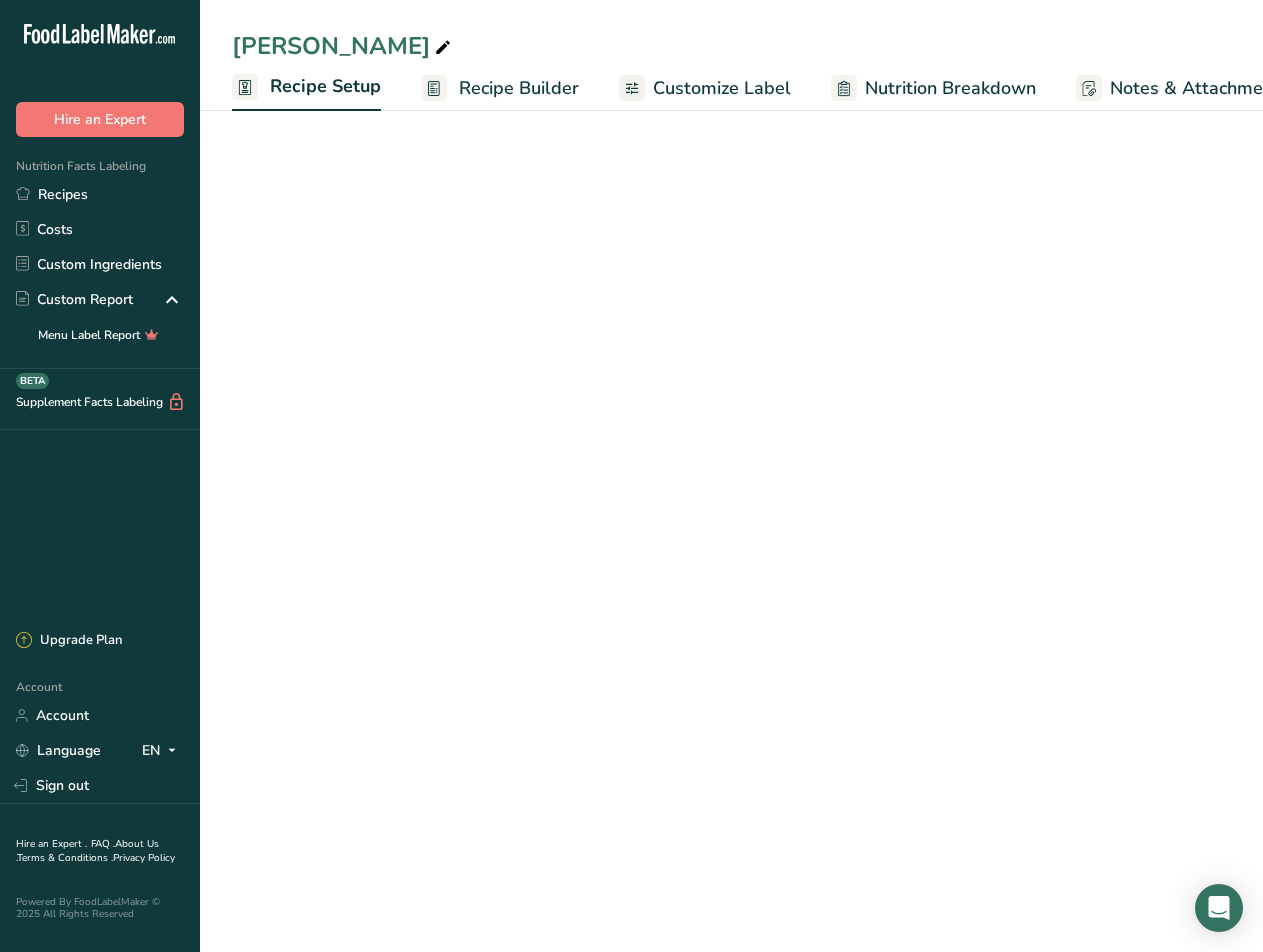 scroll, scrollTop: 370, scrollLeft: 0, axis: vertical 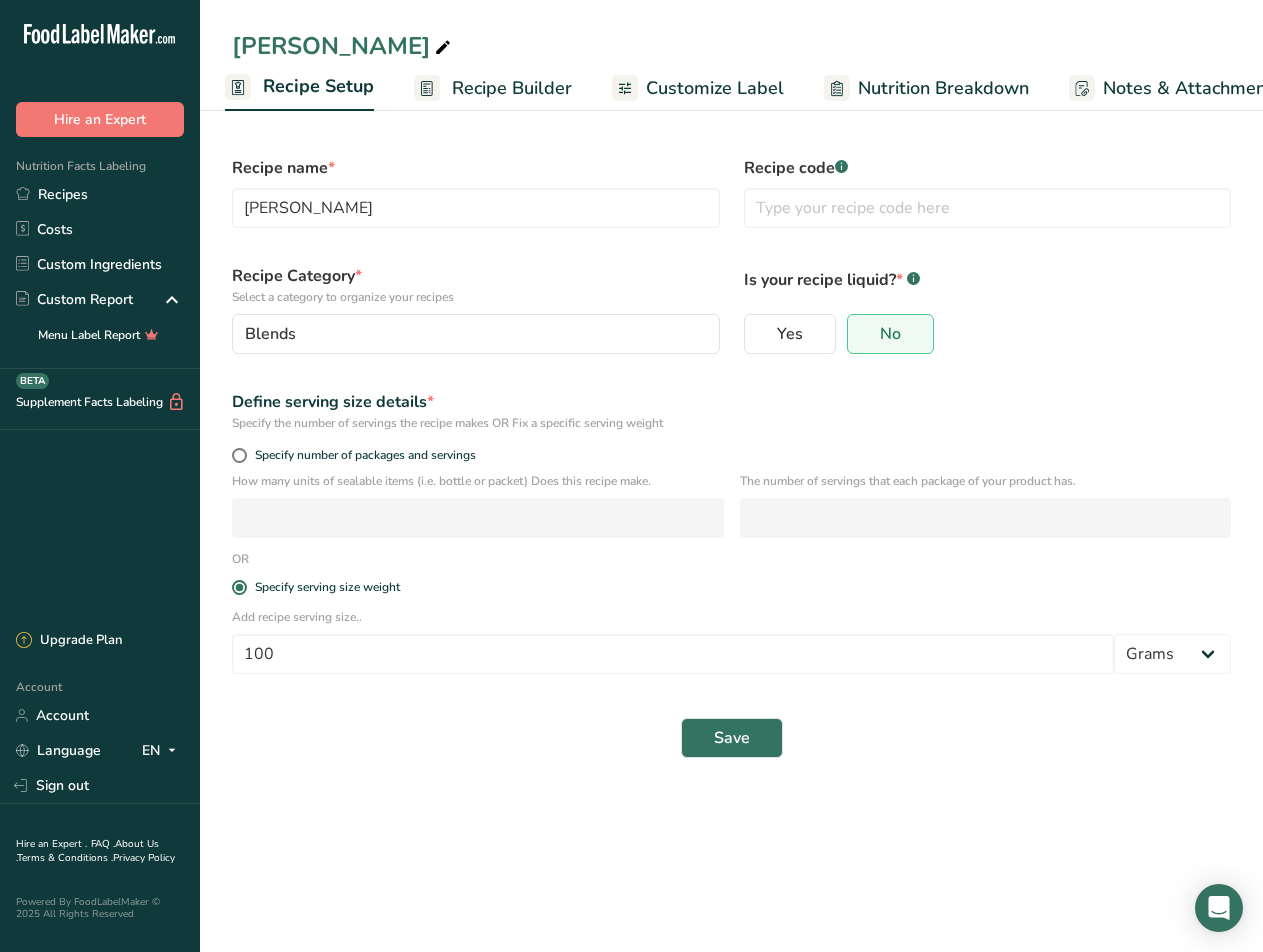 click on "Recipe Builder" at bounding box center (512, 88) 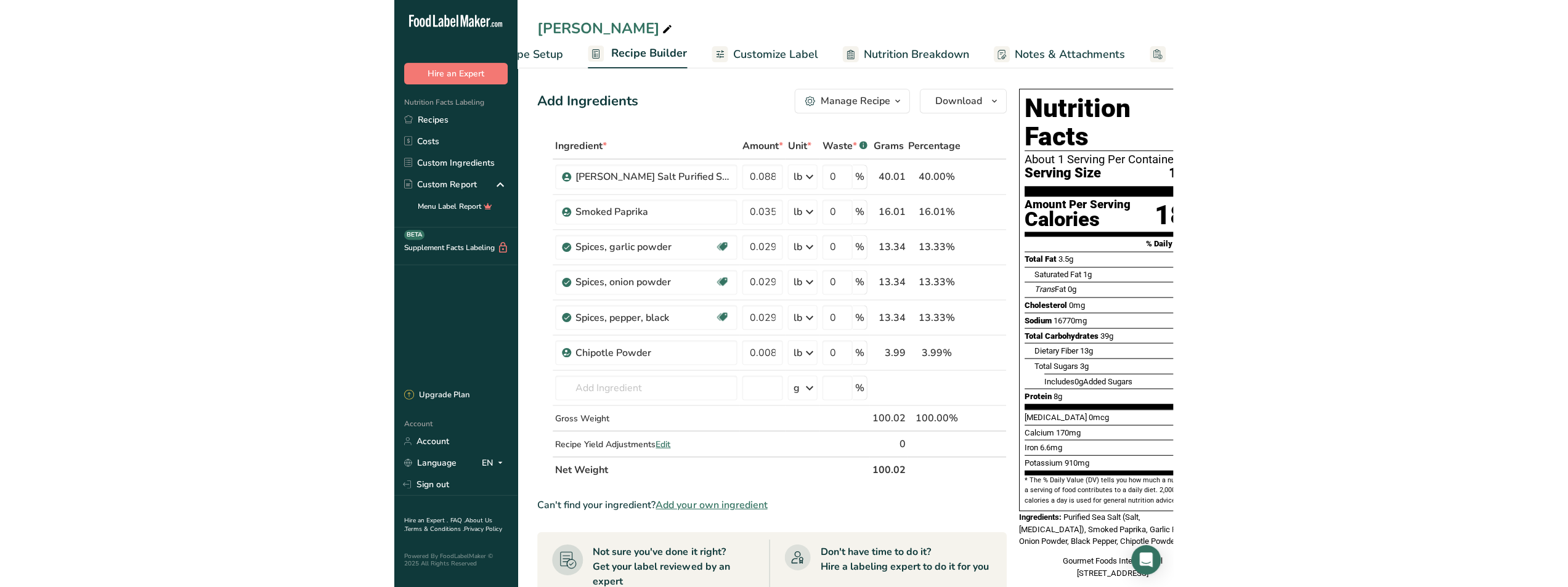 scroll, scrollTop: 0, scrollLeft: 119, axis: horizontal 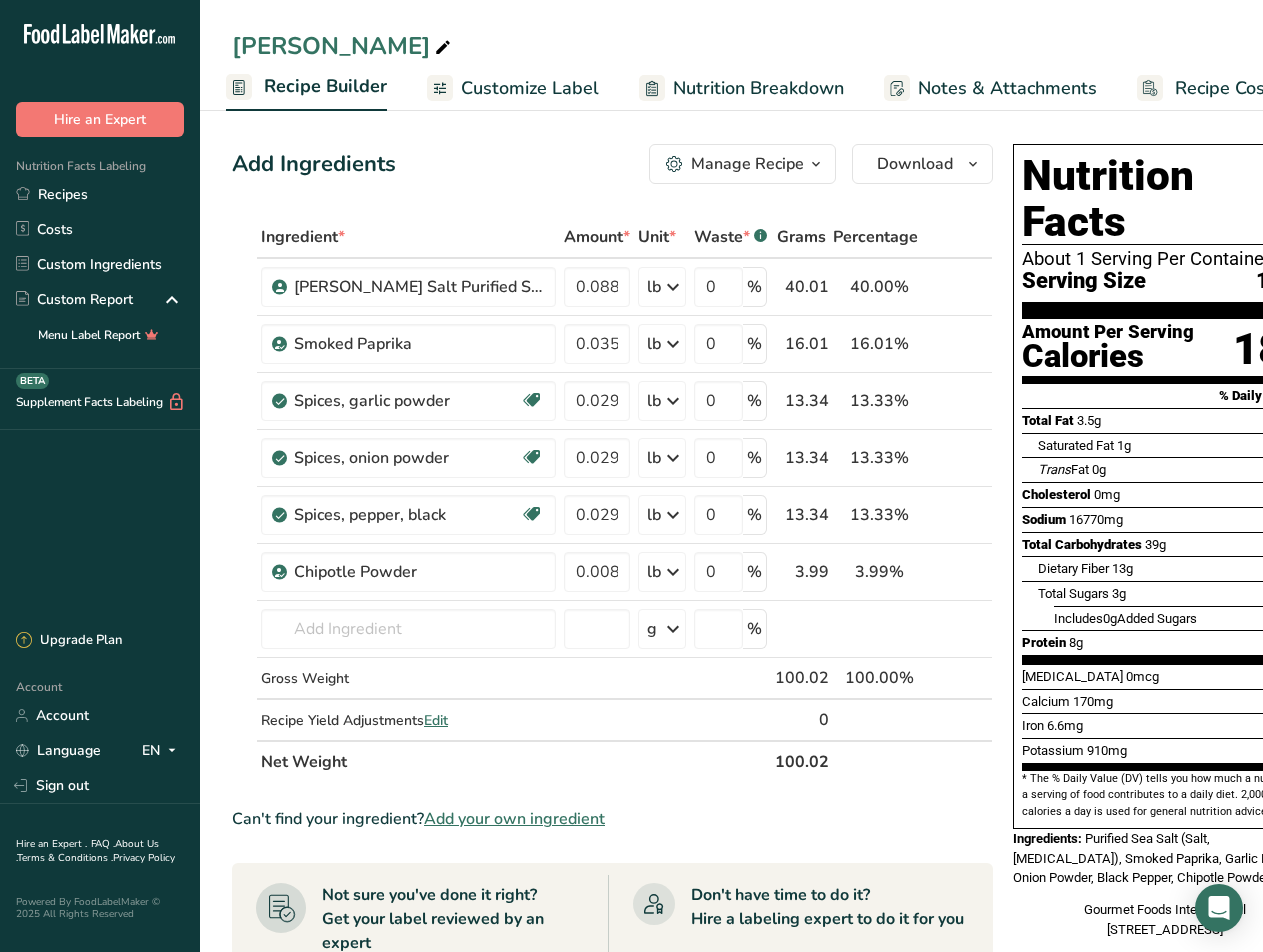 click on "Add Ingredients
Manage Recipe         Delete Recipe           Duplicate Recipe             Scale Recipe             Save as Sub-Recipe   .a-a{fill:#347362;}.b-a{fill:#fff;}                               Nutrition Breakdown                 Recipe Card
NEW
Amino Acids Pattern Report             Activity History
Download
Choose your preferred label style
Standard FDA label
Standard FDA label
The most common format for nutrition facts labels in compliance with the FDA's typeface, style and requirements
Tabular FDA label
A label format compliant with the FDA regulations presented in a tabular (horizontal) display.
Linear FDA label
A simple linear display for small sized packages.
Simplified FDA label" at bounding box center [612, 164] 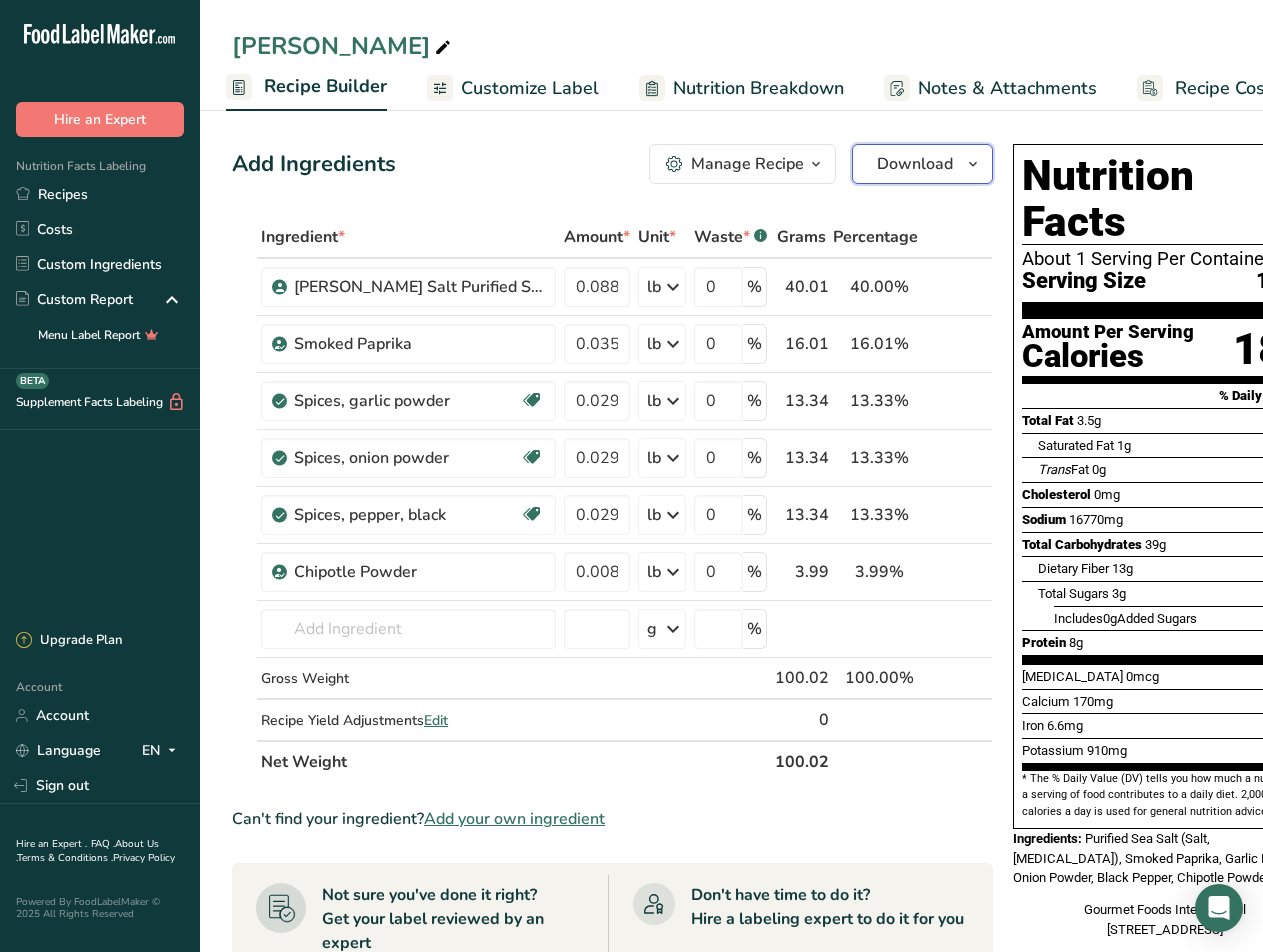 click at bounding box center (973, 164) 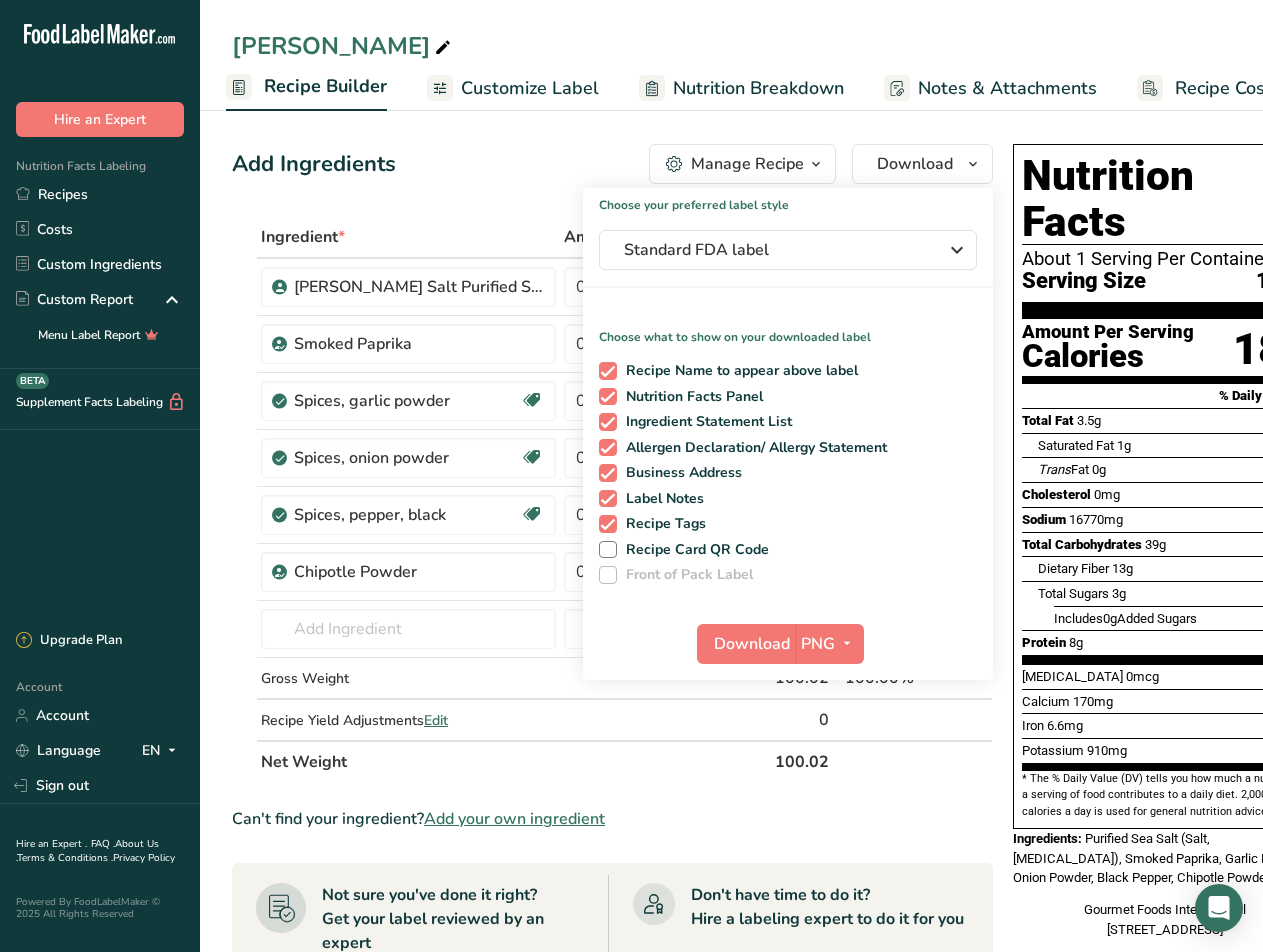 click on "Add Ingredients
Manage Recipe         Delete Recipe           Duplicate Recipe             Scale Recipe             Save as Sub-Recipe   .a-a{fill:#347362;}.b-a{fill:#fff;}                               Nutrition Breakdown                 Recipe Card
NEW
Amino Acids Pattern Report             Activity History
Download
Choose your preferred label style
Standard FDA label
Standard FDA label
The most common format for nutrition facts labels in compliance with the FDA's typeface, style and requirements
Tabular FDA label
A label format compliant with the FDA regulations presented in a tabular (horizontal) display.
Linear FDA label
A simple linear display for small sized packages.
Simplified FDA label" at bounding box center (612, 164) 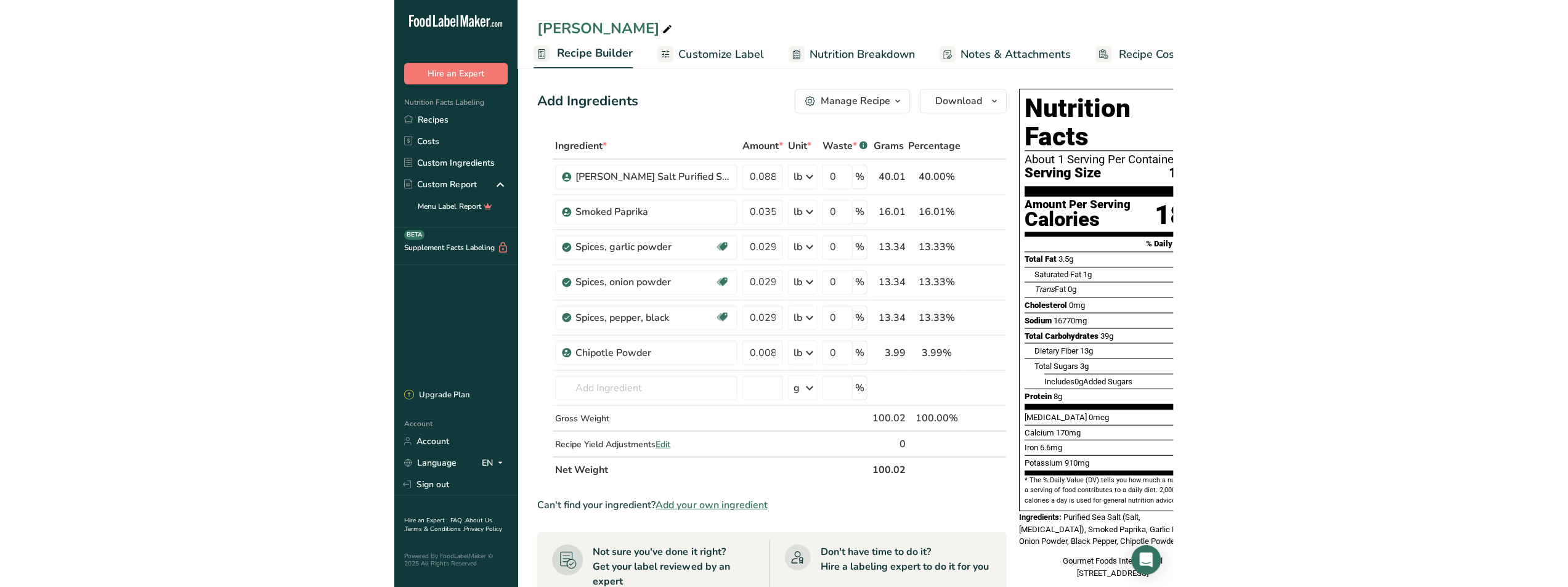 scroll, scrollTop: 0, scrollLeft: 0, axis: both 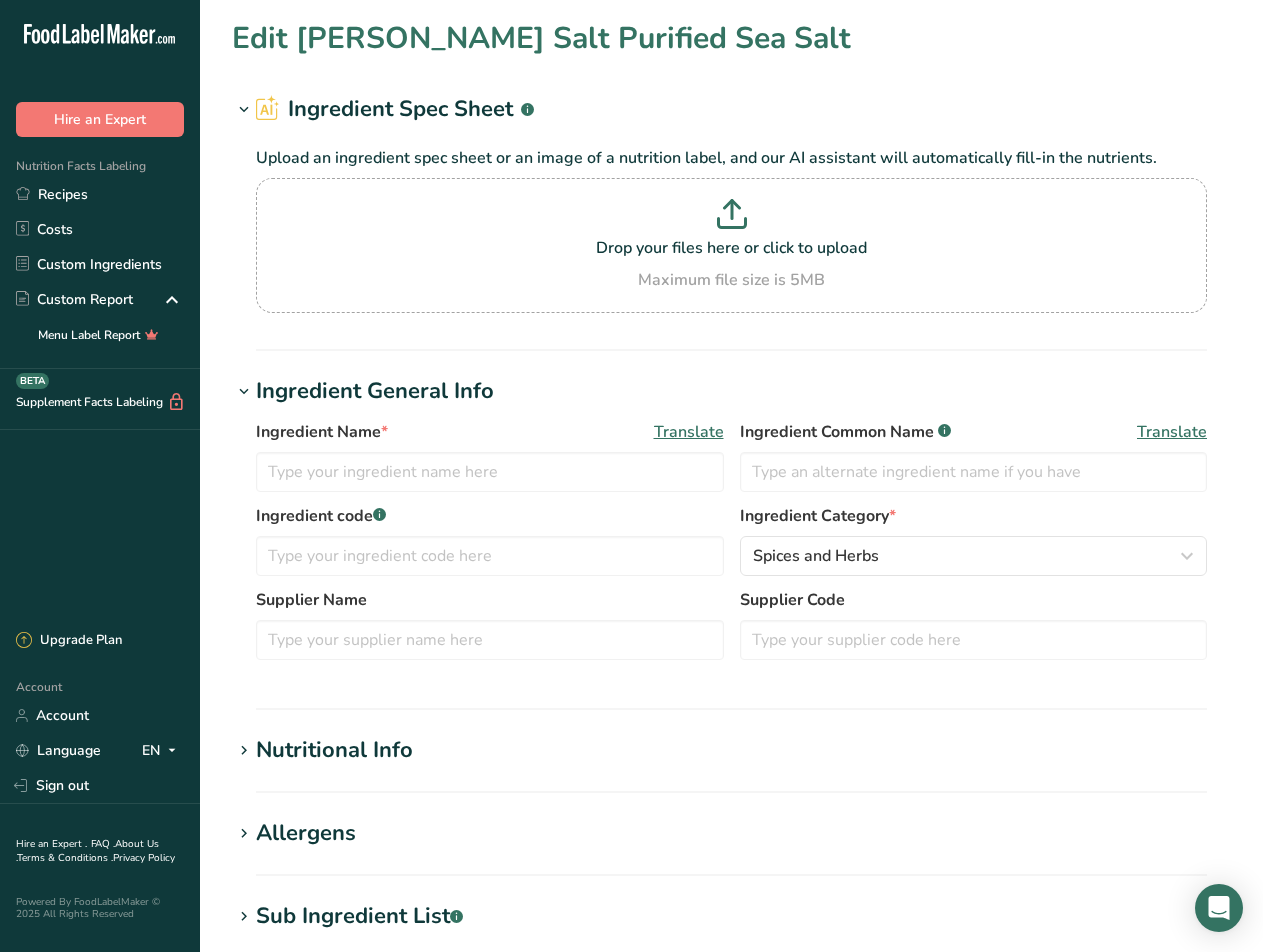 type on "Cargill Salt Purified Sea Salt" 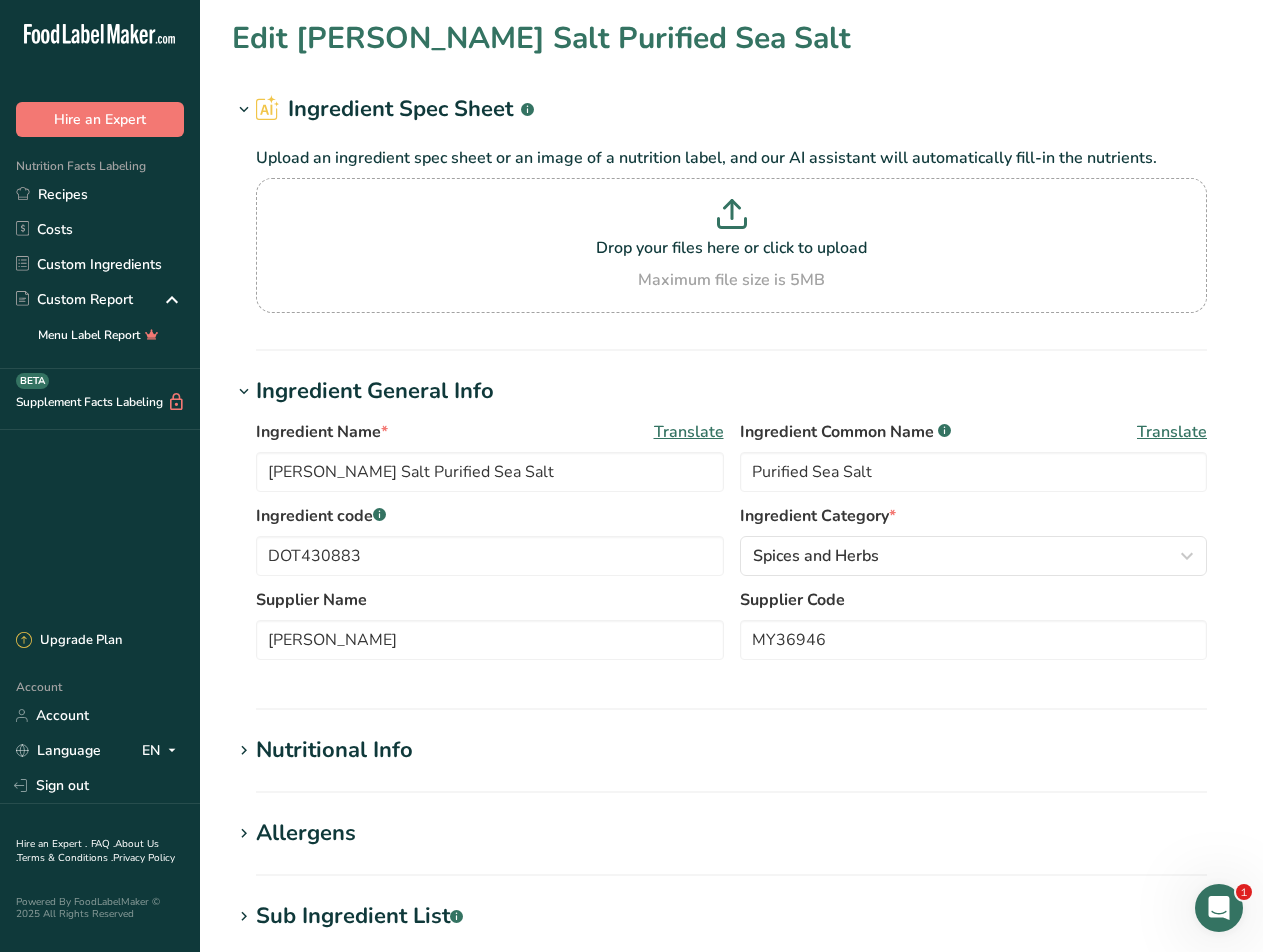 scroll, scrollTop: 0, scrollLeft: 0, axis: both 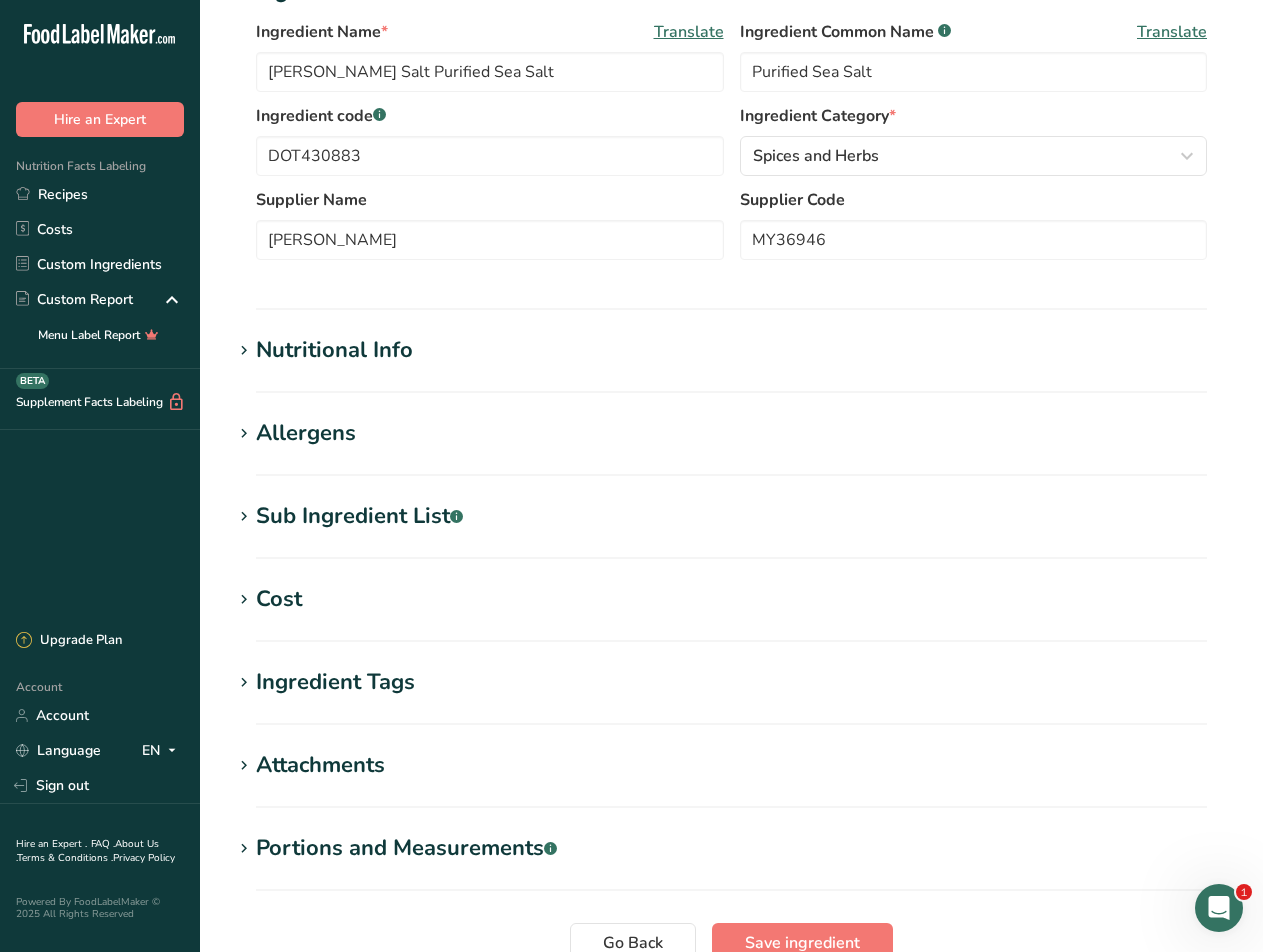 click on "Nutritional Info" at bounding box center [334, 350] 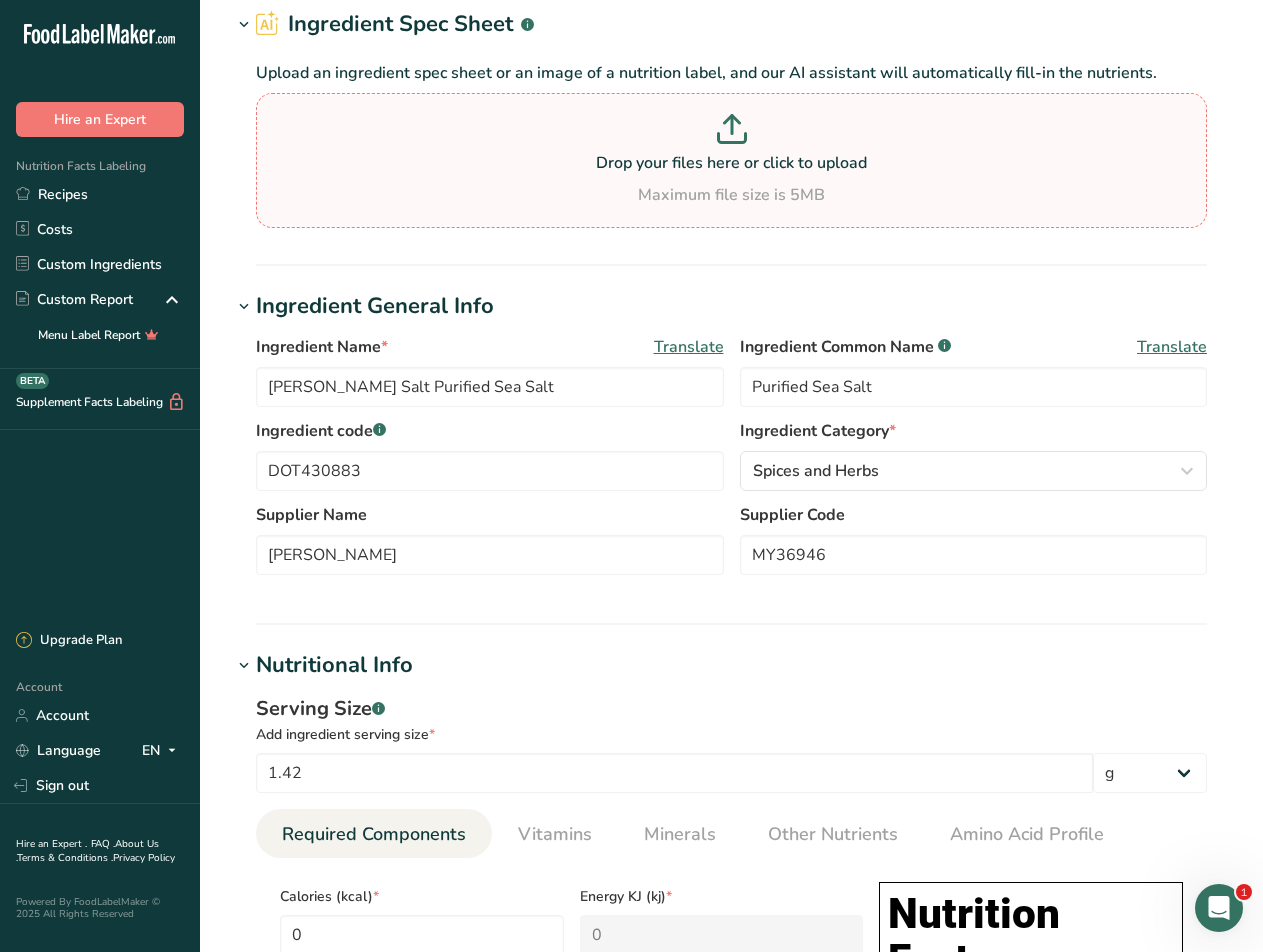scroll, scrollTop: 0, scrollLeft: 0, axis: both 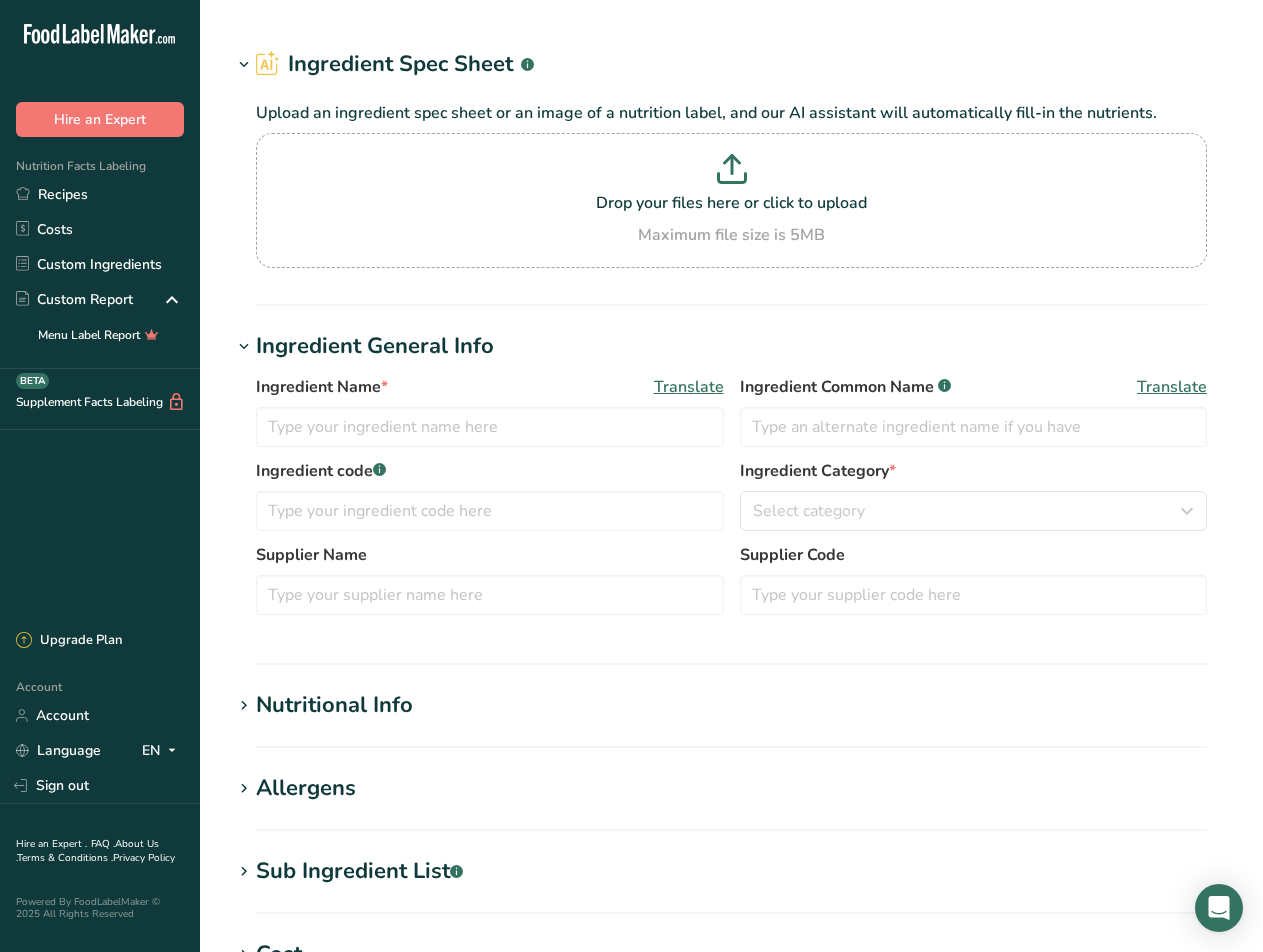 type on "Spices, onion powder" 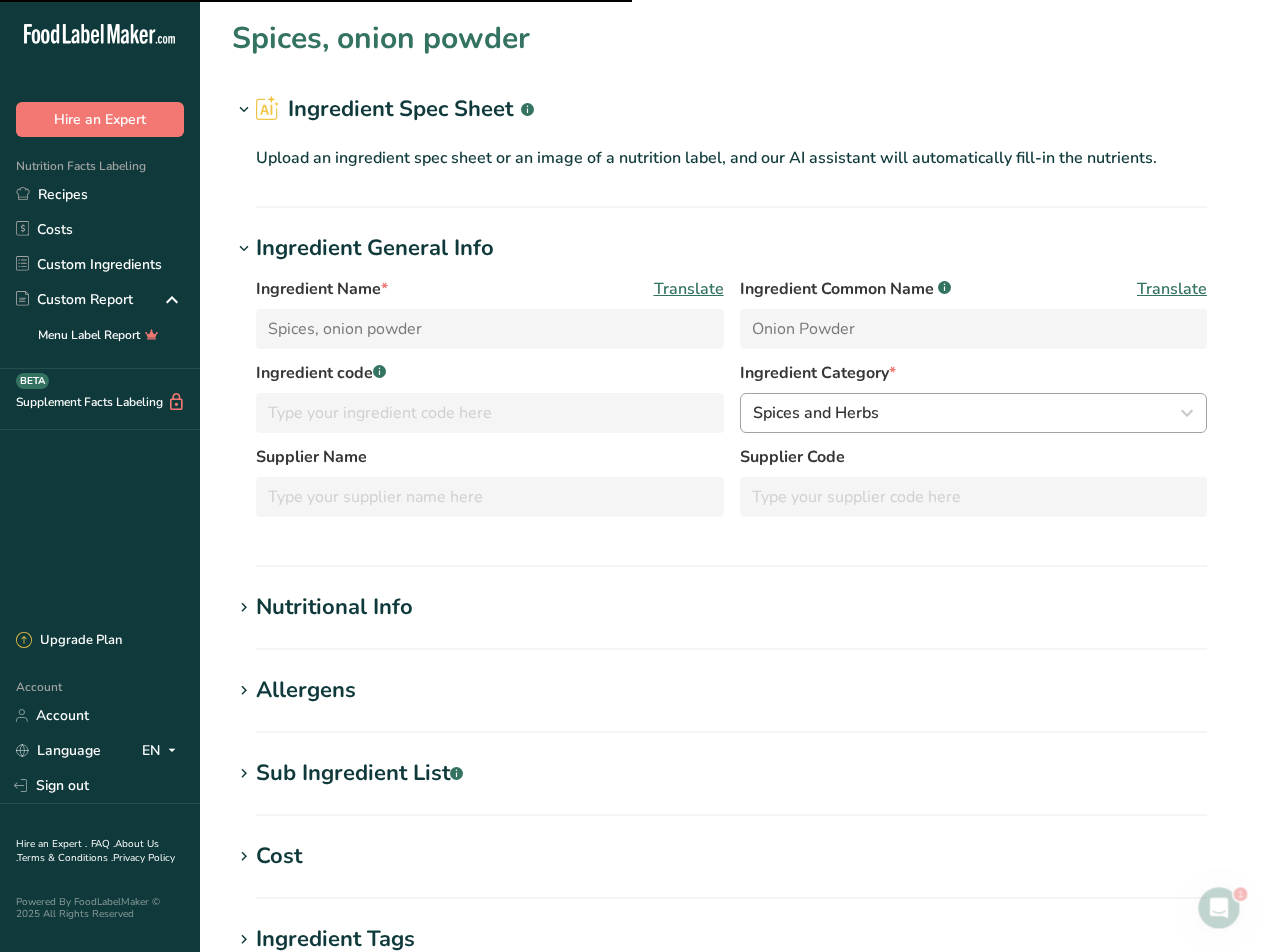 scroll, scrollTop: 0, scrollLeft: 0, axis: both 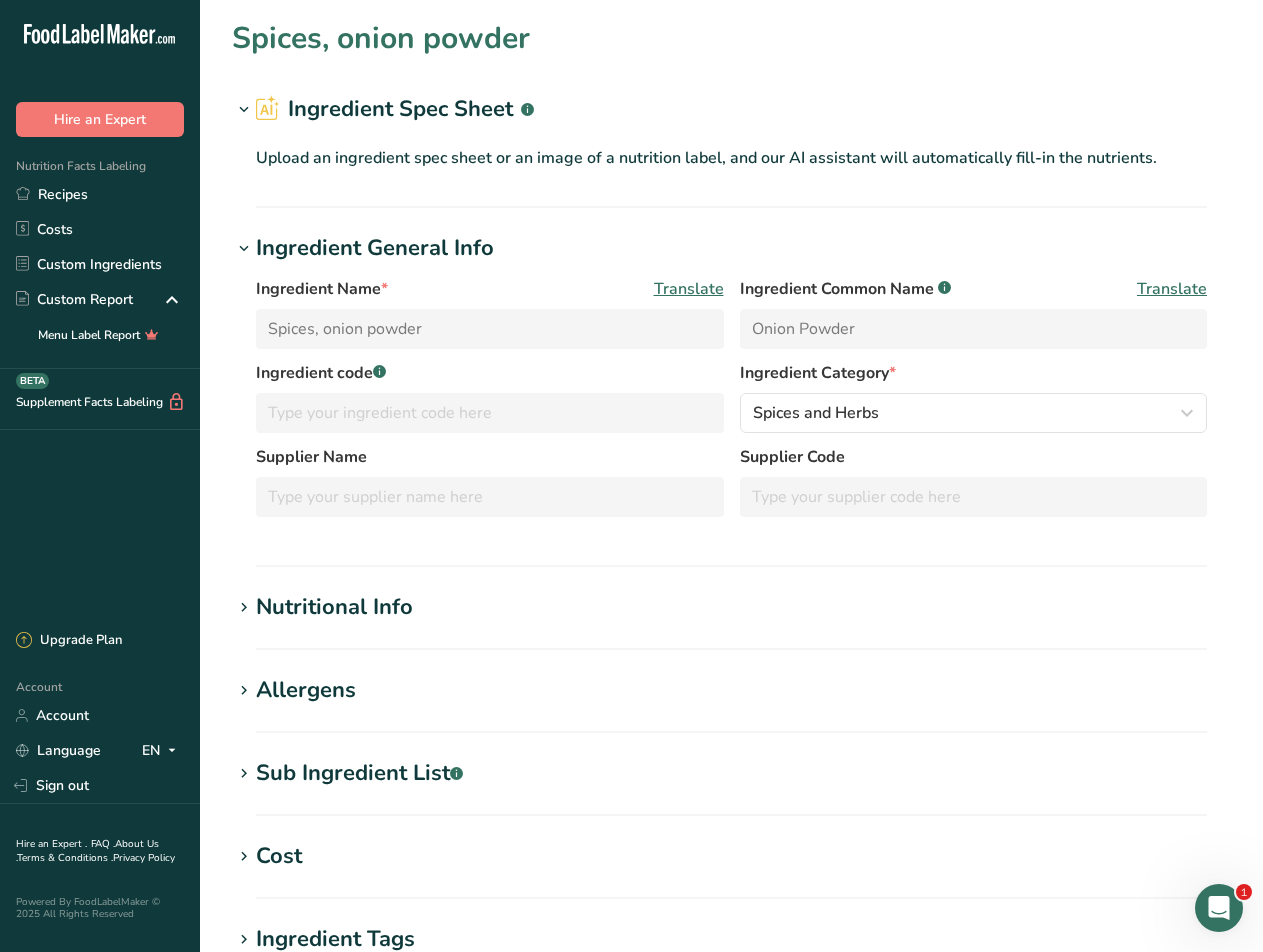 click on "Nutritional Info" at bounding box center [334, 607] 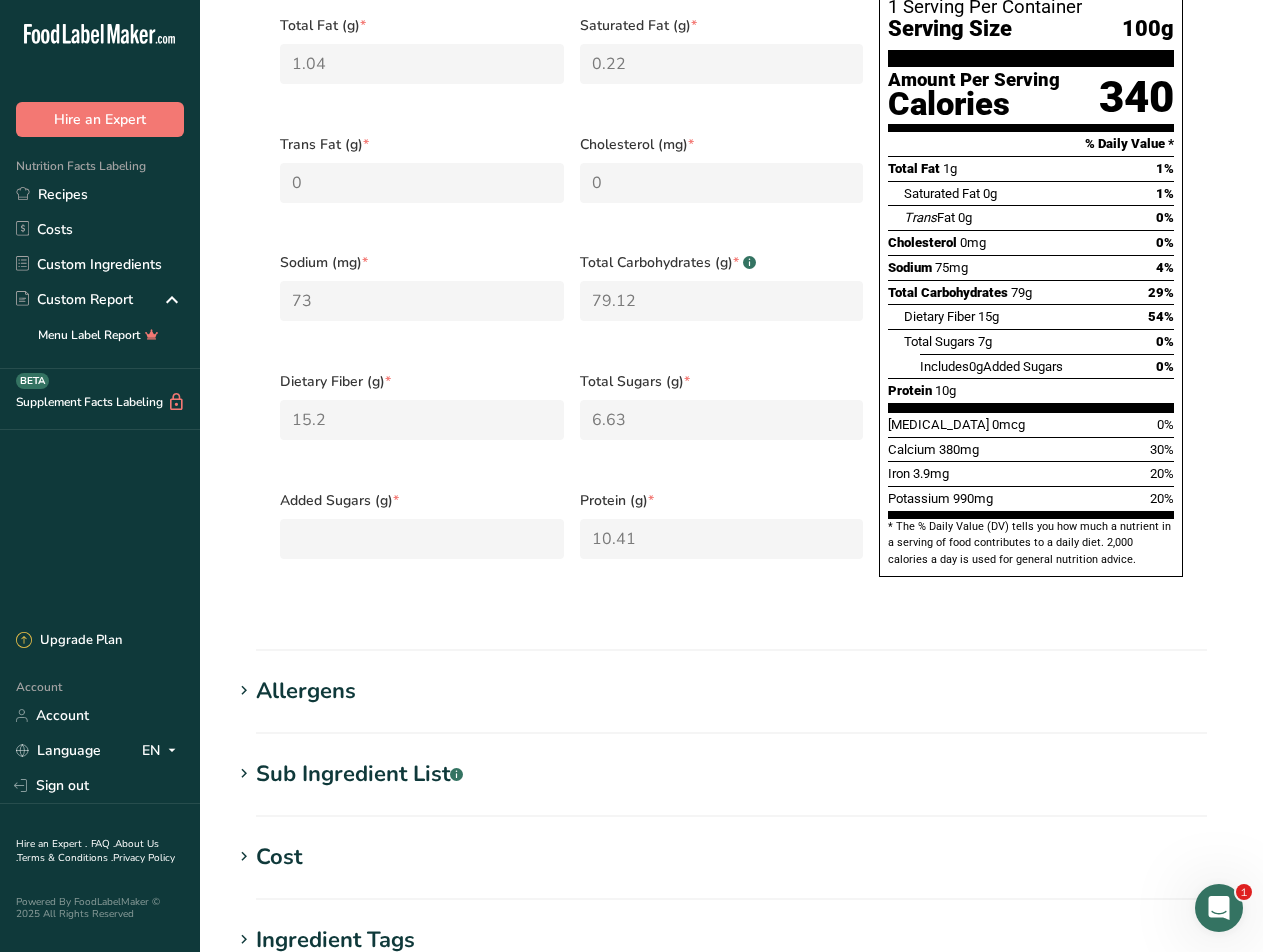scroll, scrollTop: 1000, scrollLeft: 0, axis: vertical 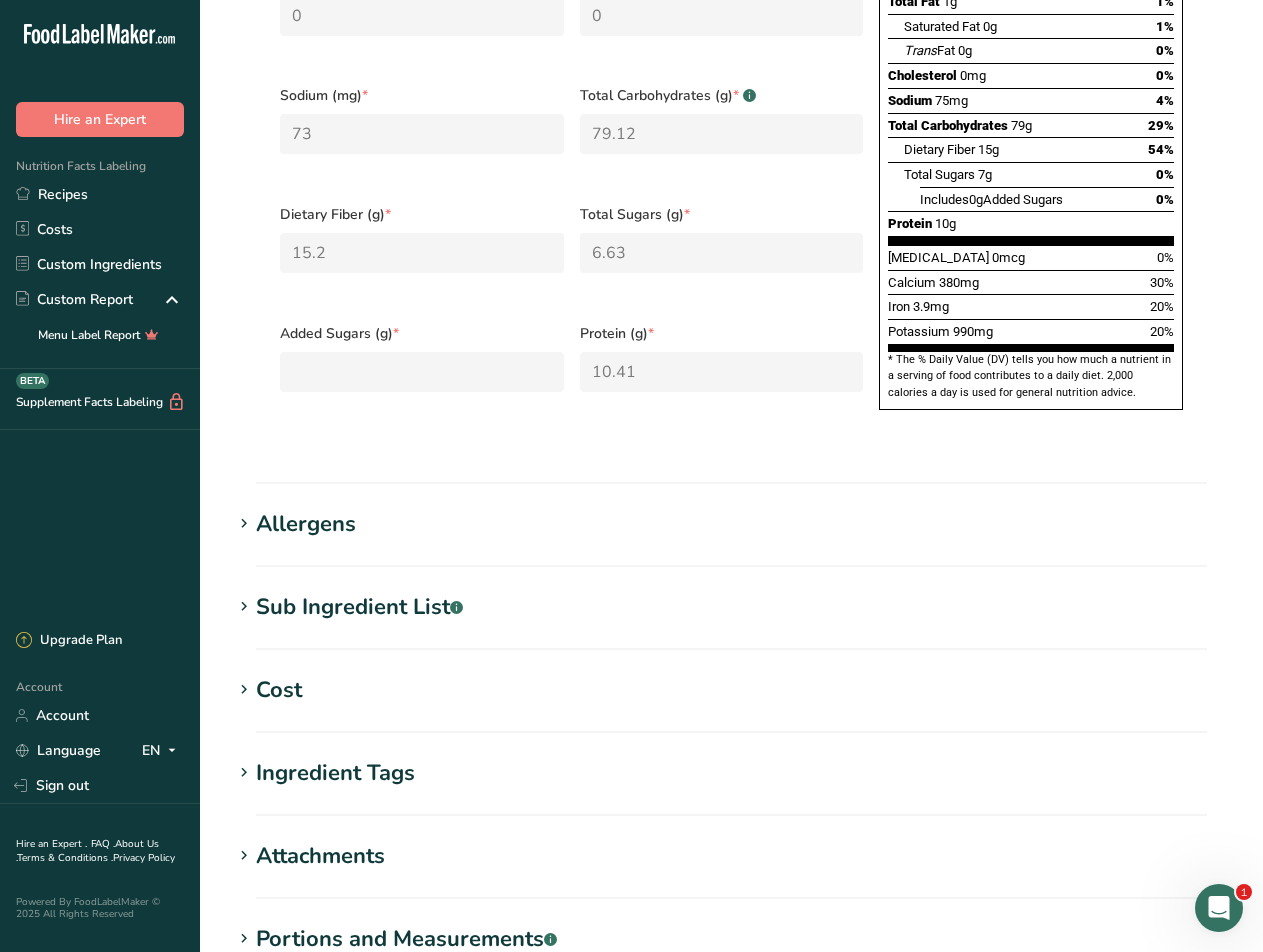 click on "Sub Ingredient List
.a-a{fill:#347362;}.b-a{fill:#fff;}" at bounding box center (359, 607) 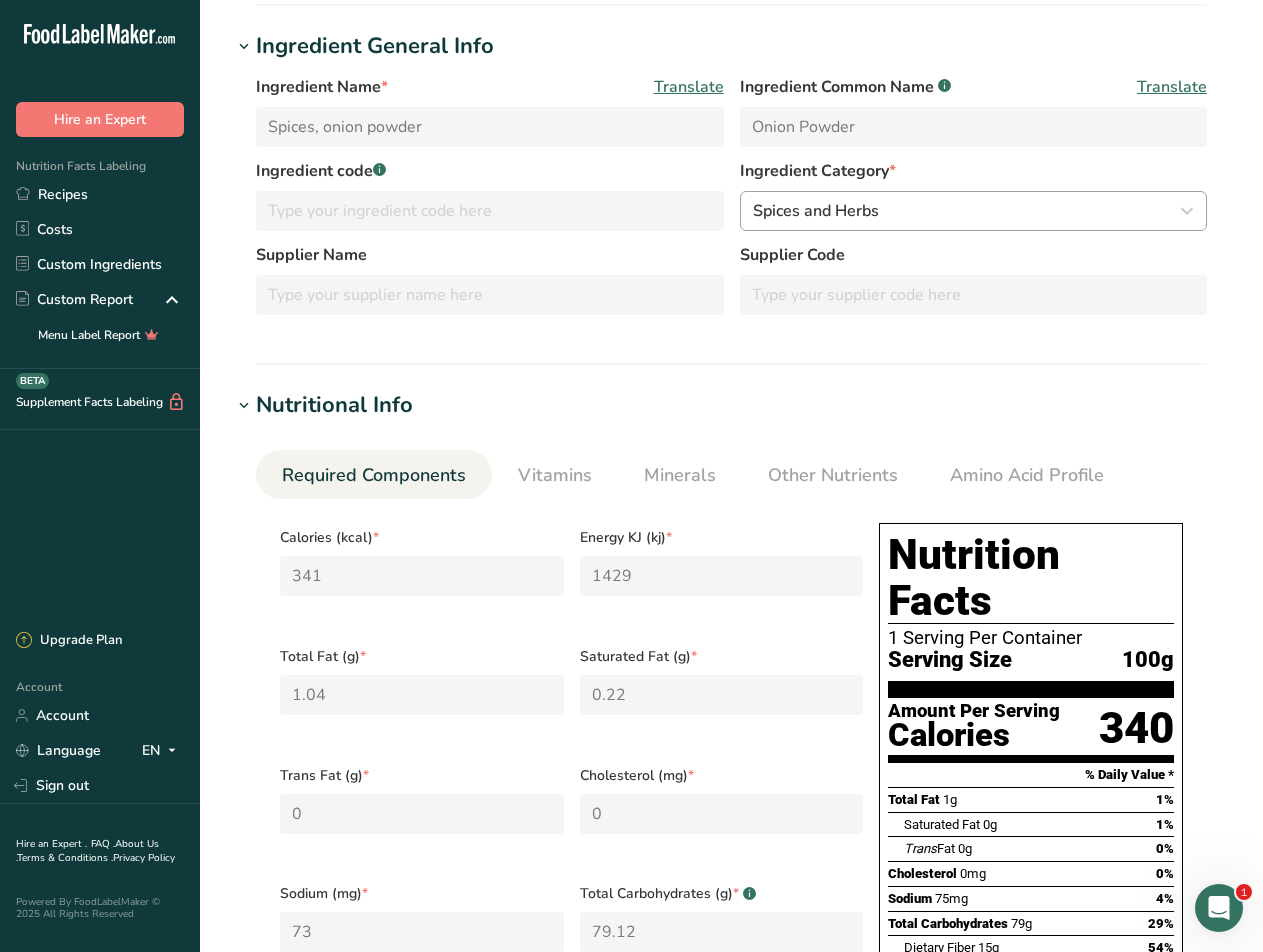 scroll, scrollTop: 0, scrollLeft: 0, axis: both 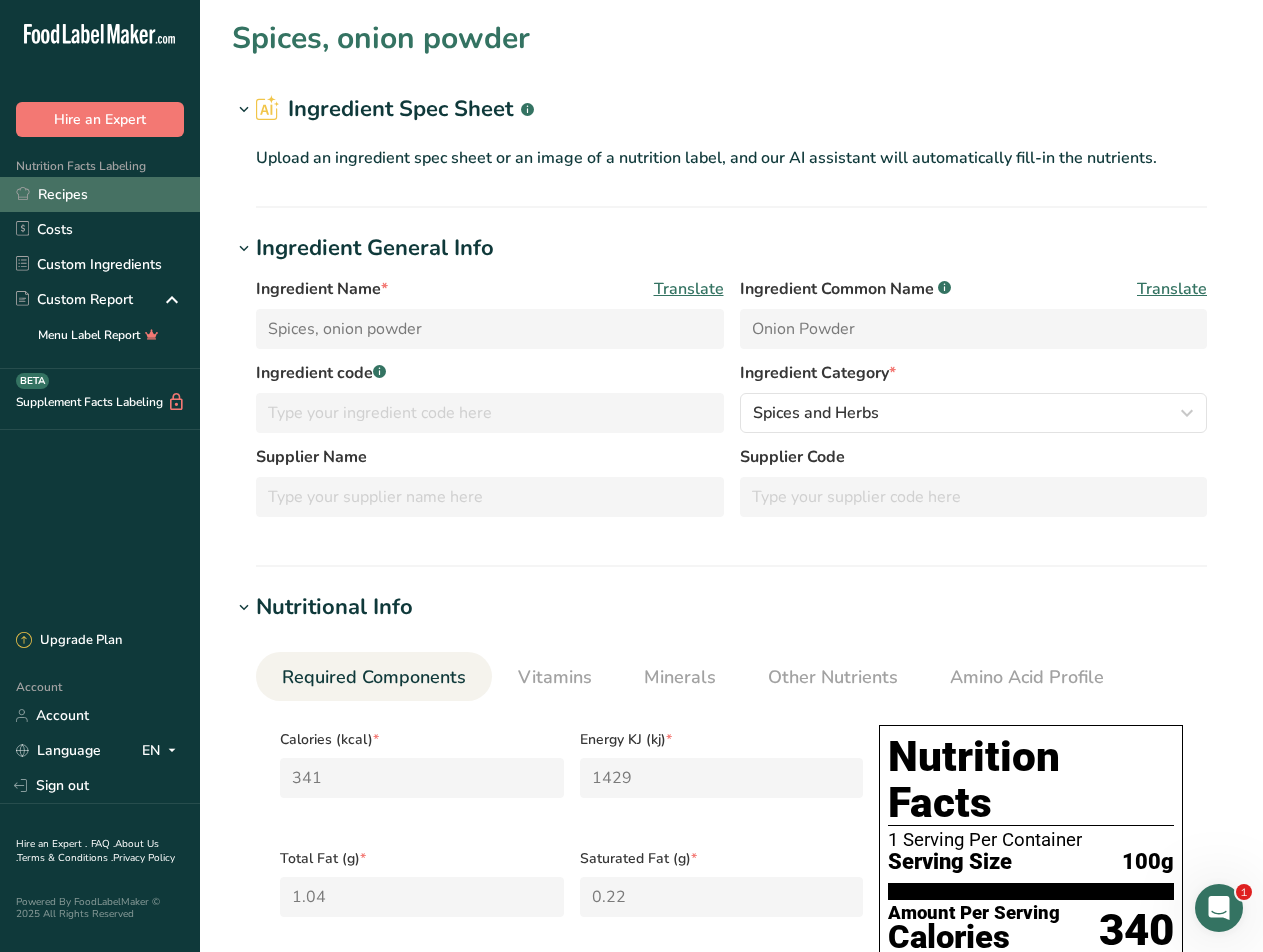 click on "Recipes" at bounding box center [100, 194] 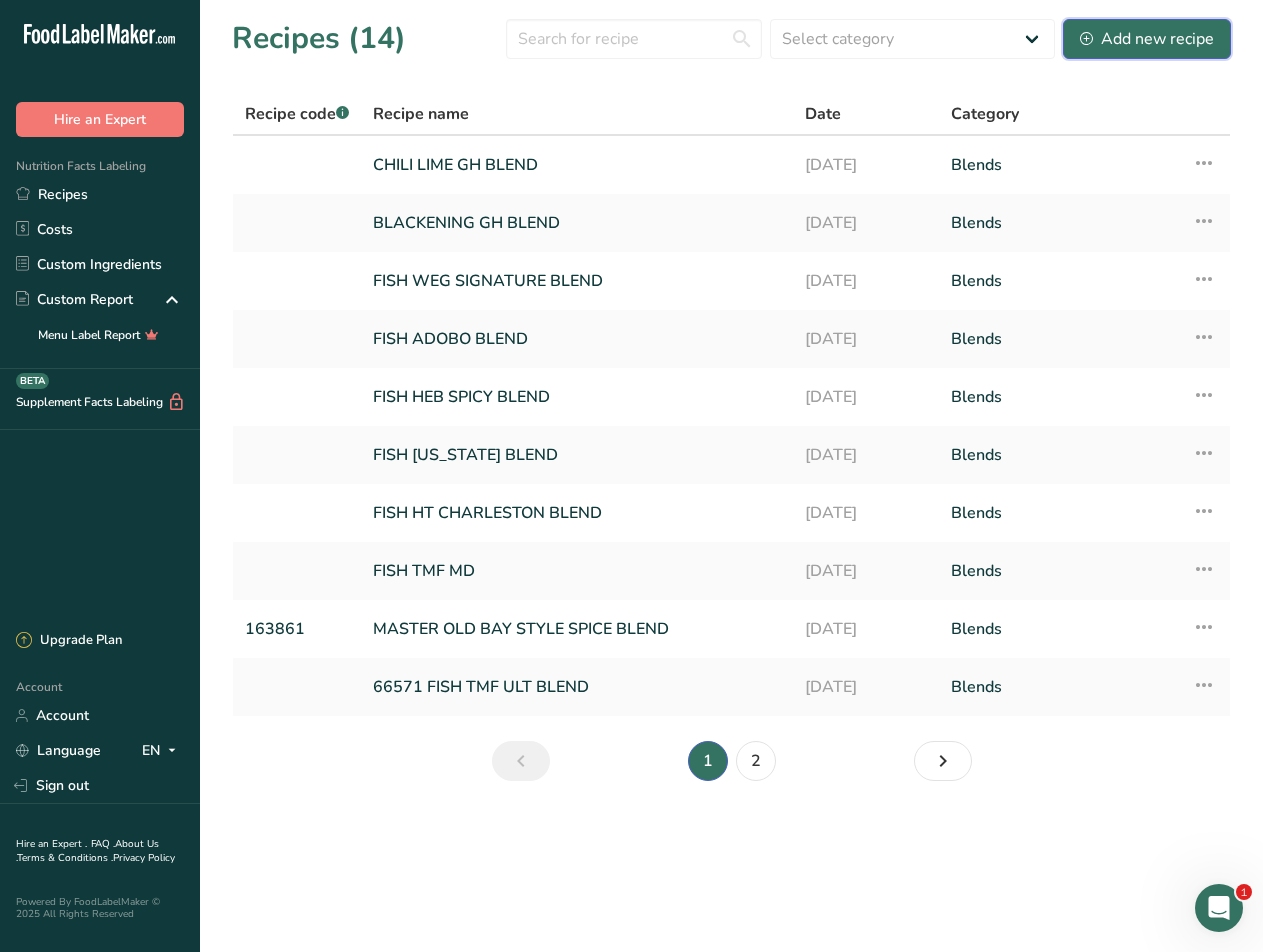 click on "Add new recipe" at bounding box center (1147, 39) 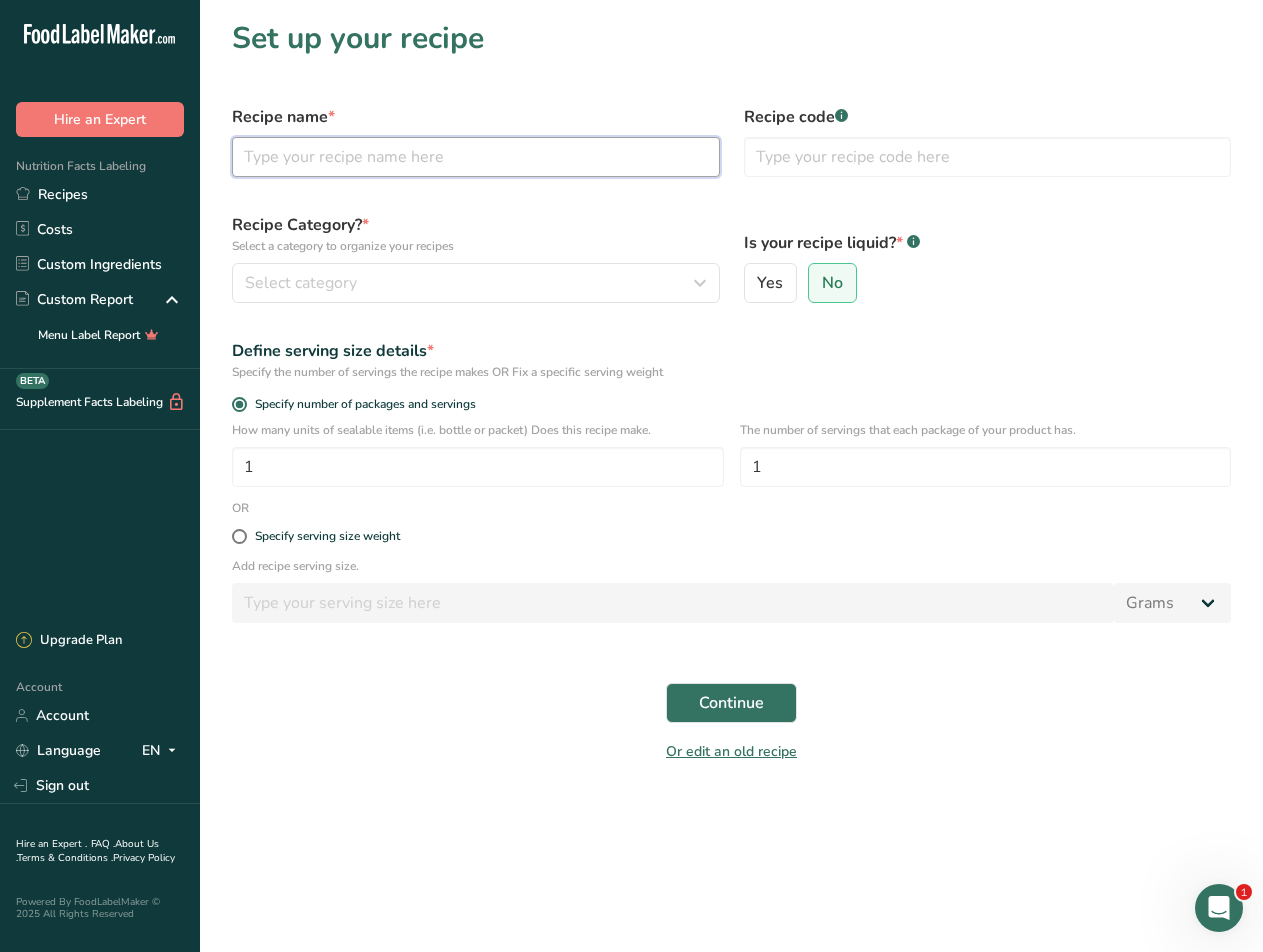 click at bounding box center (476, 157) 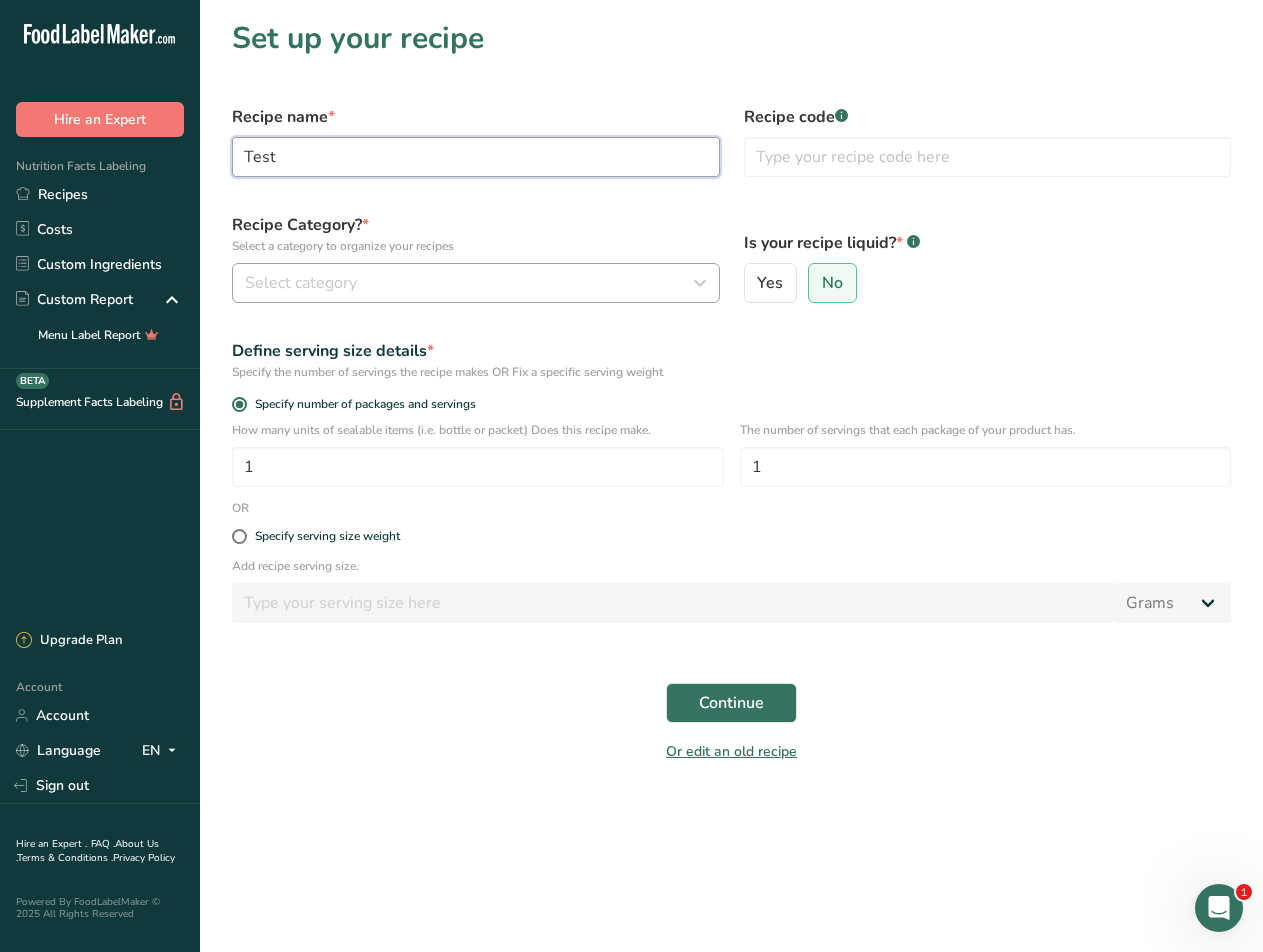 type on "Test" 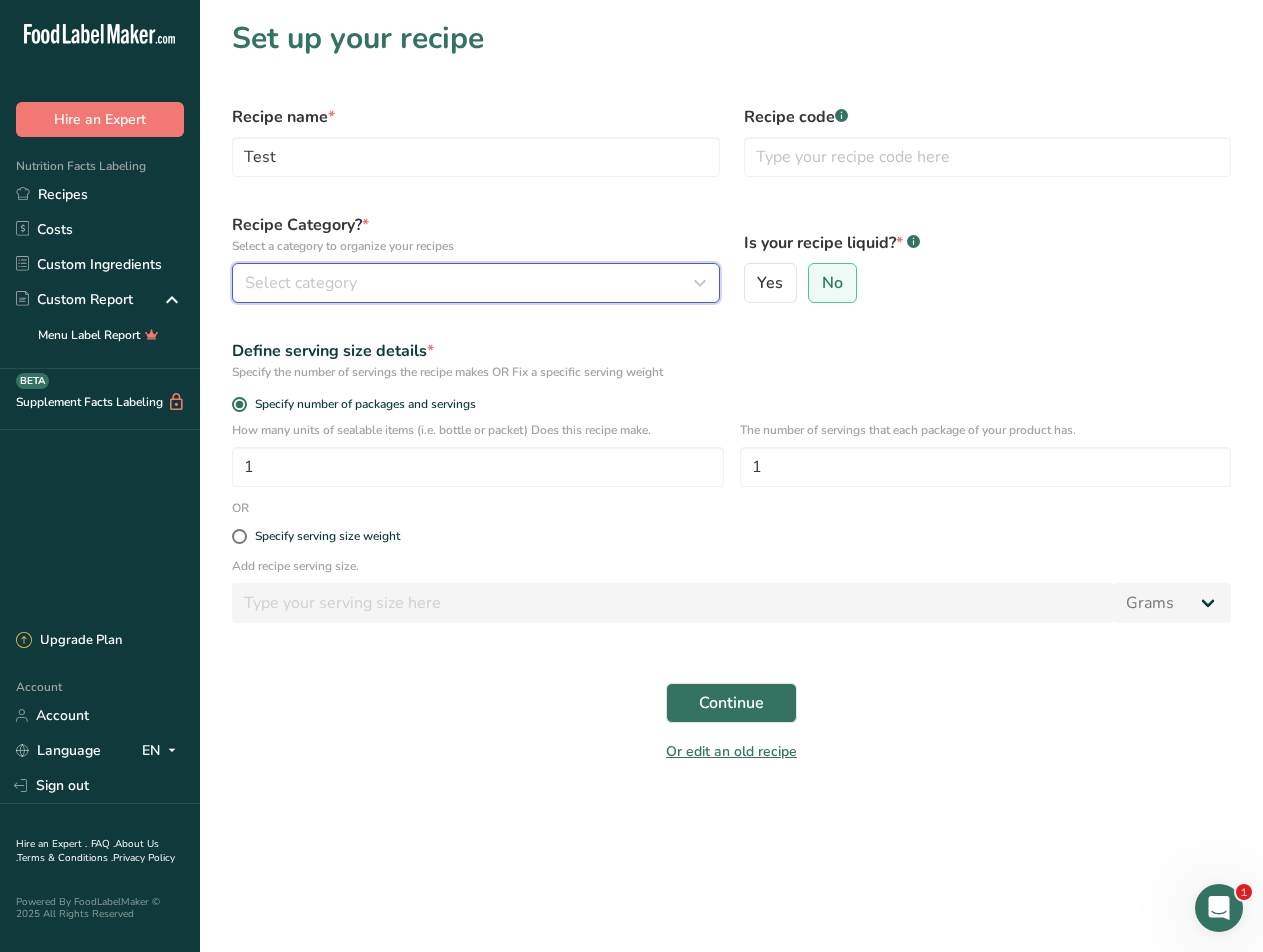 click on "Select category" at bounding box center [470, 283] 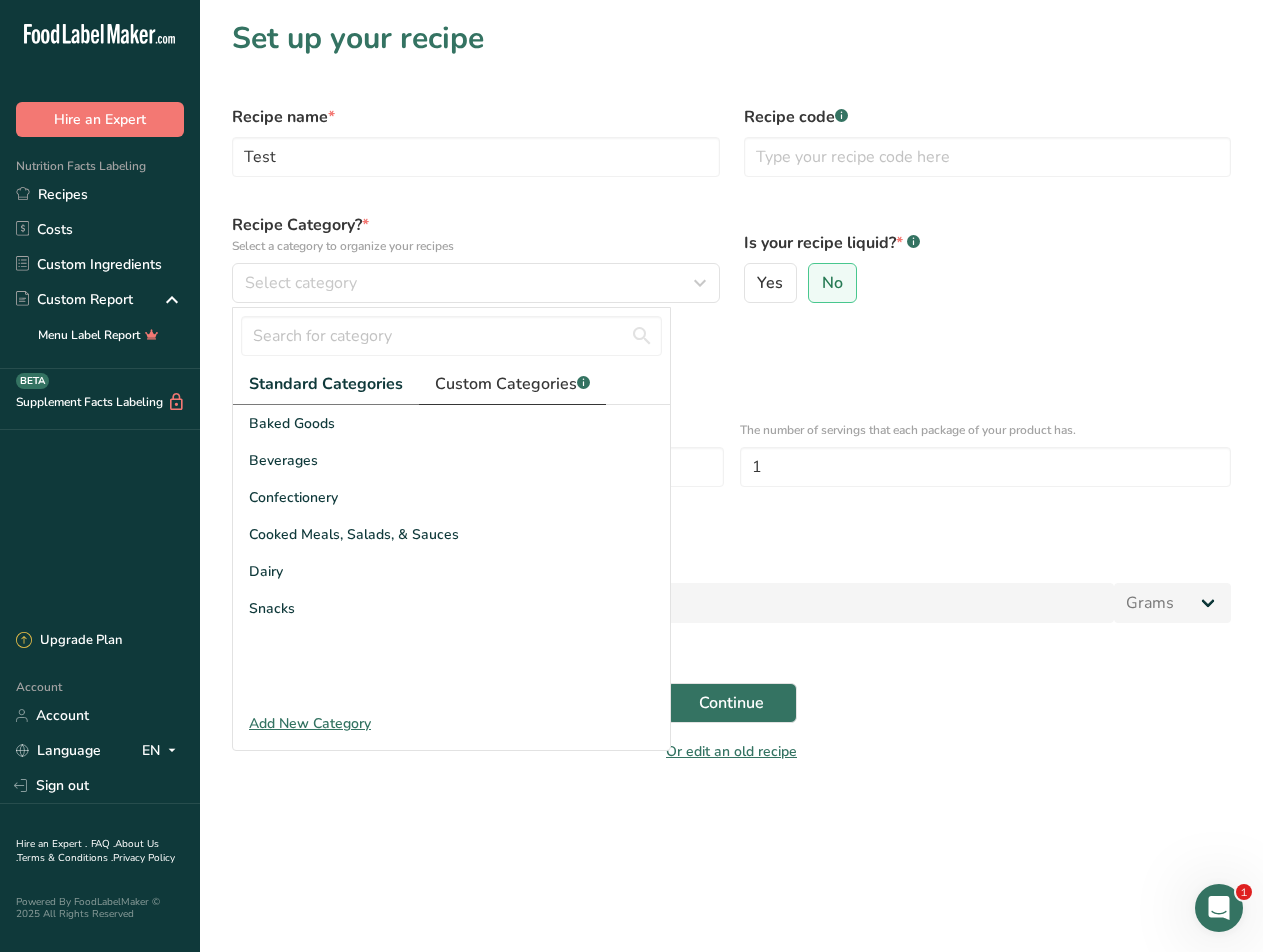 click on "Custom Categories
.a-a{fill:#347362;}.b-a{fill:#fff;}" at bounding box center [512, 384] 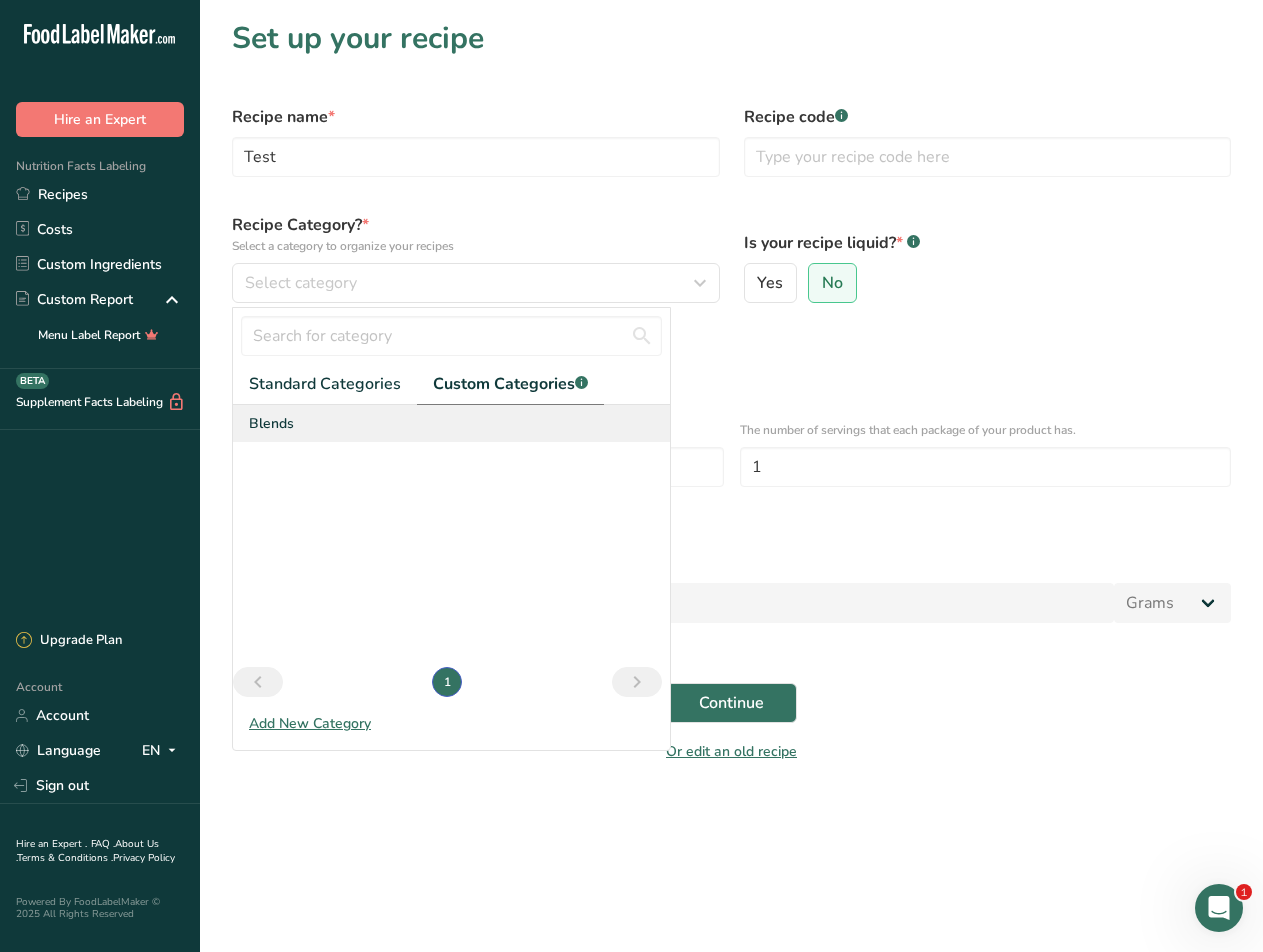 click on "Blends" at bounding box center [451, 423] 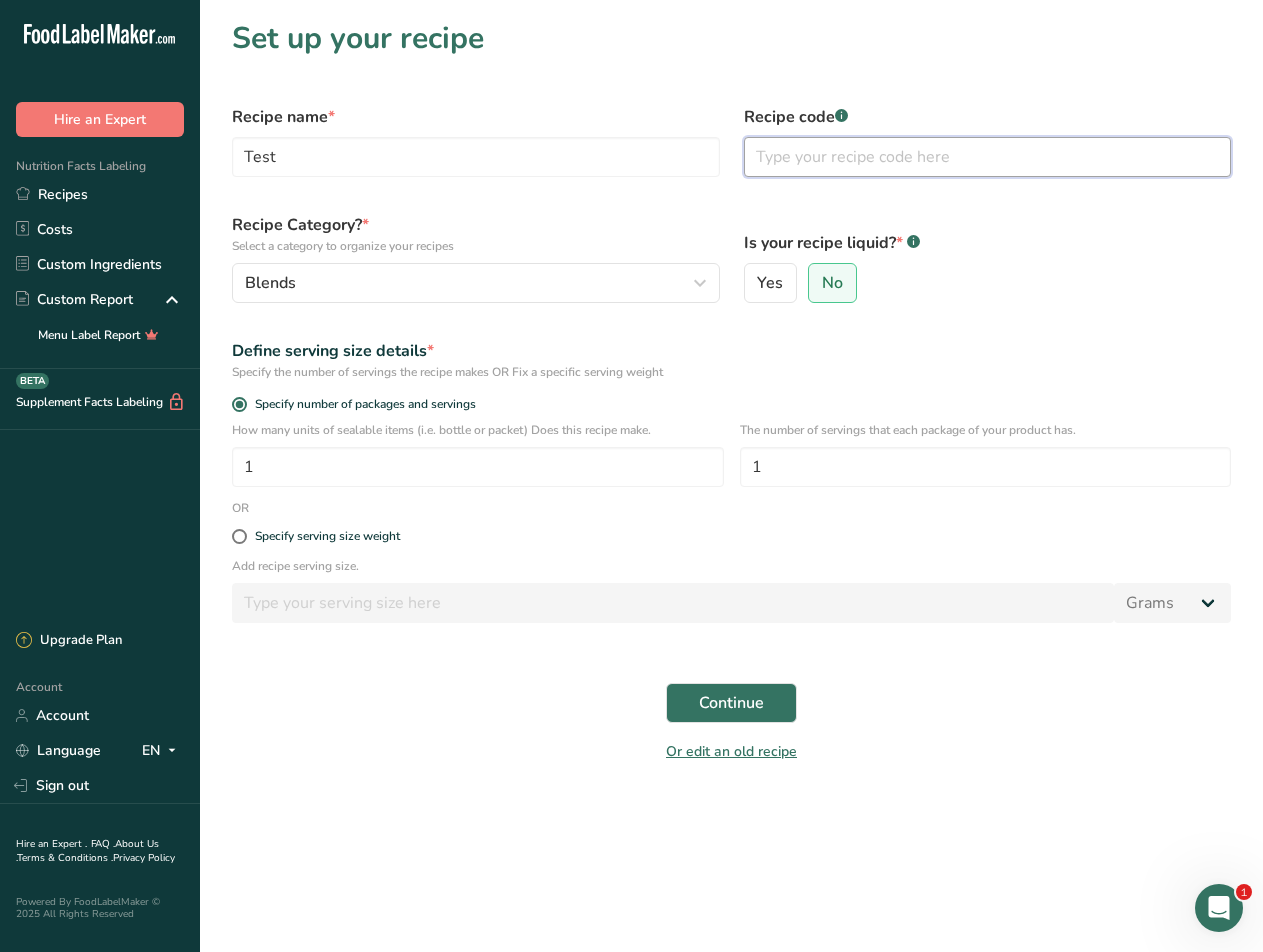 click at bounding box center [988, 157] 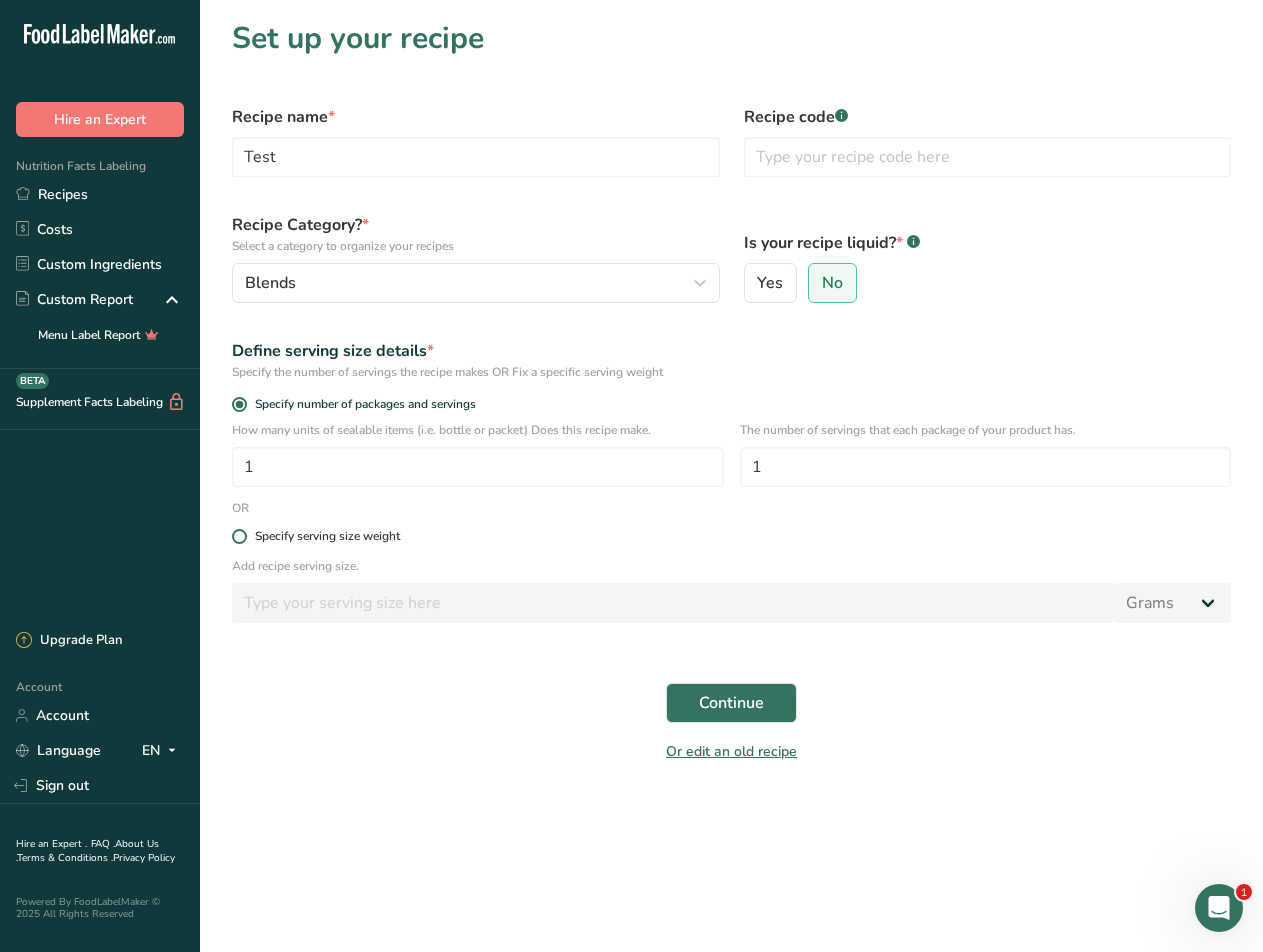 click on "Specify serving size weight" at bounding box center (327, 536) 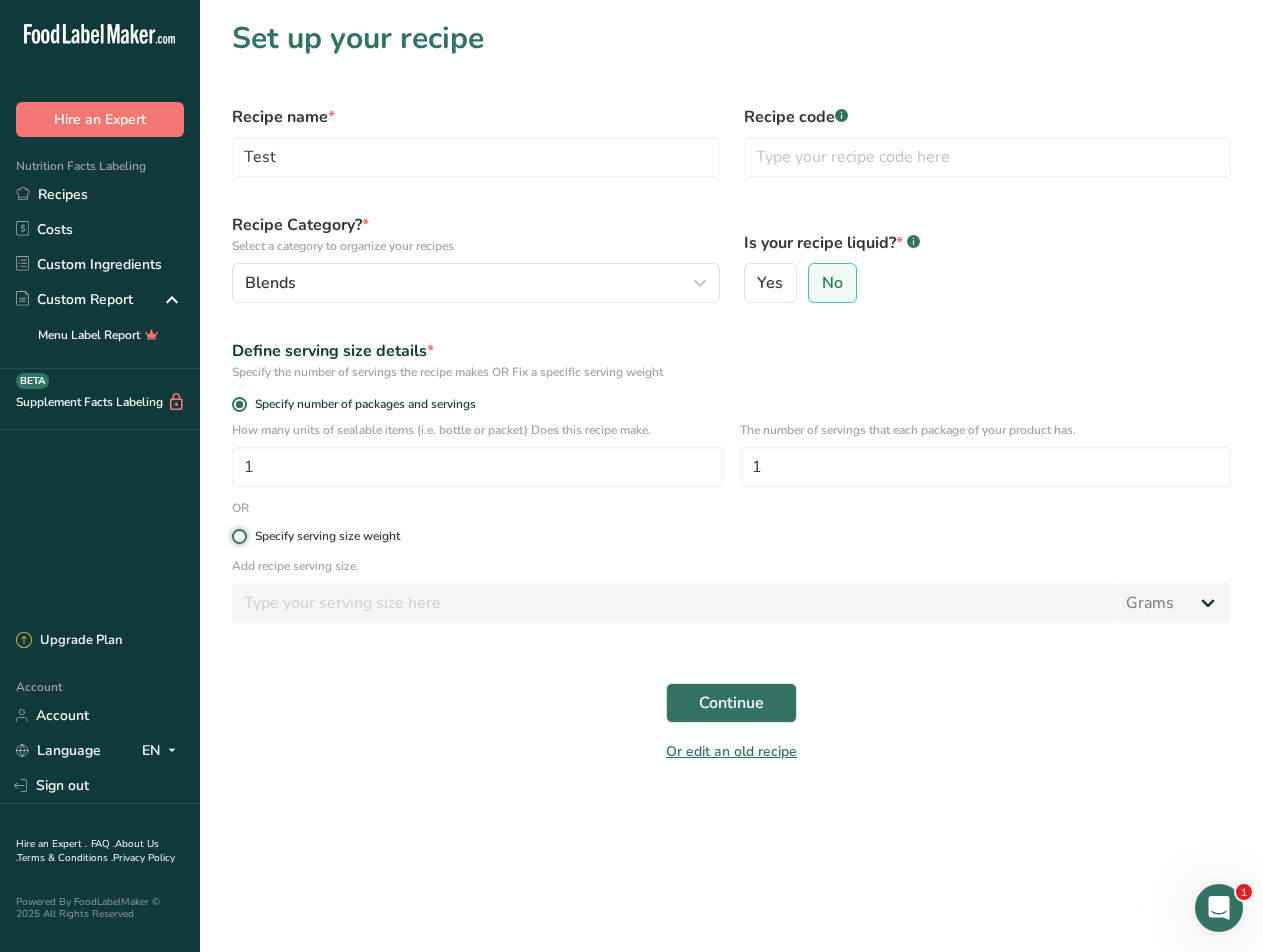 radio on "true" 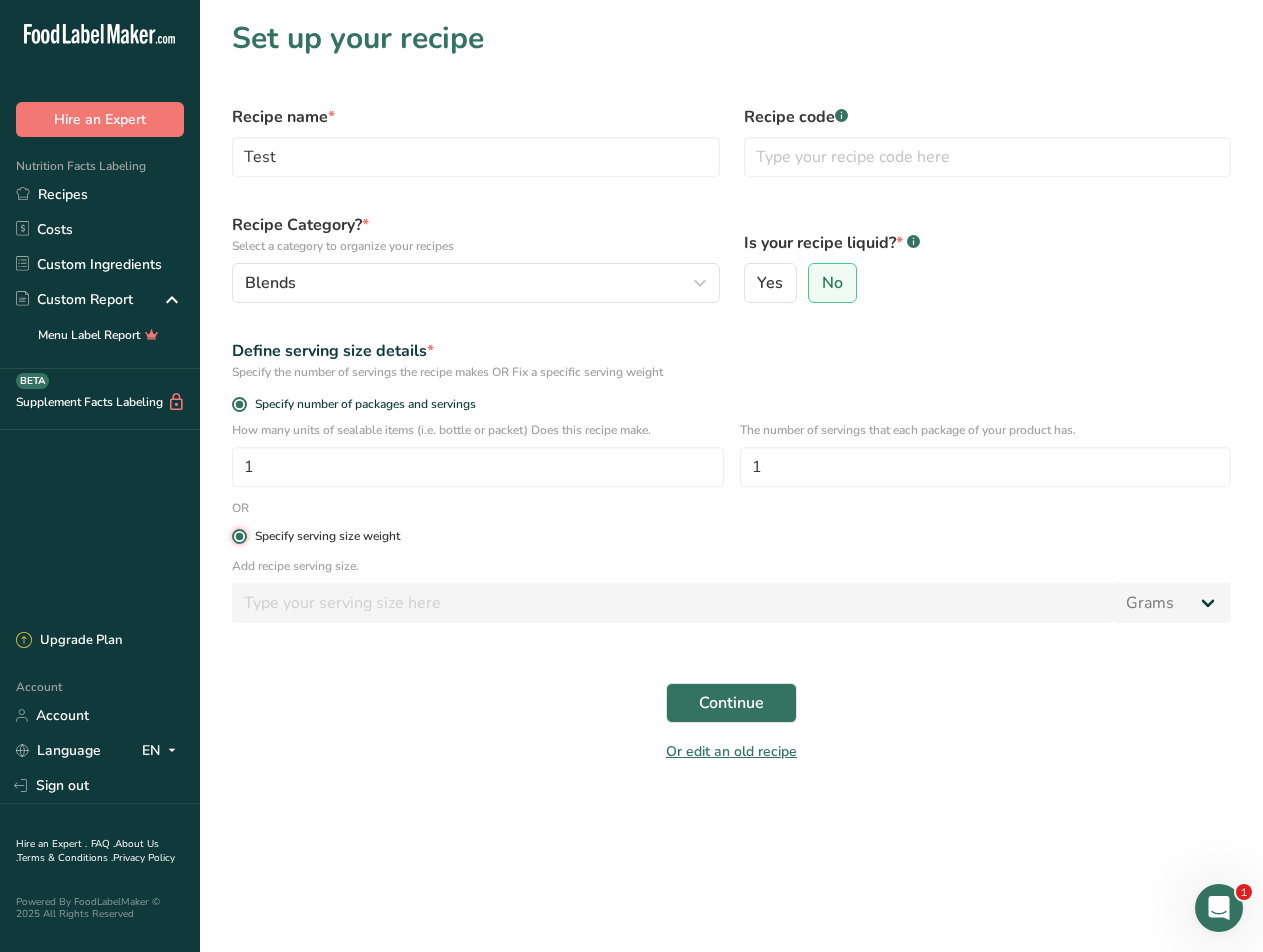 radio on "false" 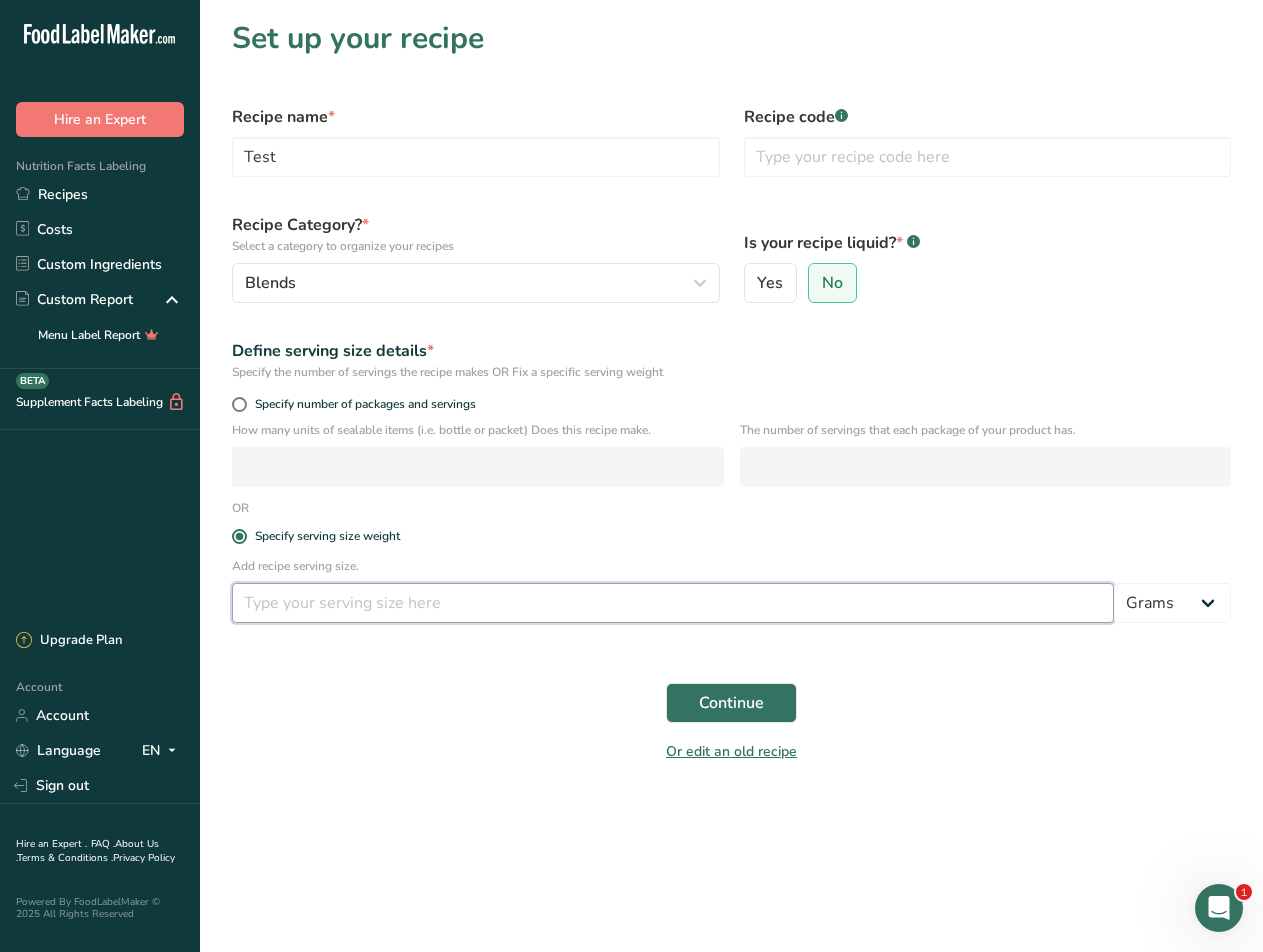 click at bounding box center [673, 603] 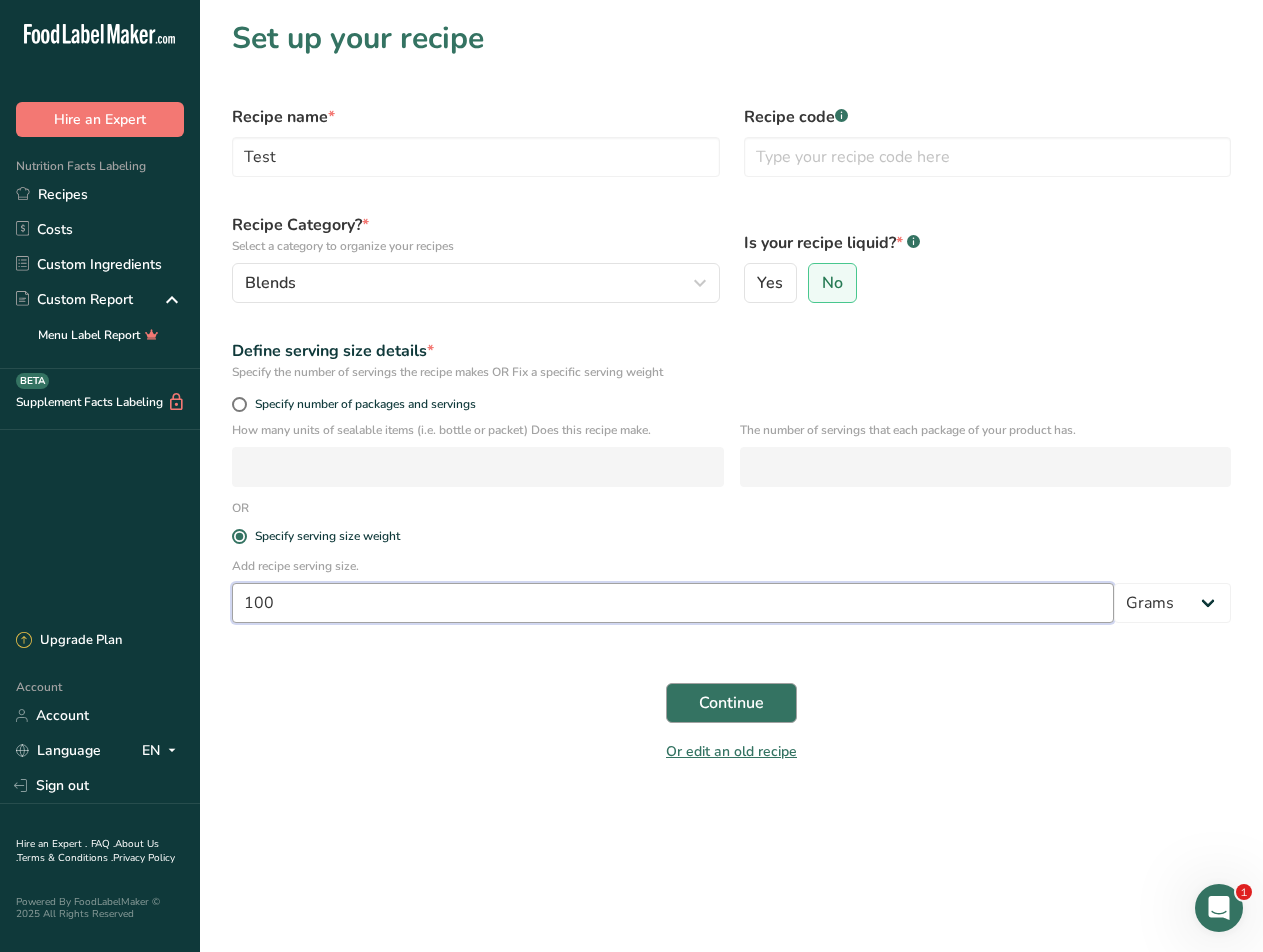 type on "100" 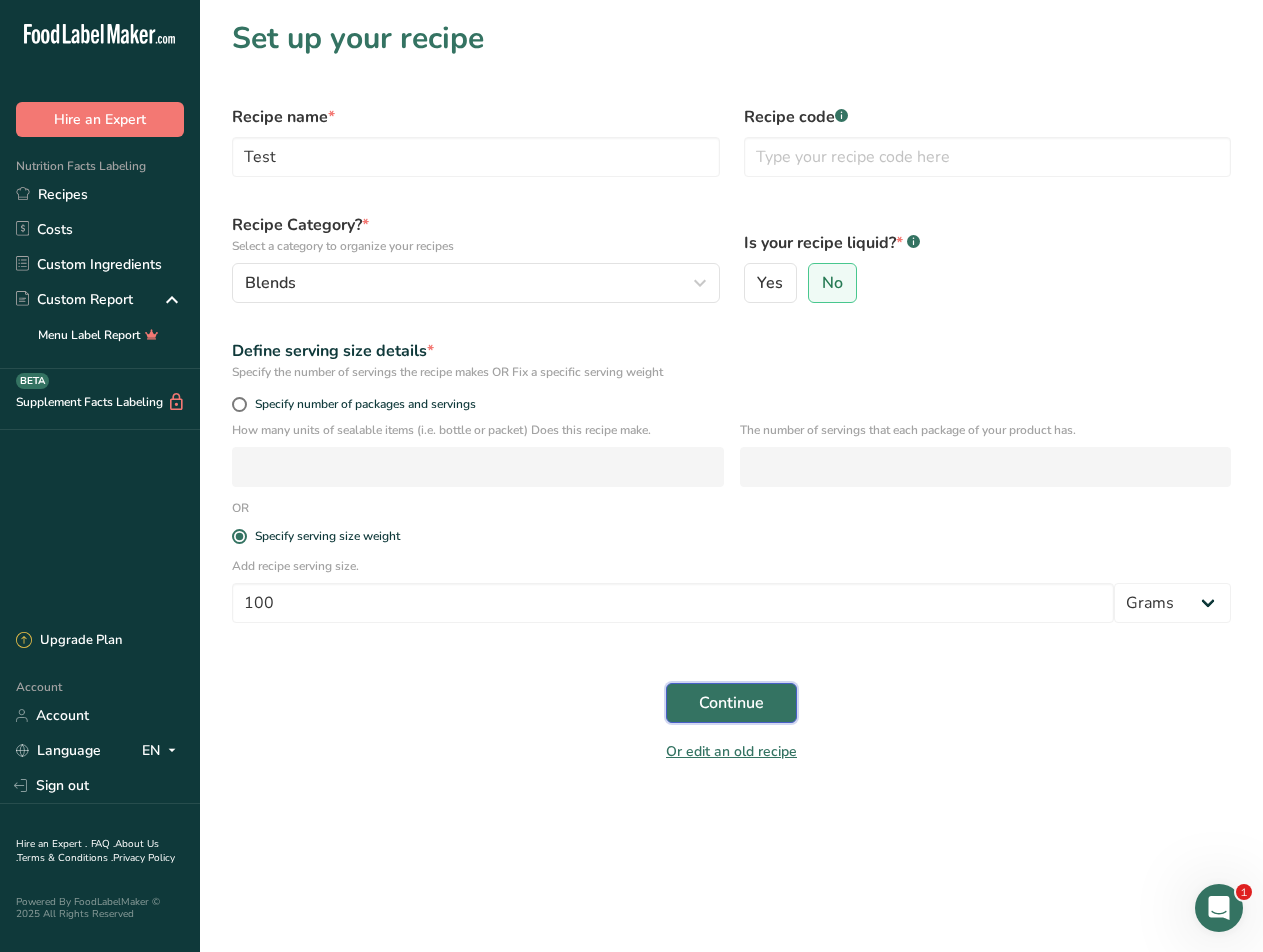 click on "Continue" at bounding box center [731, 703] 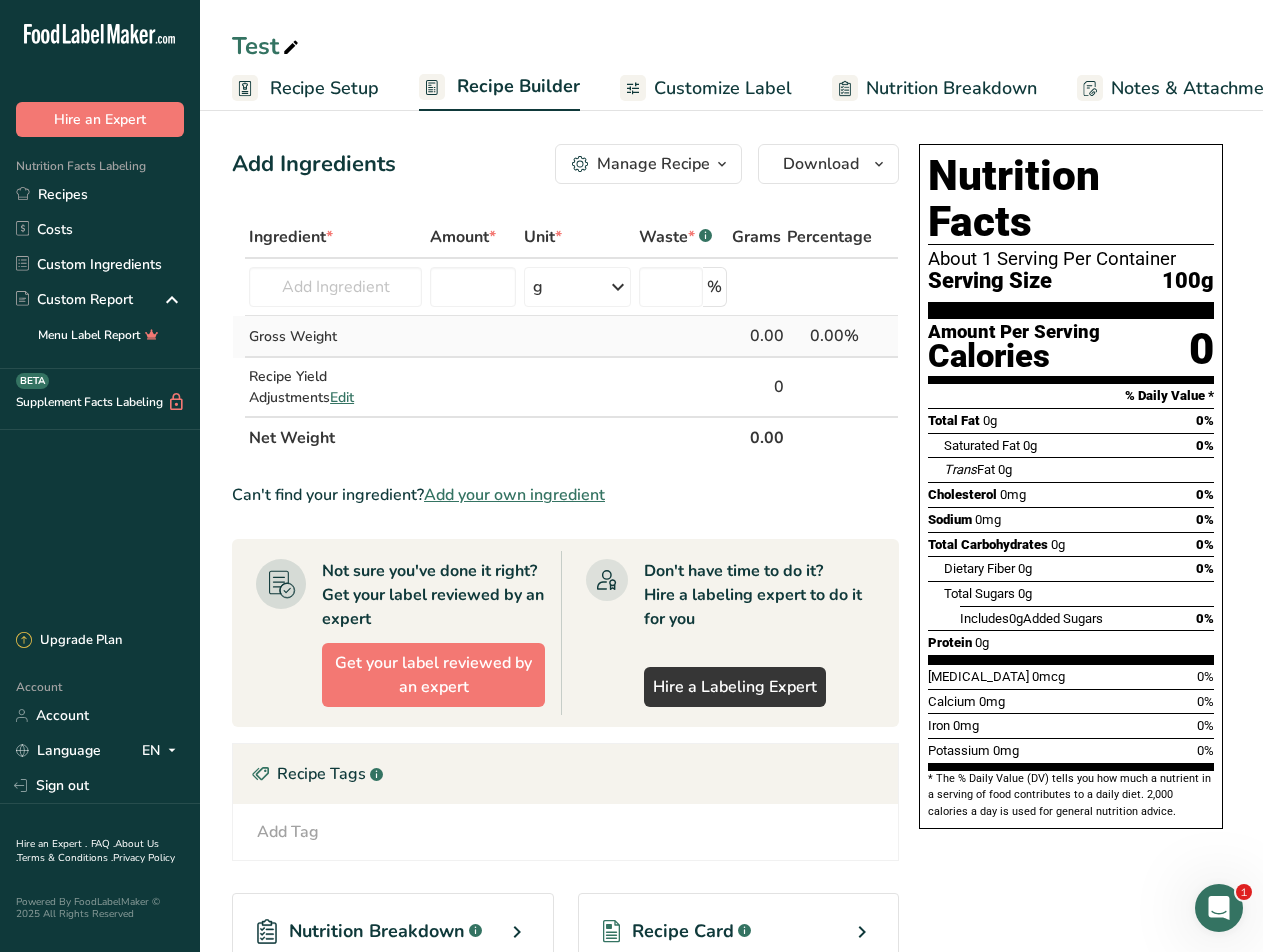 click on "Gross Weight" at bounding box center [335, 336] 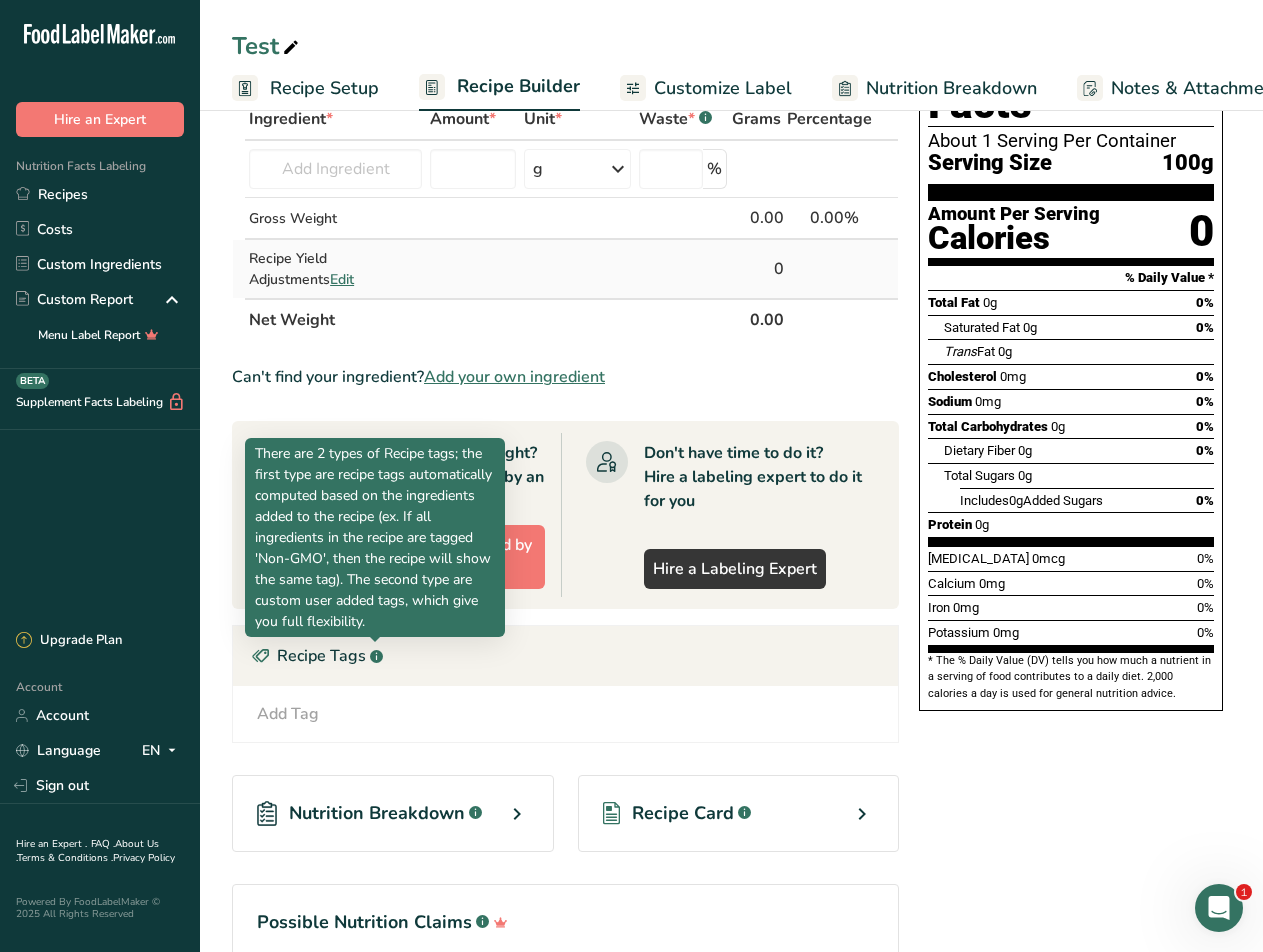 scroll, scrollTop: 0, scrollLeft: 0, axis: both 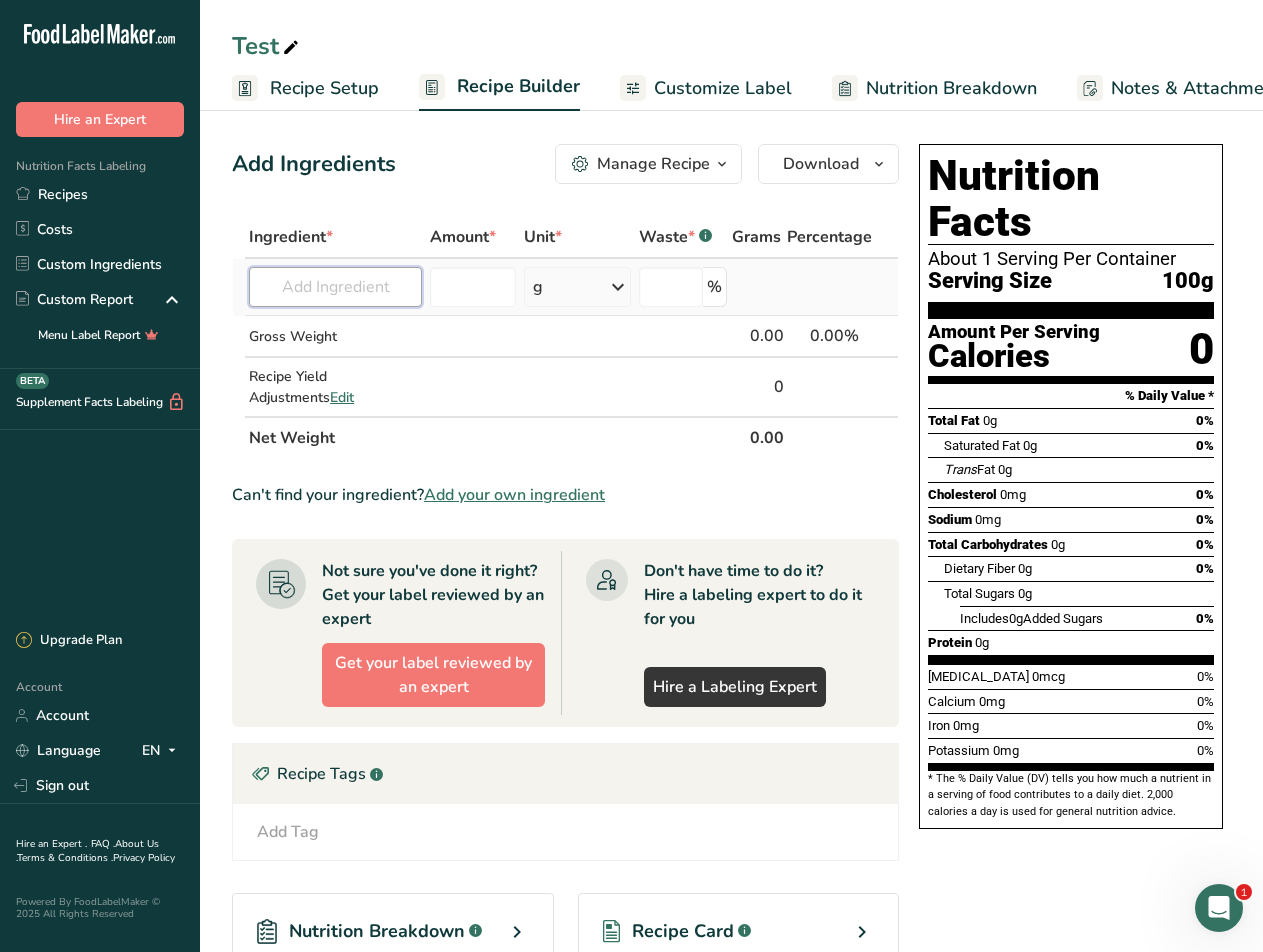 click at bounding box center [335, 287] 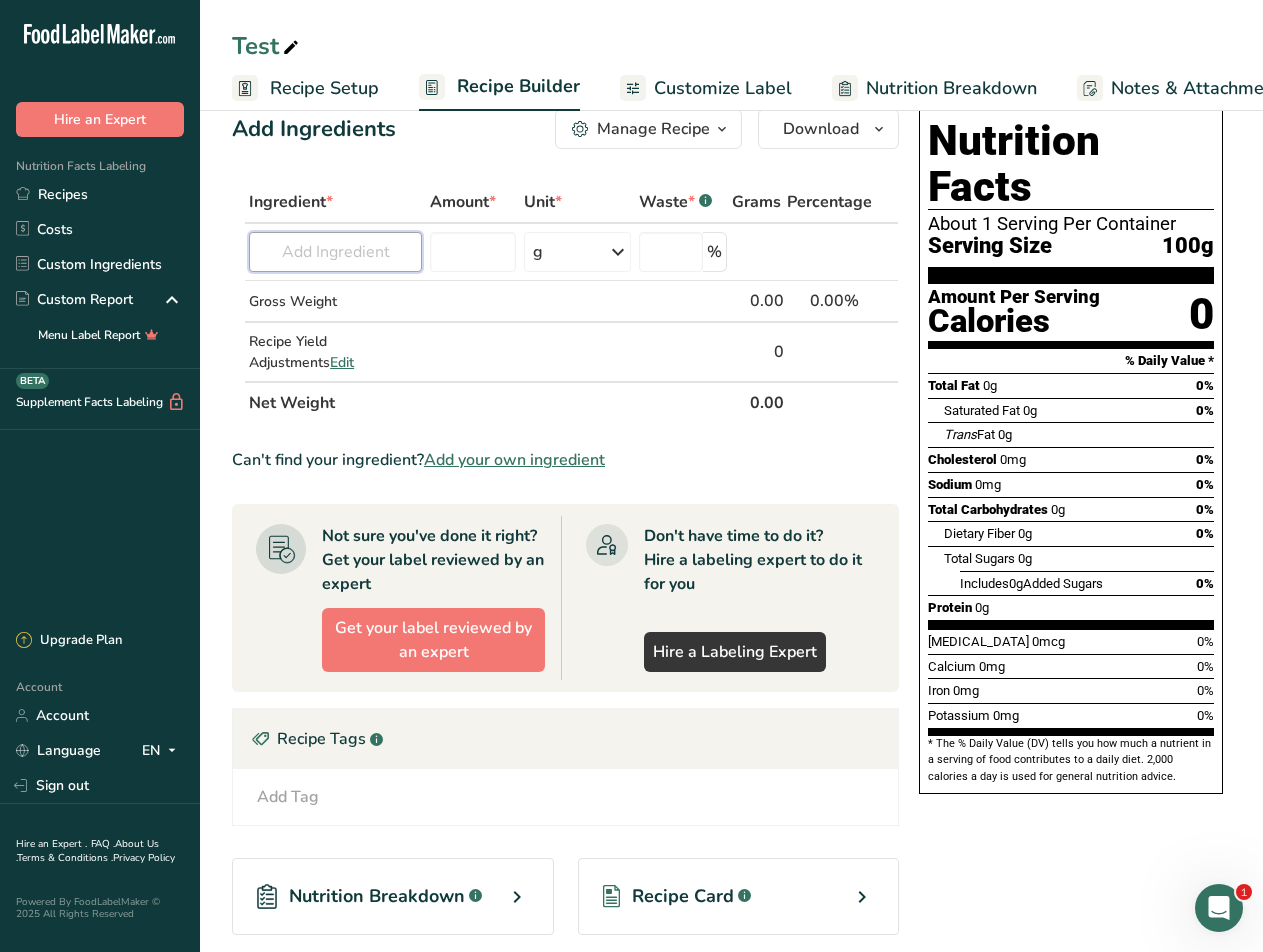 scroll, scrollTop: 0, scrollLeft: 0, axis: both 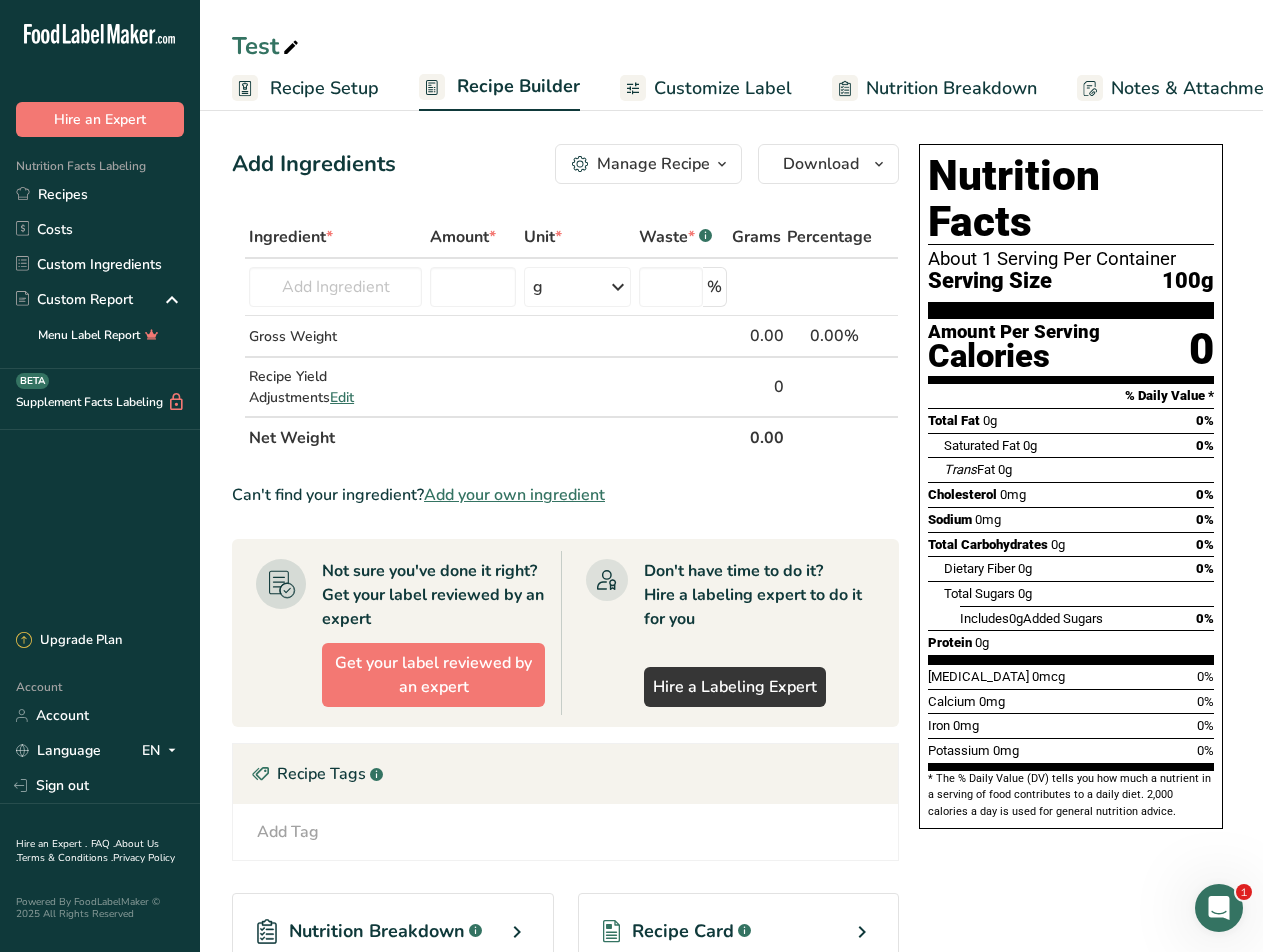 click on "Manage Recipe" at bounding box center (648, 164) 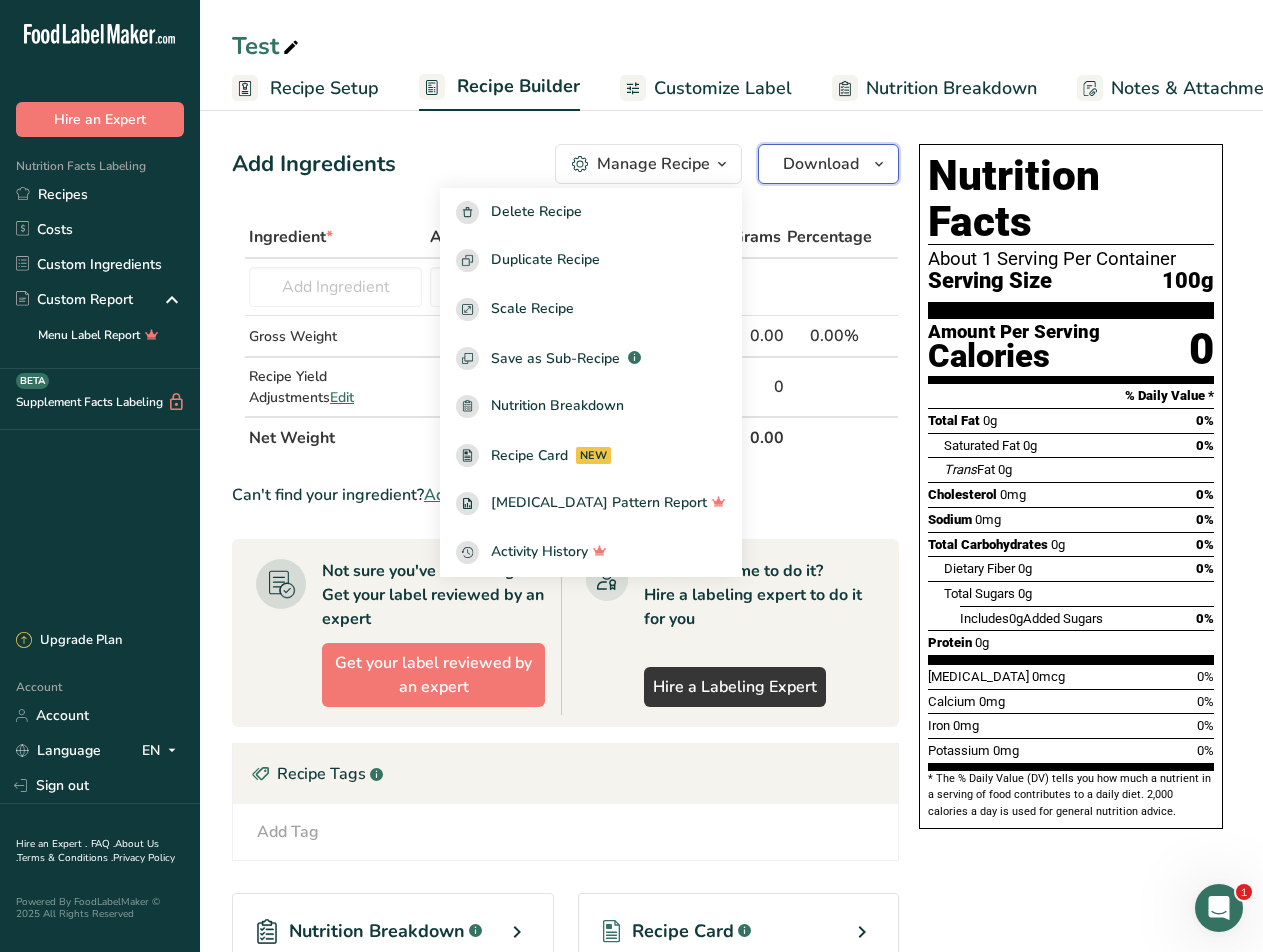 click on "Download" at bounding box center [821, 164] 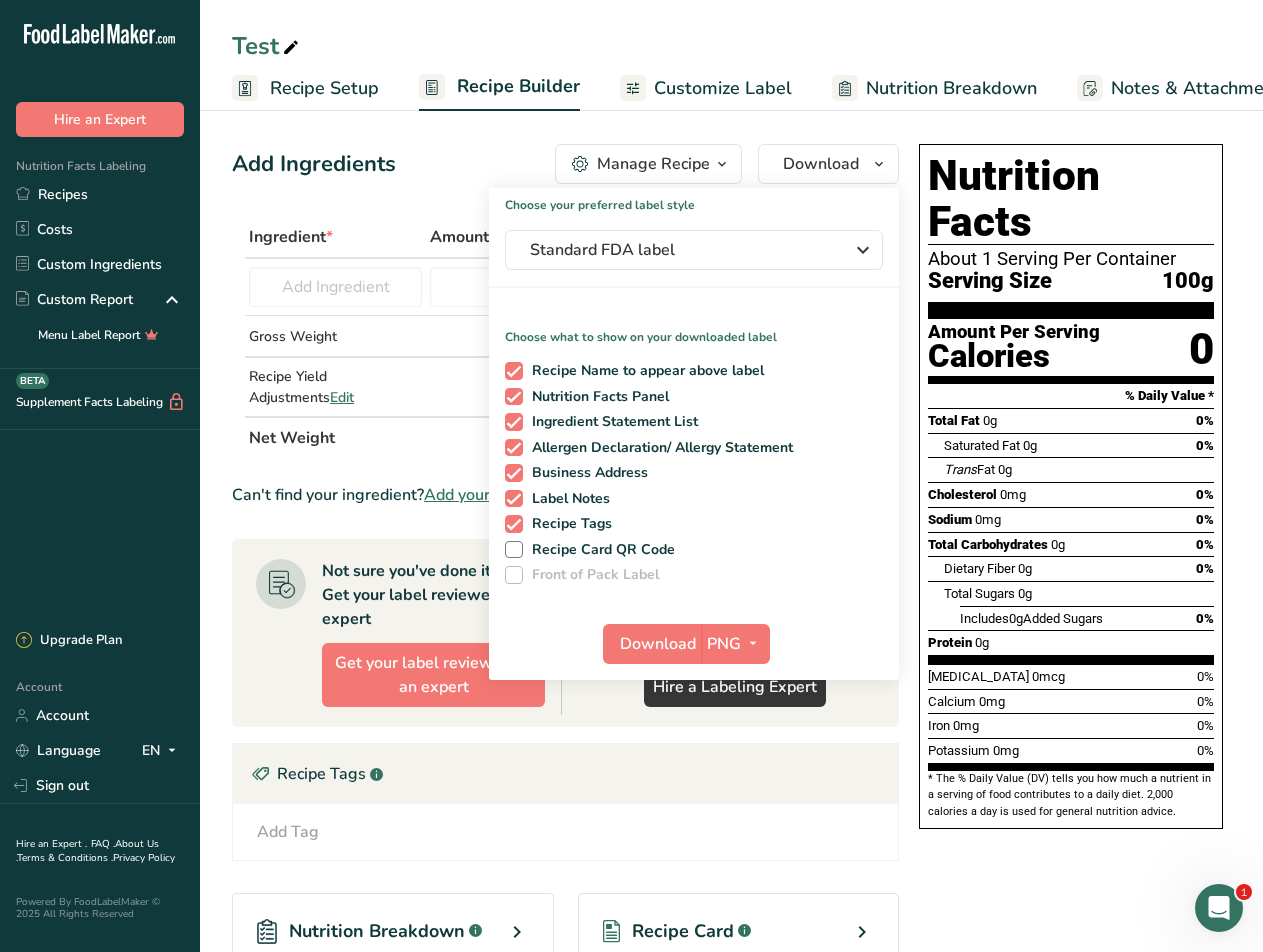 click on "Notes & Attachments" at bounding box center (1200, 88) 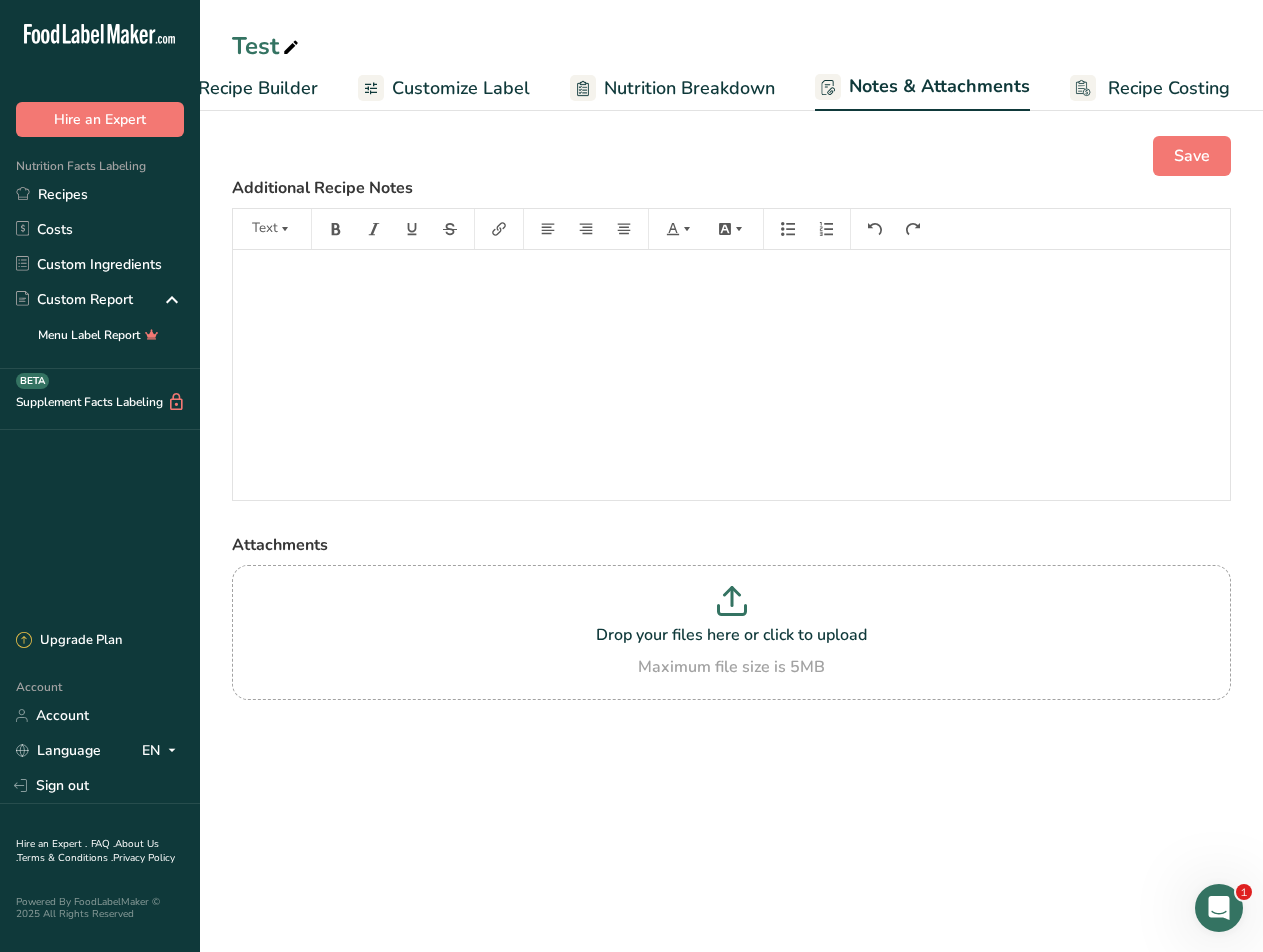 click on "Recipe Costing" at bounding box center (1169, 88) 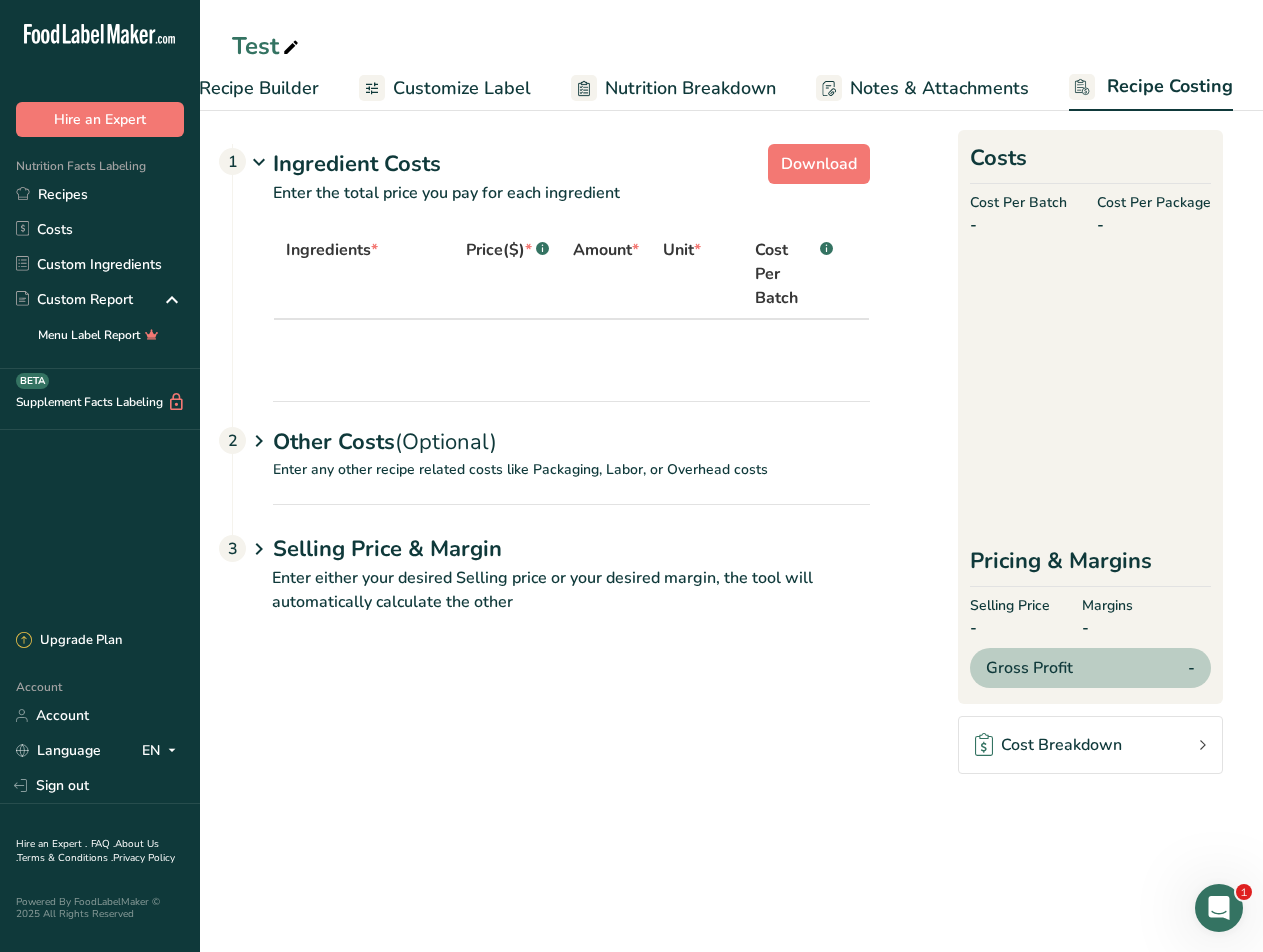 click on "Notes & Attachments" at bounding box center (939, 88) 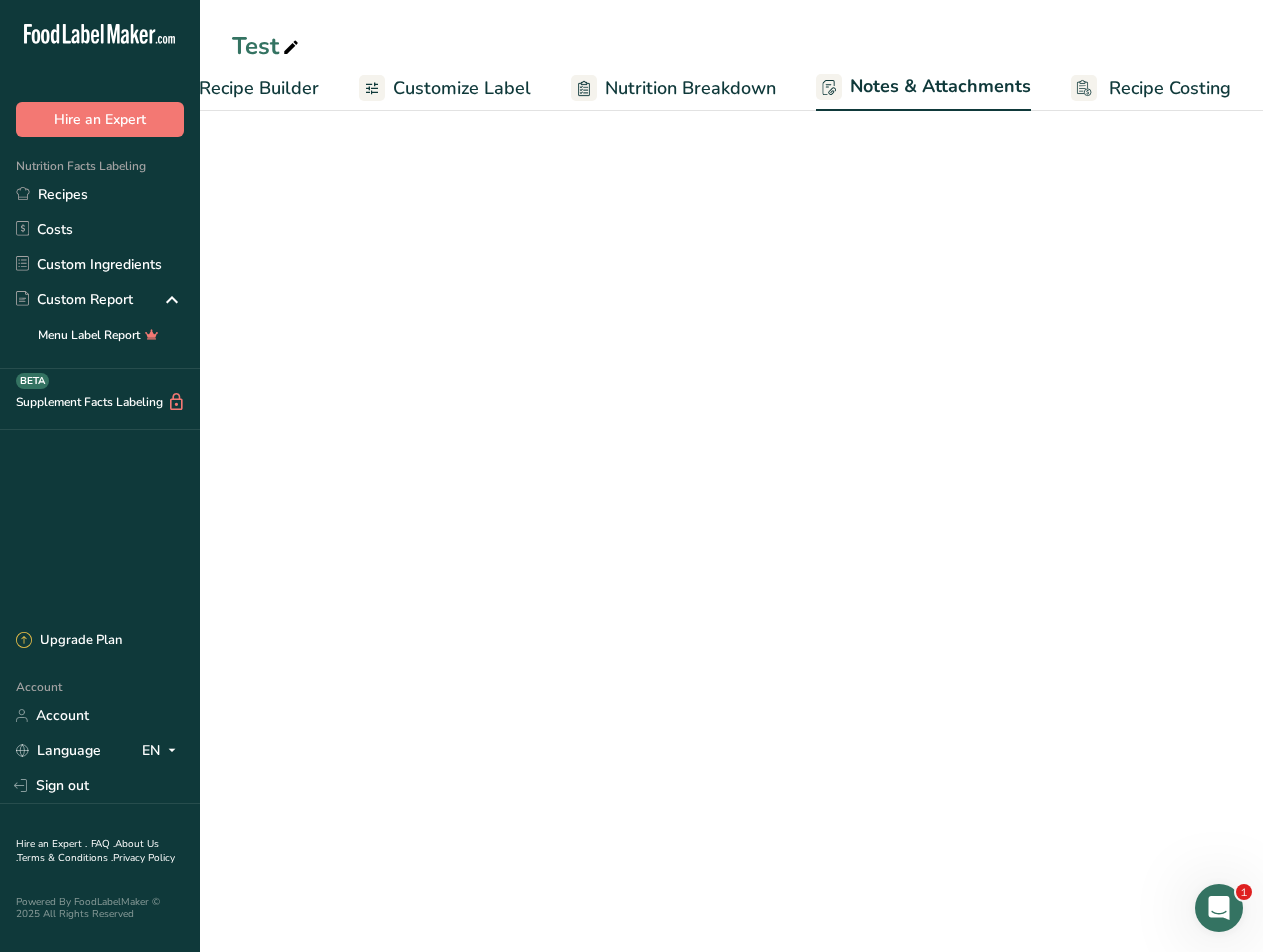 scroll, scrollTop: 0, scrollLeft: 259, axis: horizontal 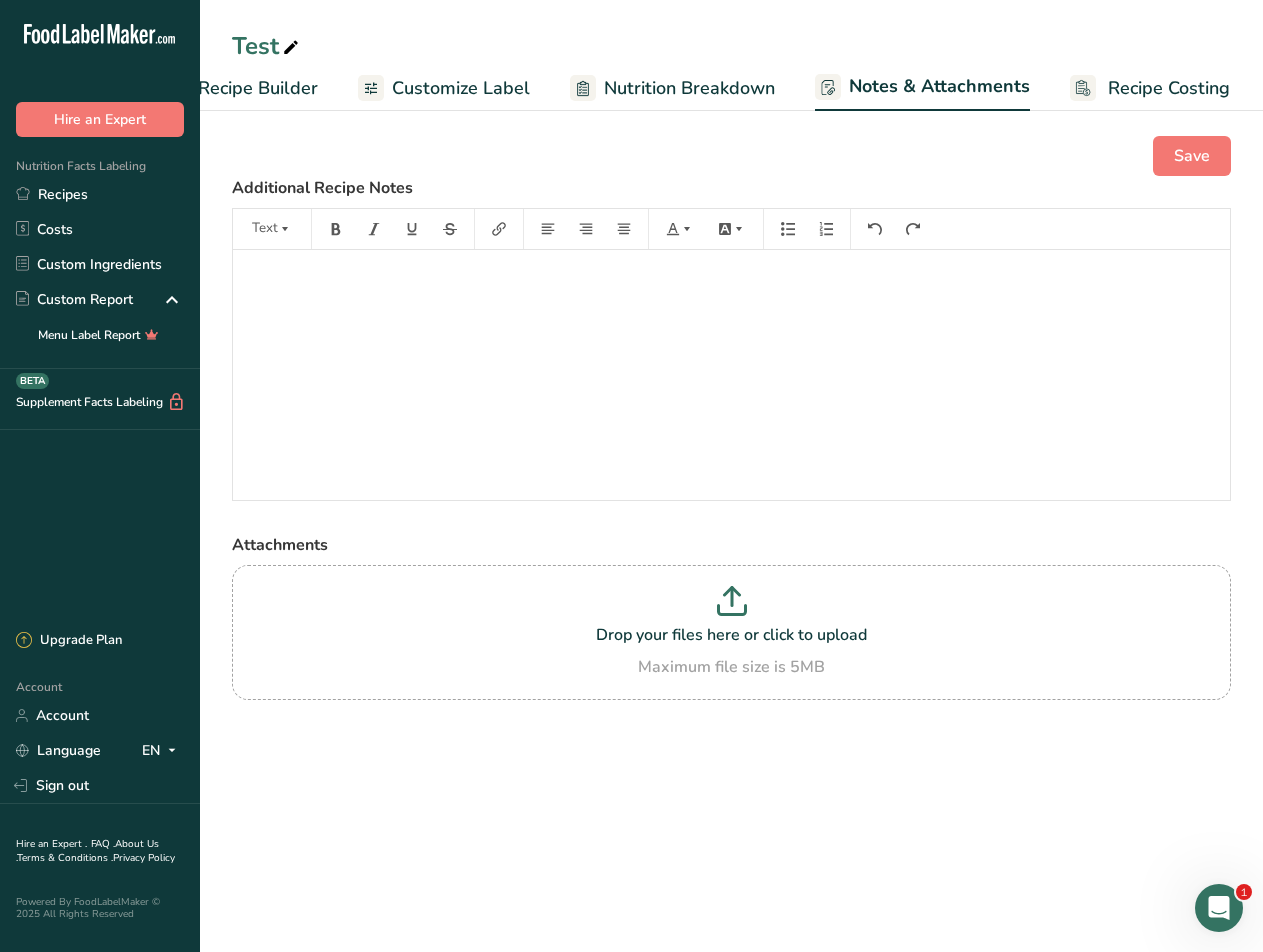 click on "Nutrition Breakdown" at bounding box center (689, 88) 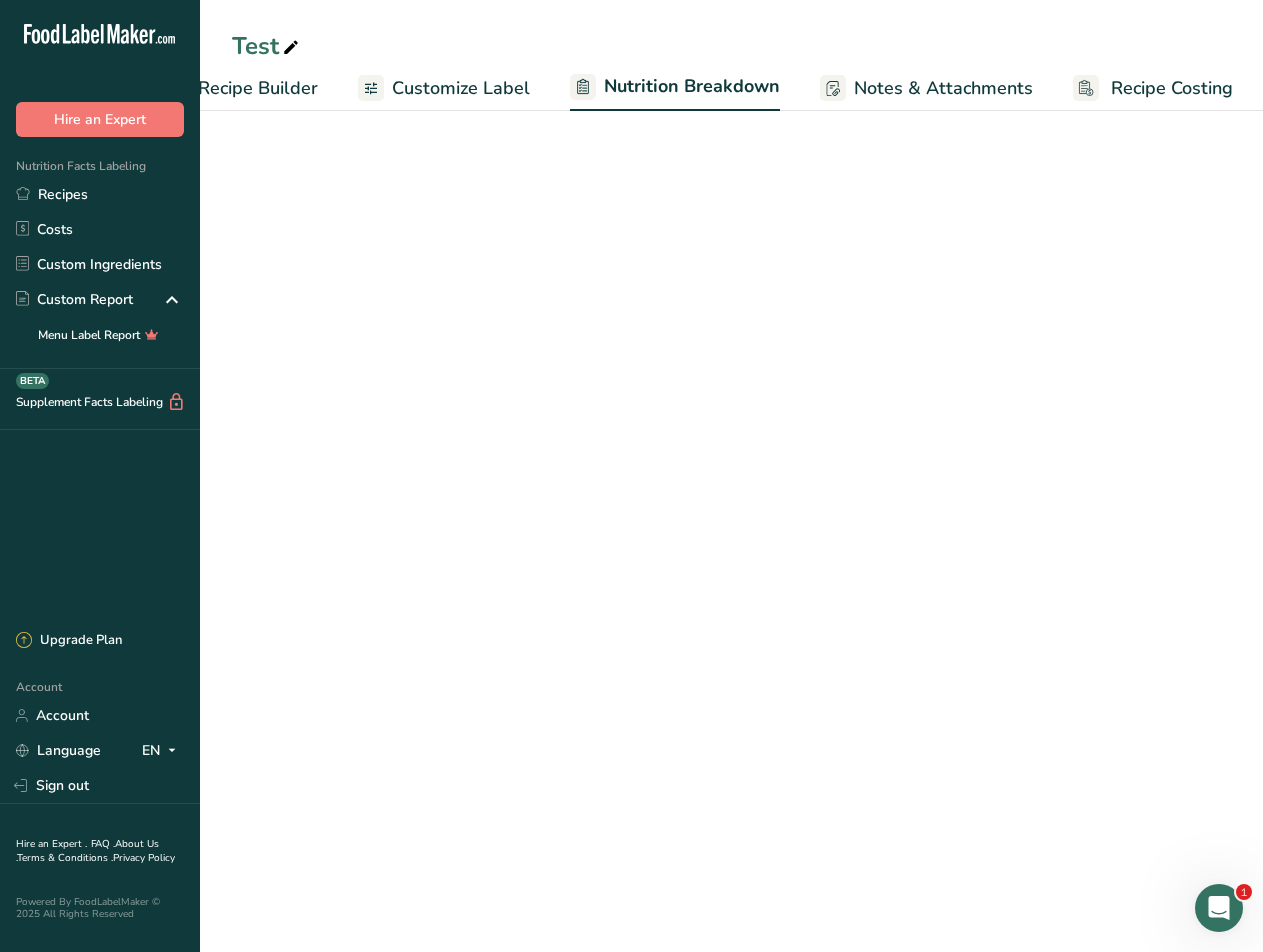 scroll, scrollTop: 0, scrollLeft: 260, axis: horizontal 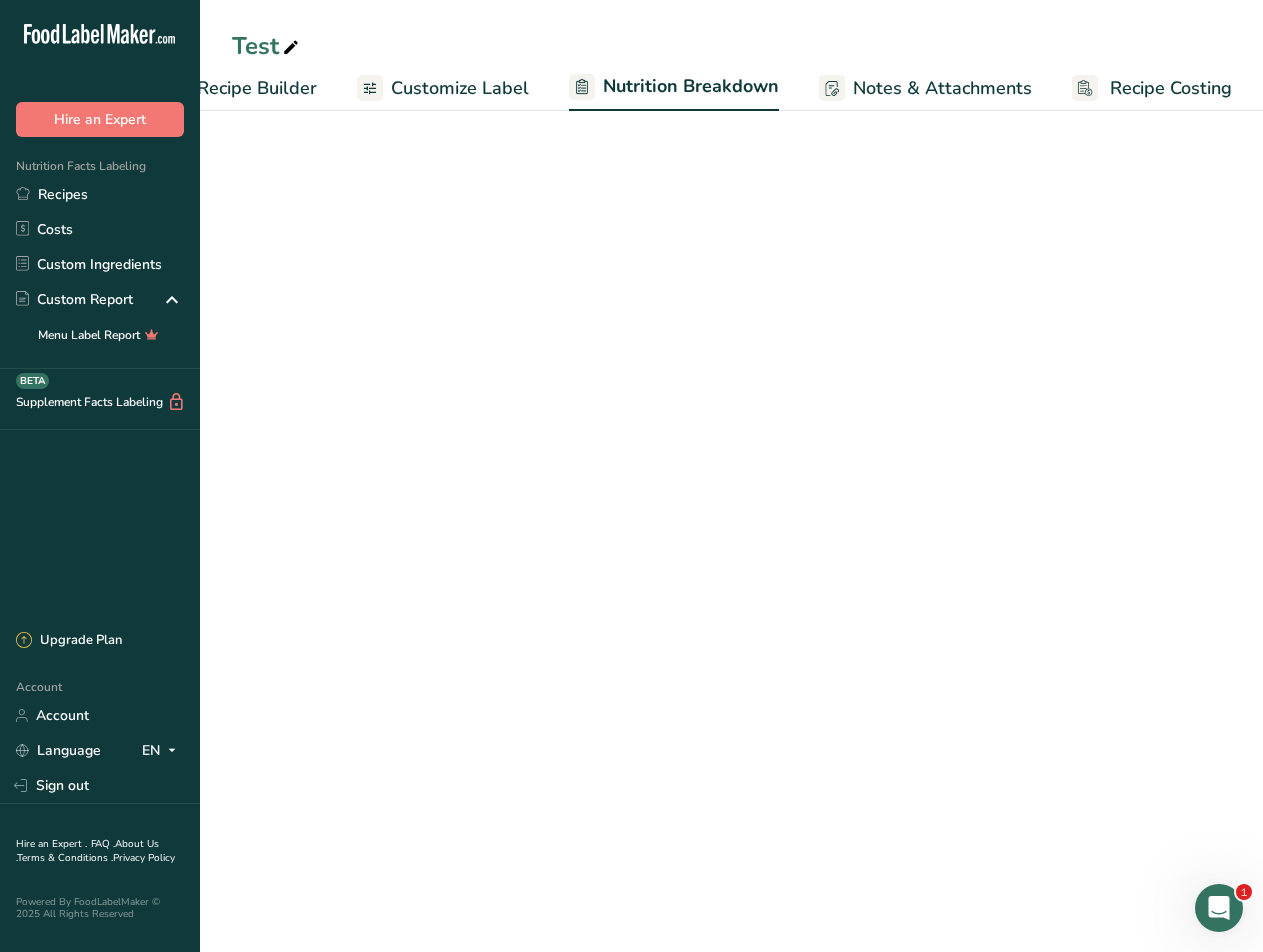 select on "Calories" 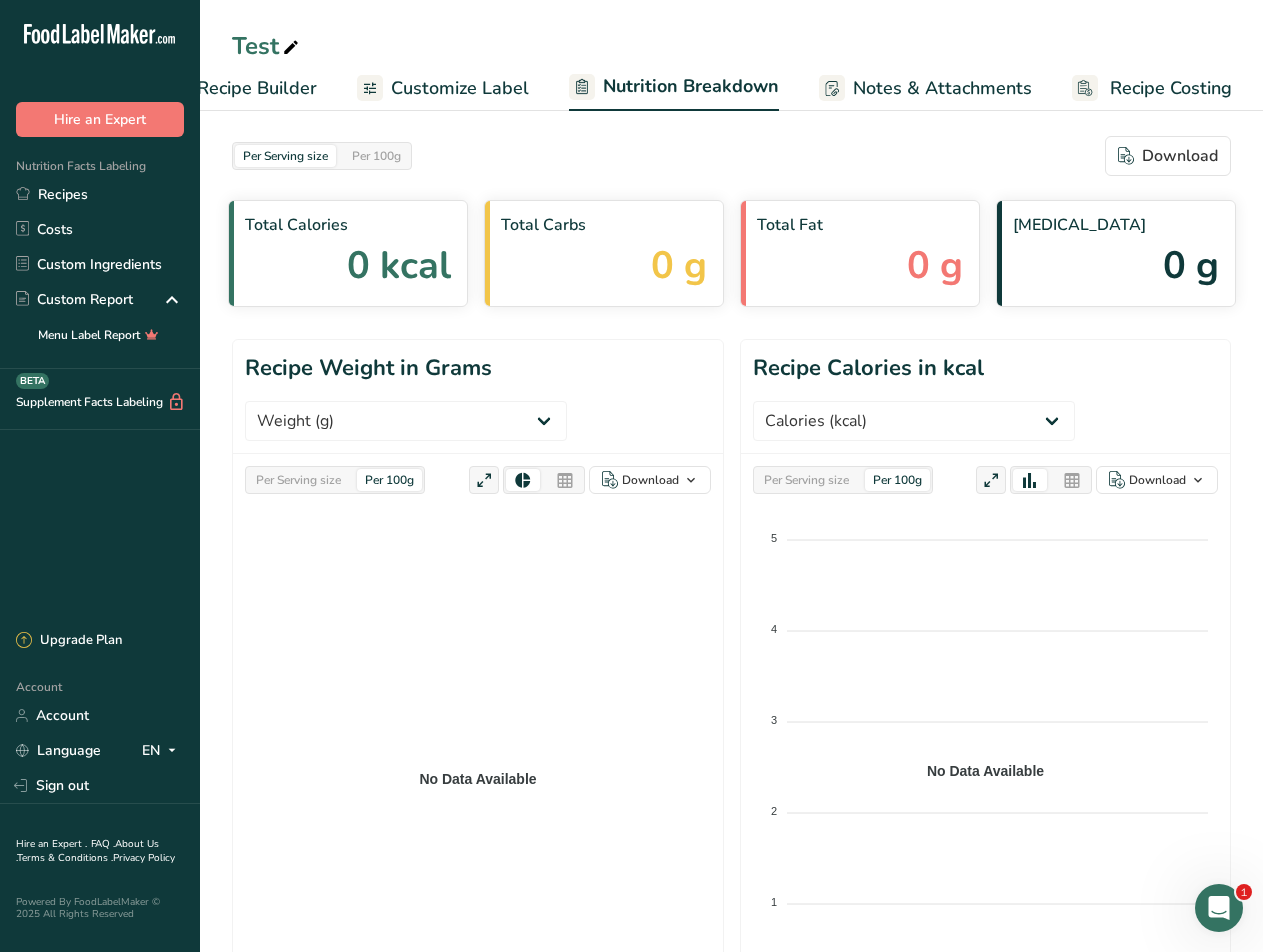 click on "Customize Label" at bounding box center [460, 88] 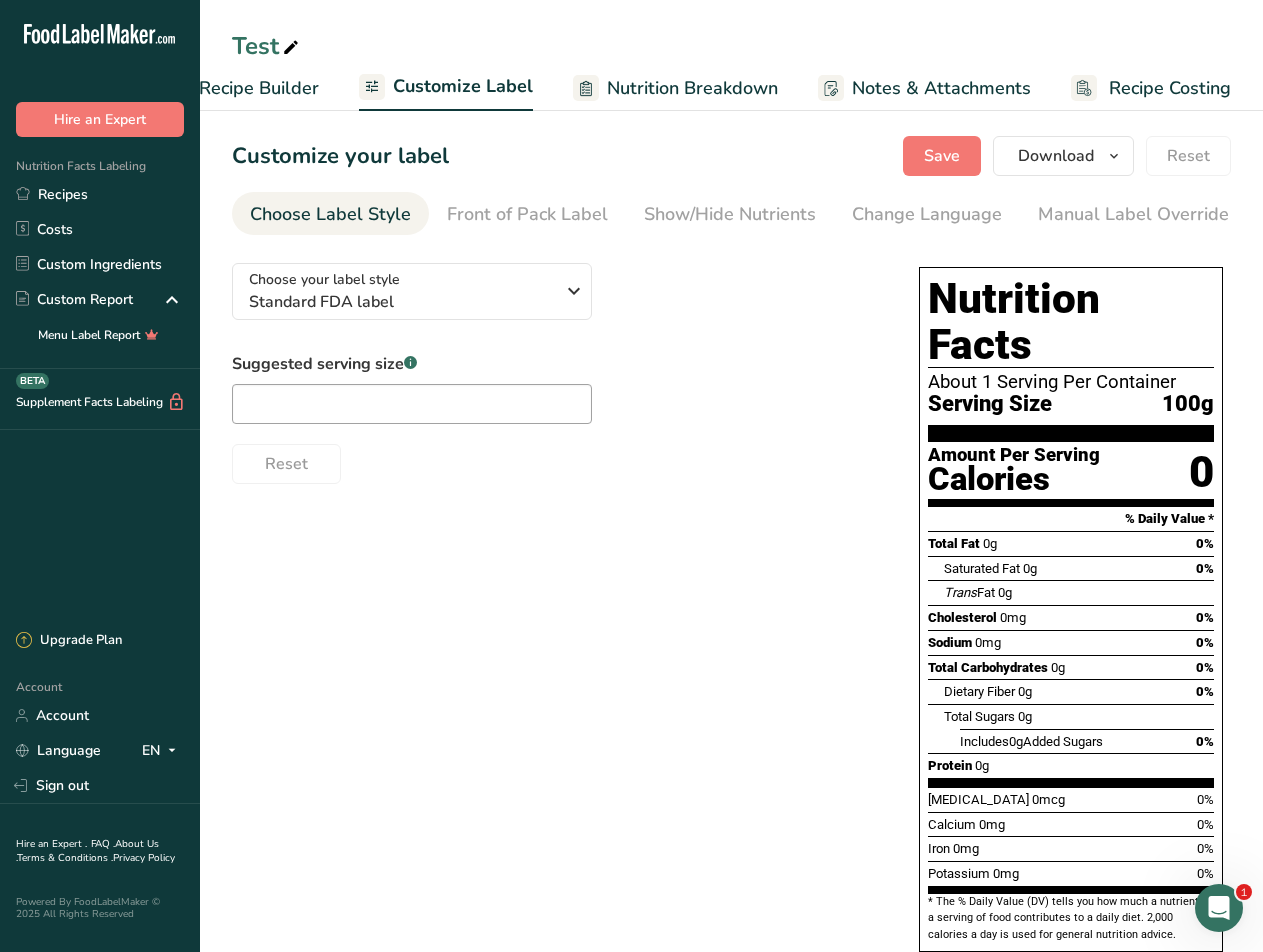 click on "Recipe Builder" at bounding box center [259, 88] 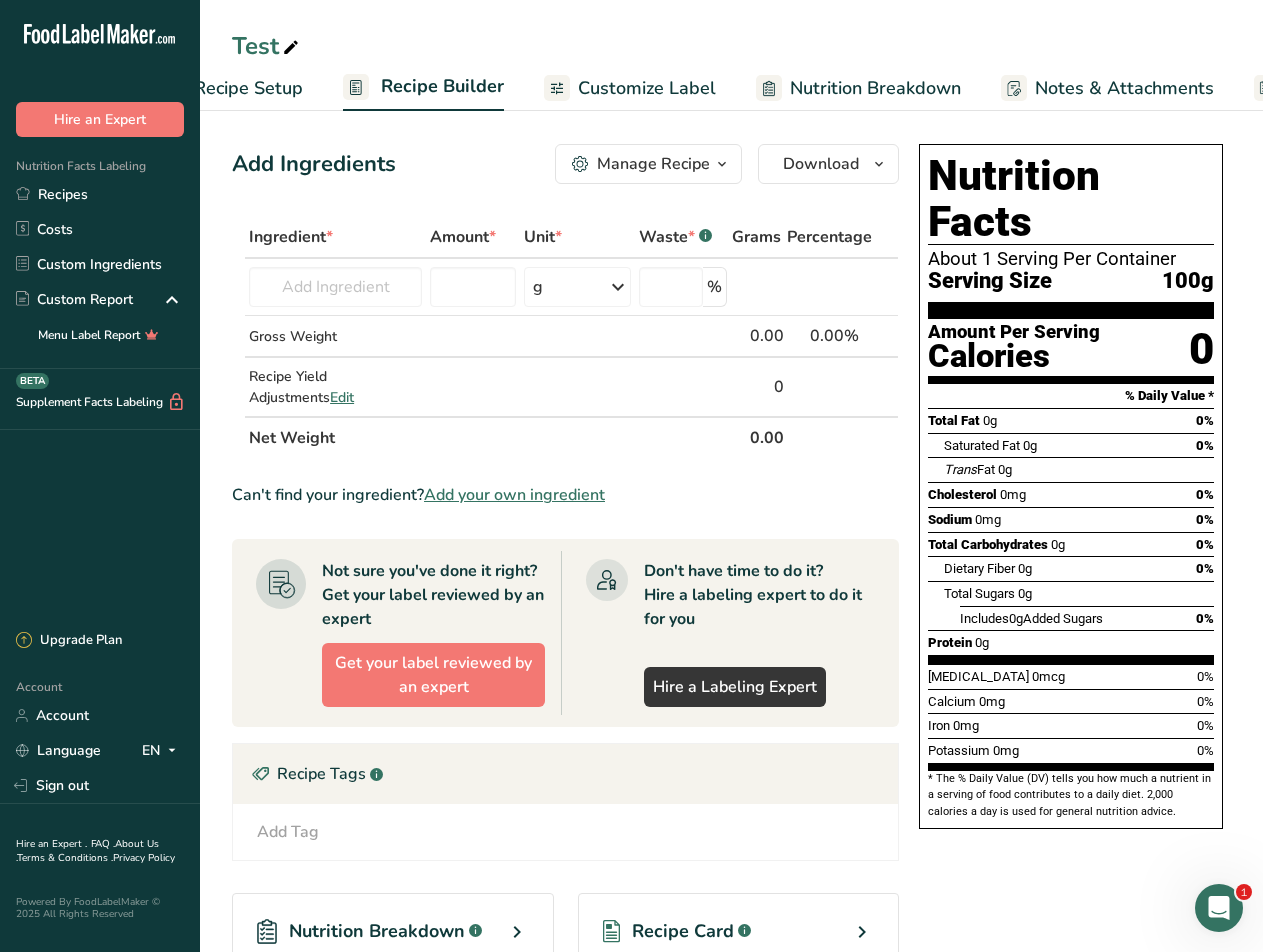scroll, scrollTop: 0, scrollLeft: 0, axis: both 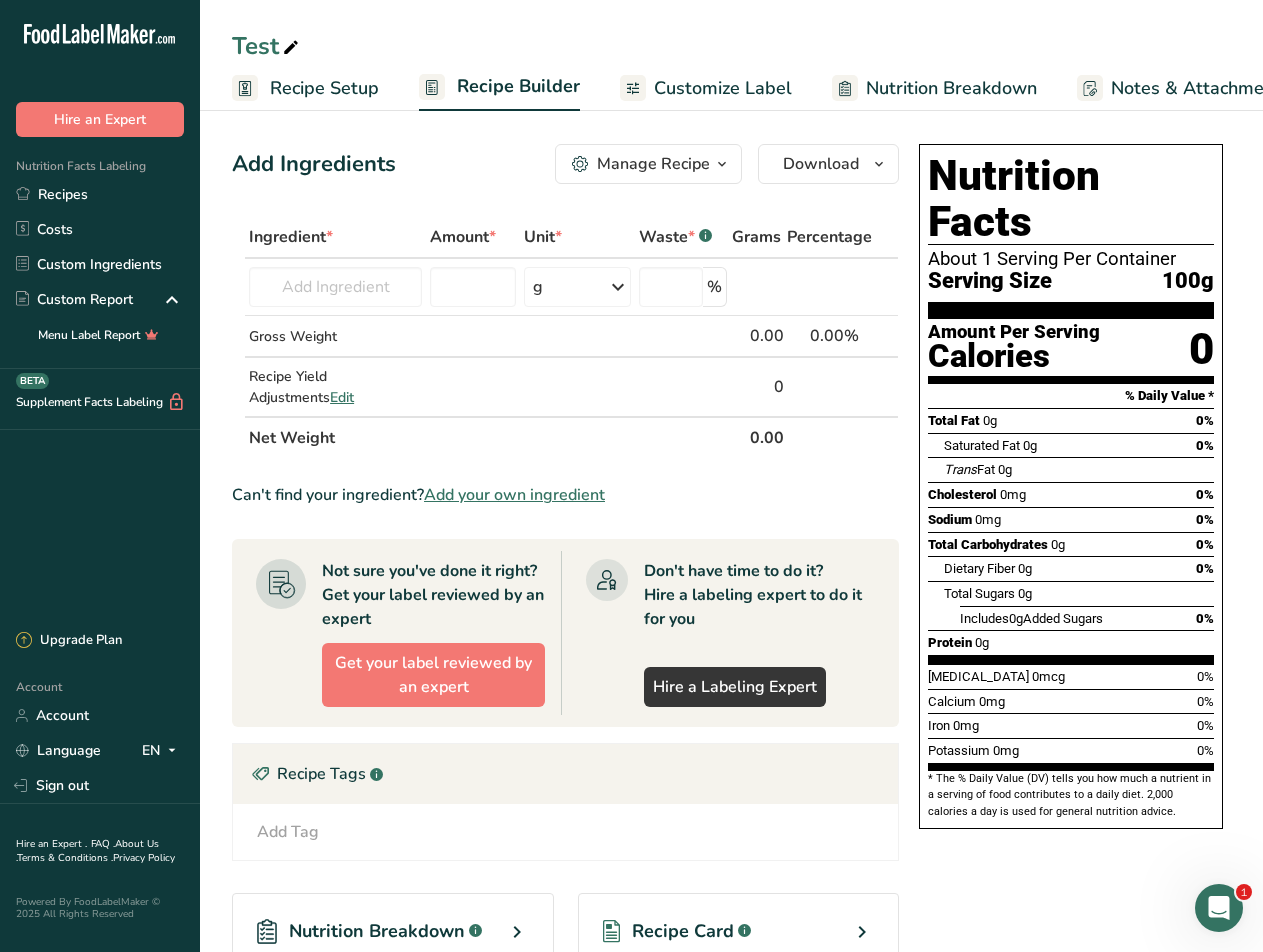 click on ".a-20{fill:#fff;}" 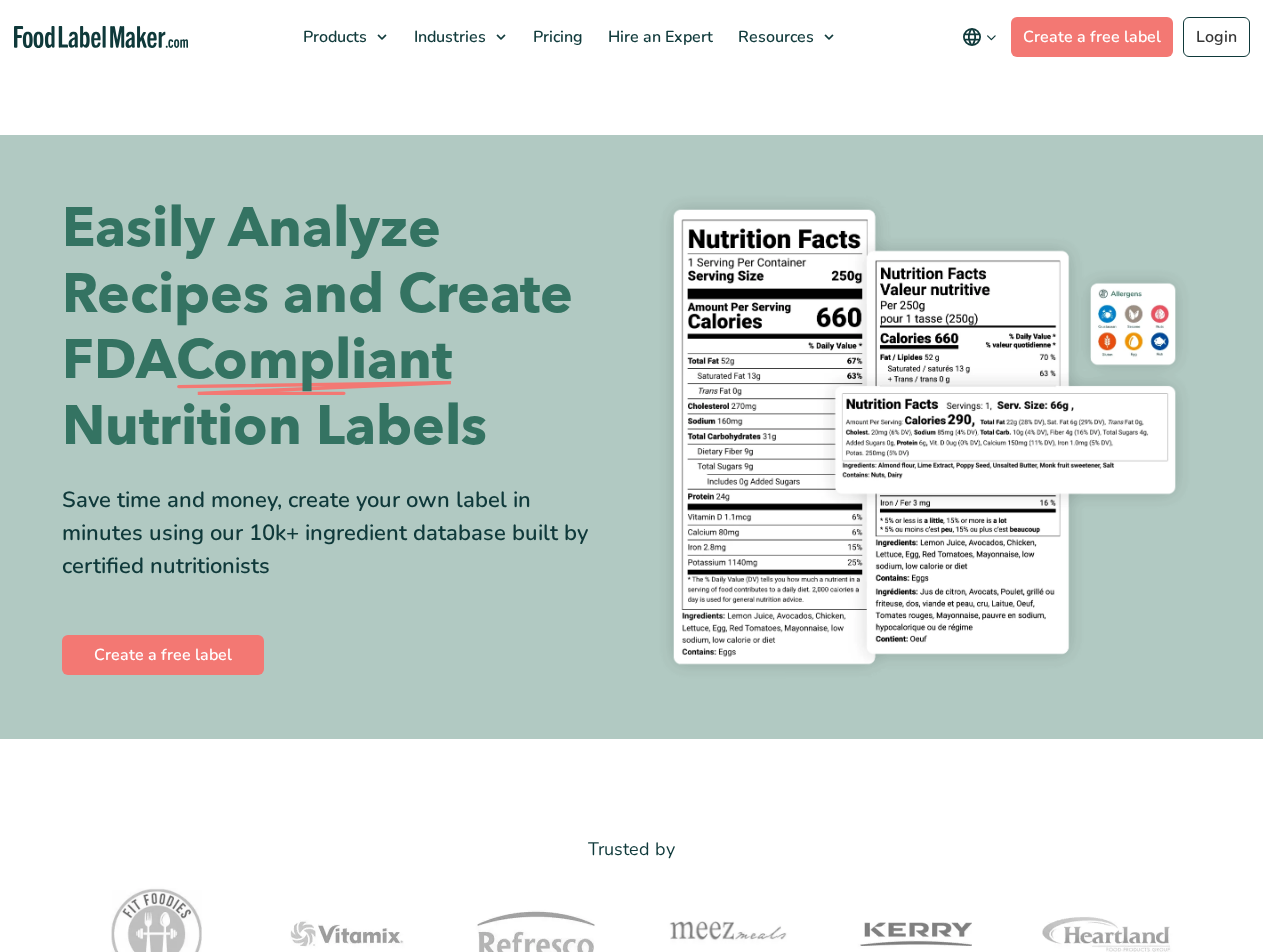scroll, scrollTop: 0, scrollLeft: 0, axis: both 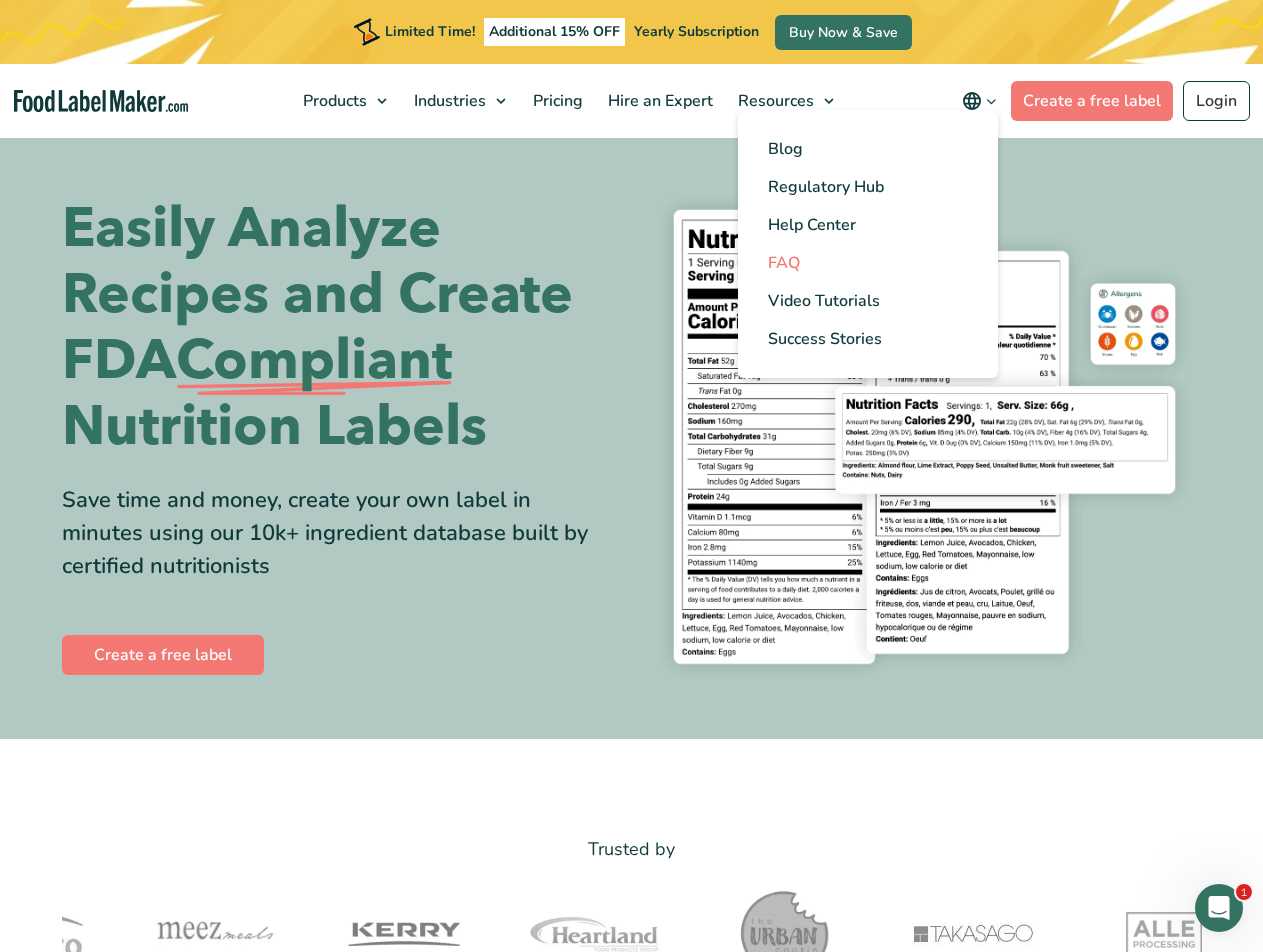 click on "FAQ" at bounding box center (784, 263) 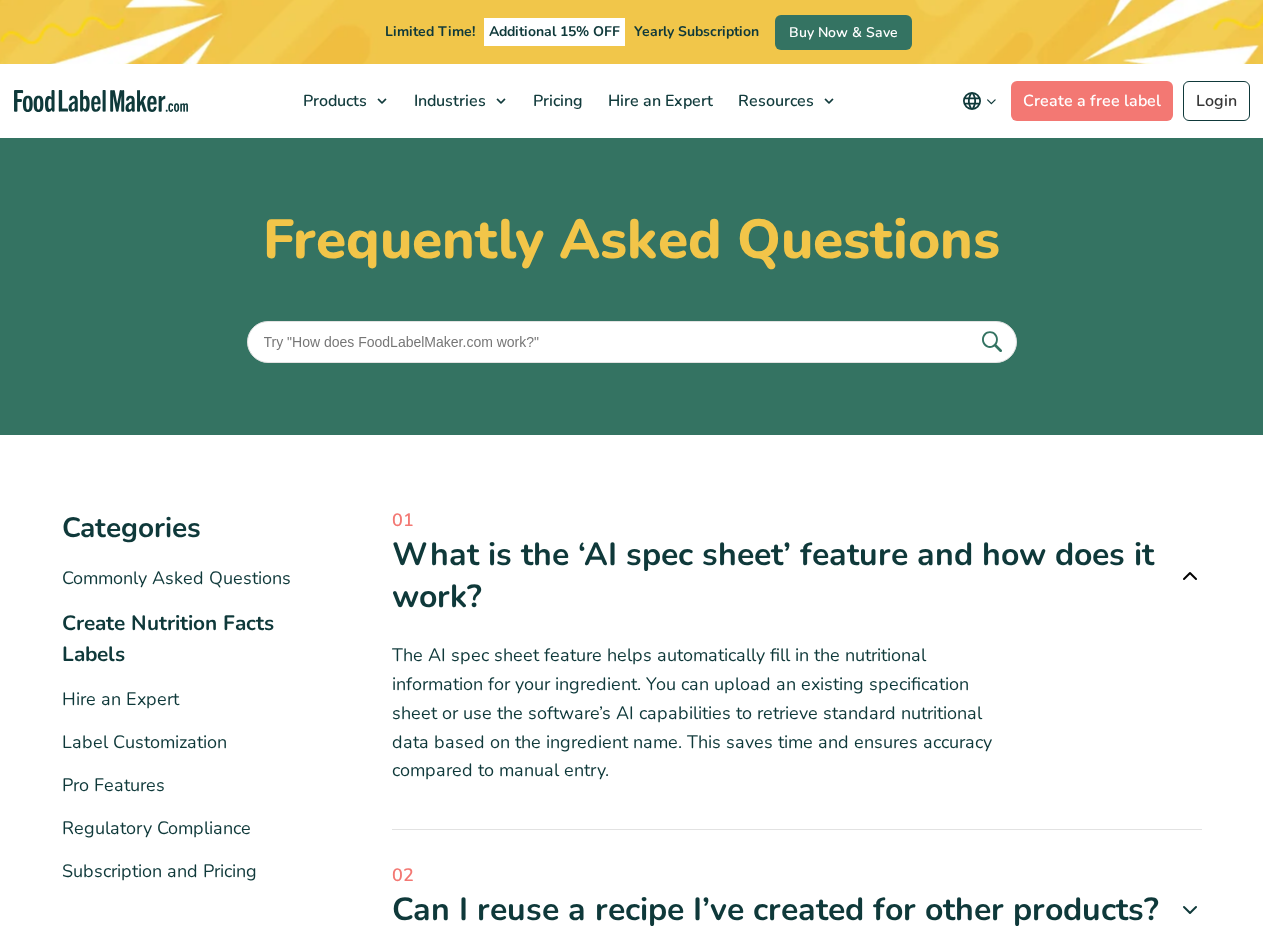 scroll, scrollTop: 300, scrollLeft: 0, axis: vertical 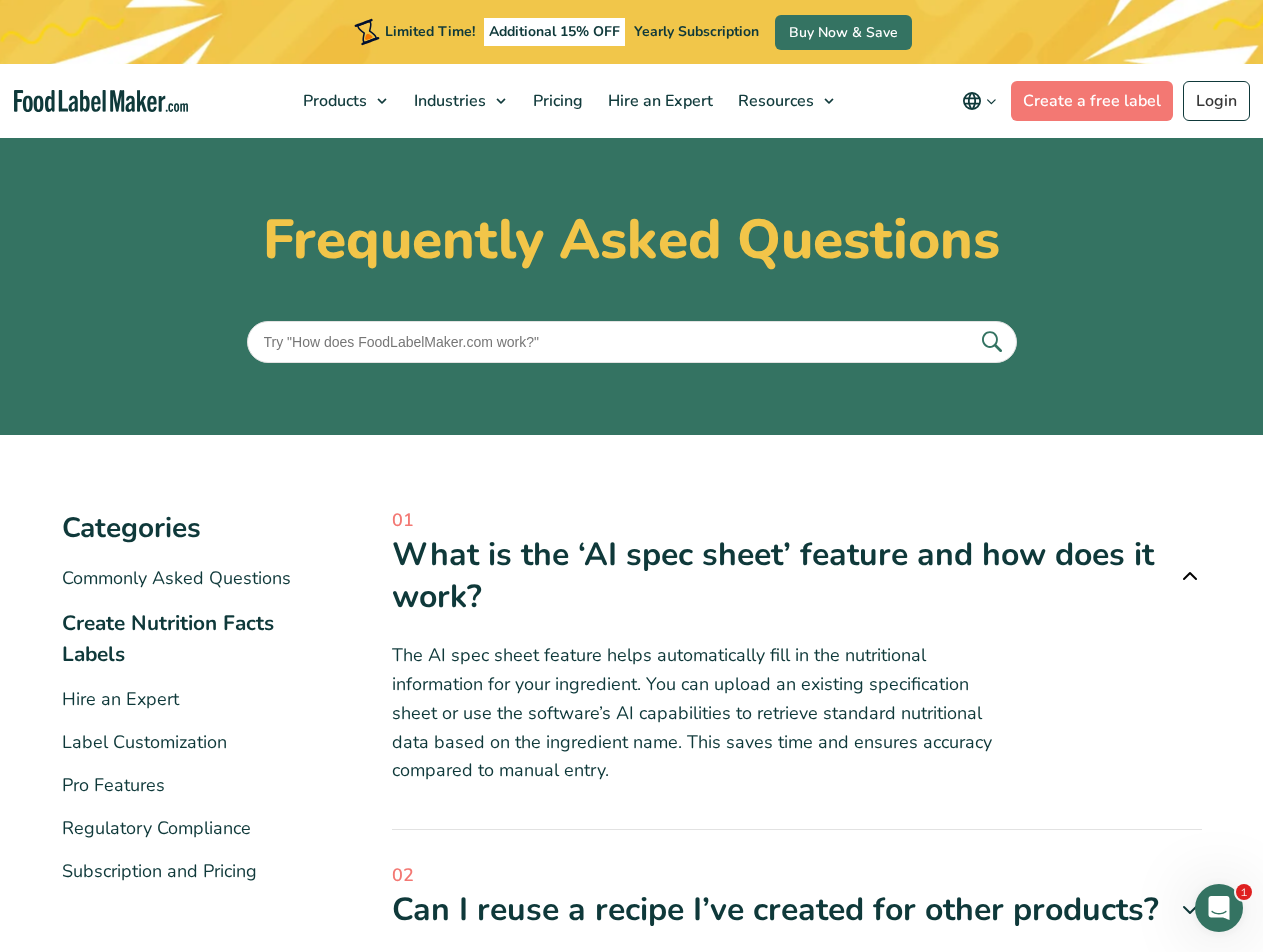 click at bounding box center [632, 342] 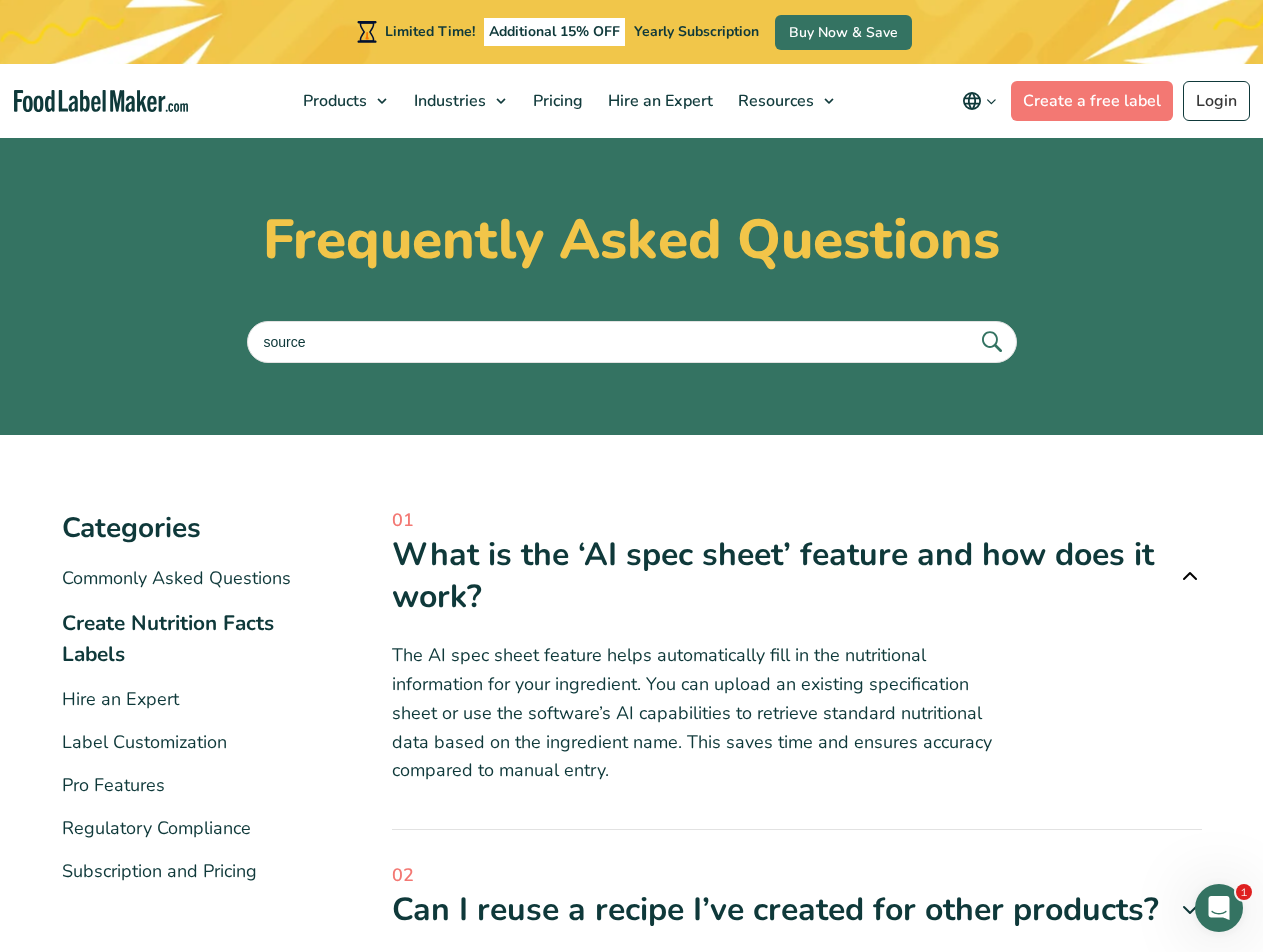 type on "source" 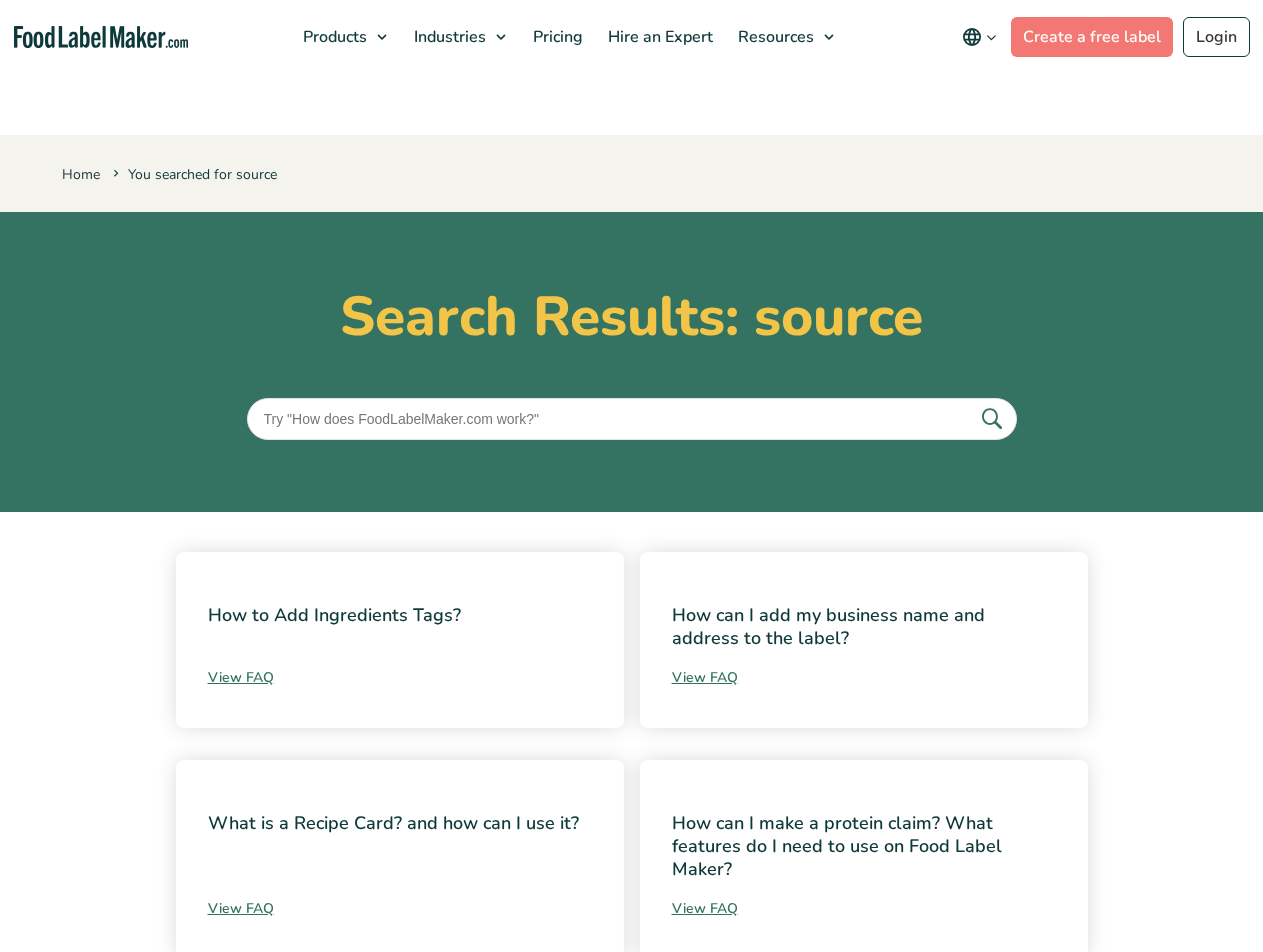 scroll, scrollTop: 0, scrollLeft: 0, axis: both 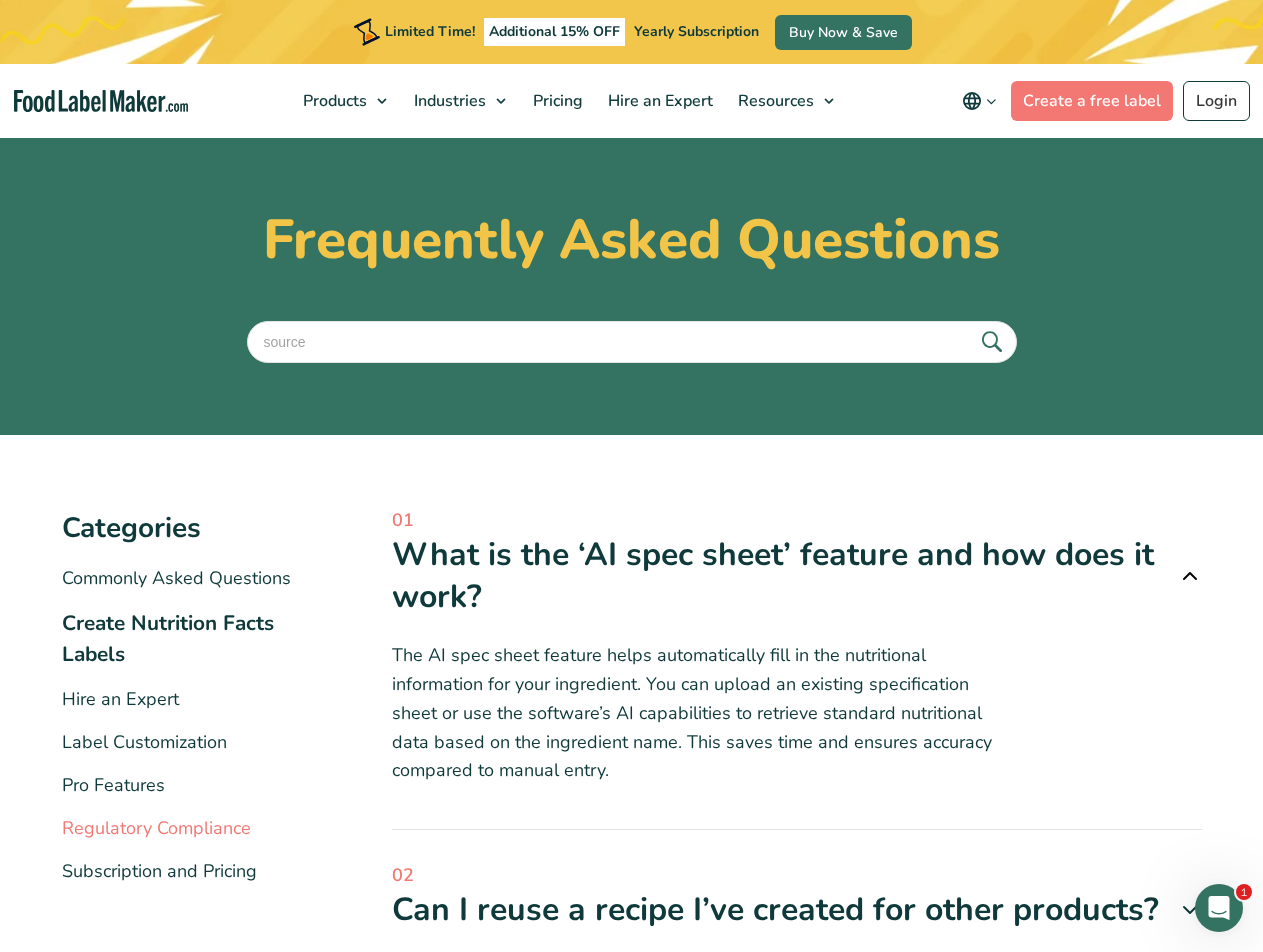 click on "Regulatory Compliance" at bounding box center [156, 828] 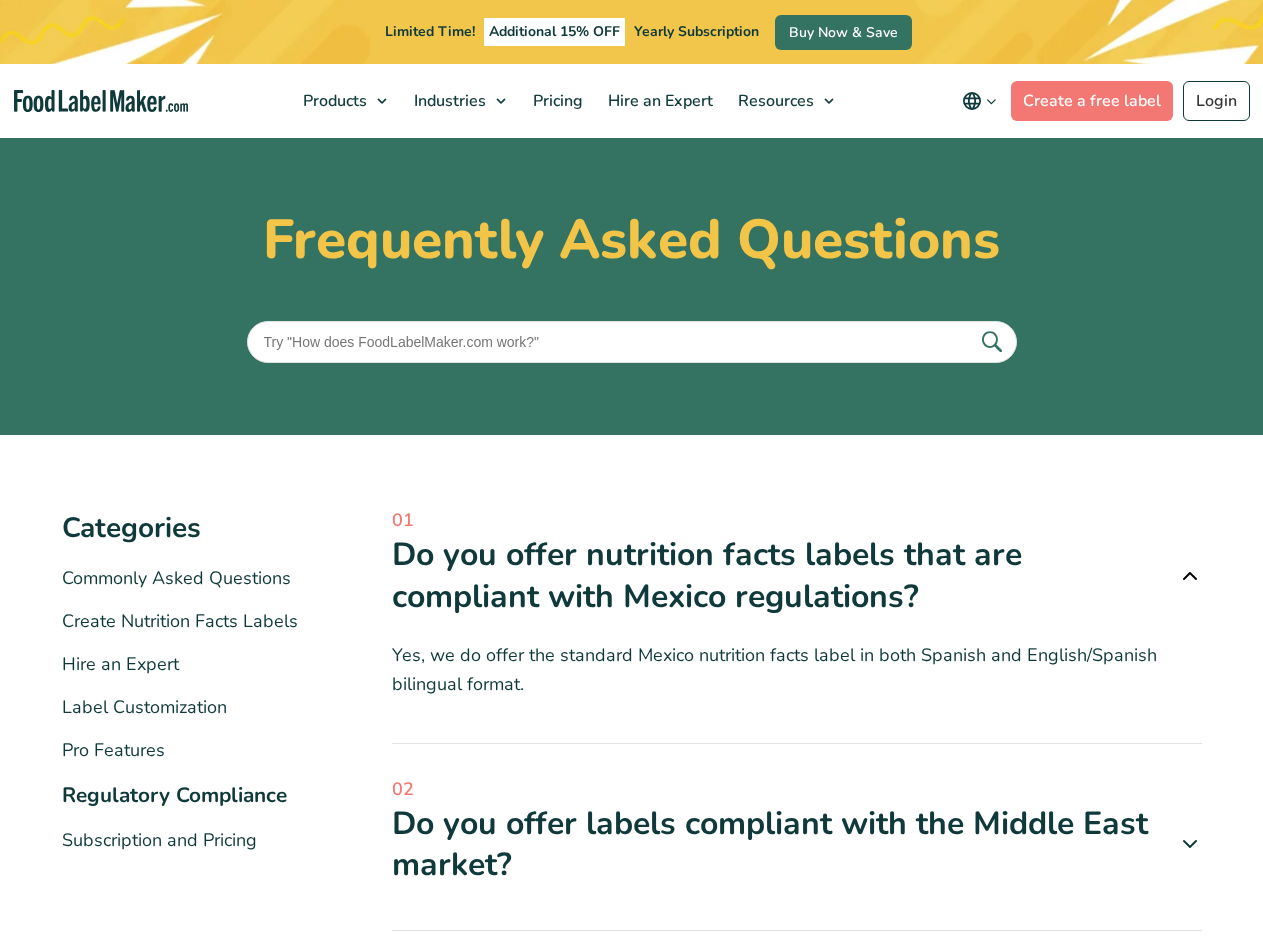 scroll, scrollTop: 0, scrollLeft: 0, axis: both 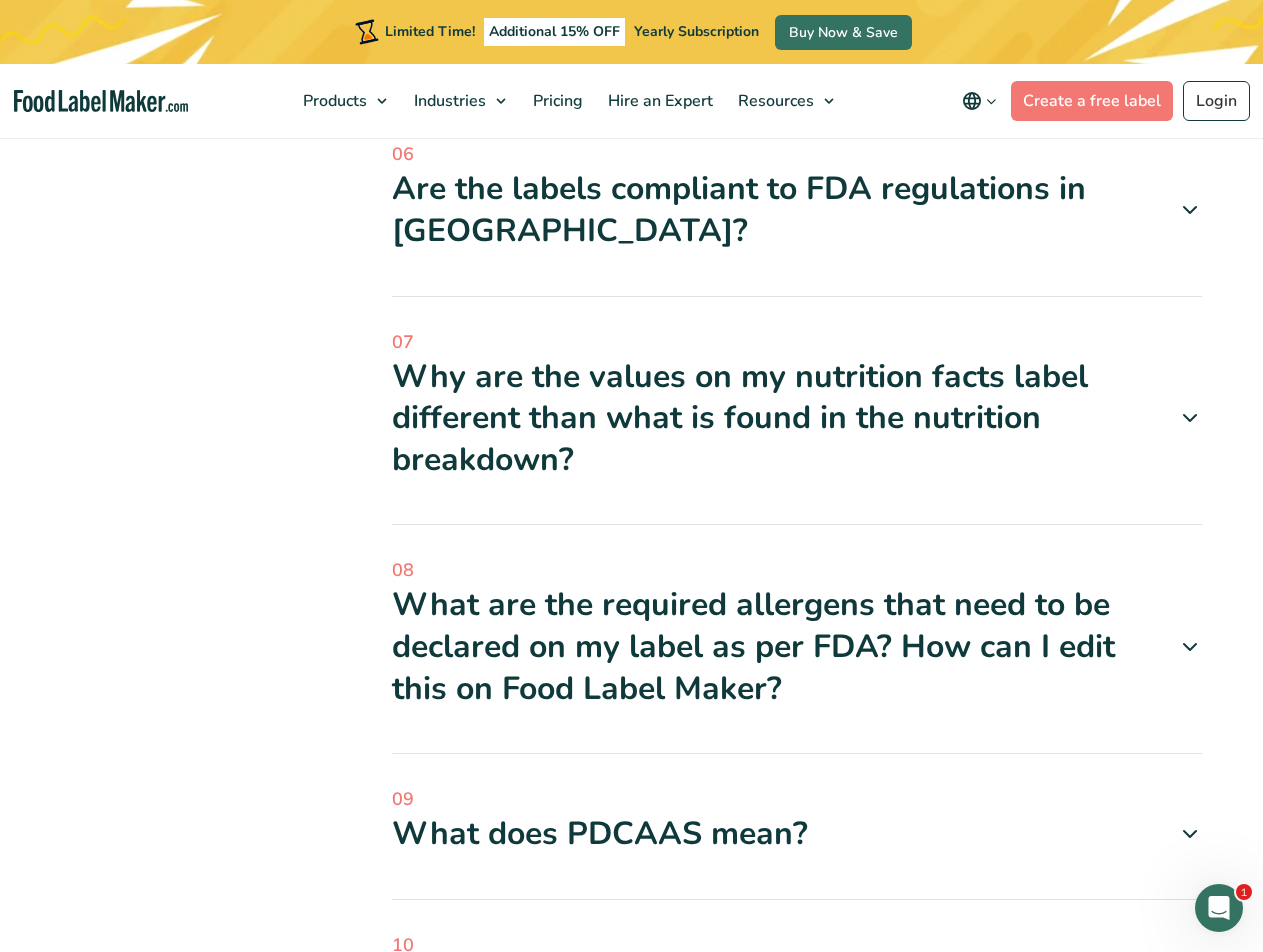 click on "Are the labels compliant to FDA regulations in USA?" at bounding box center (797, 209) 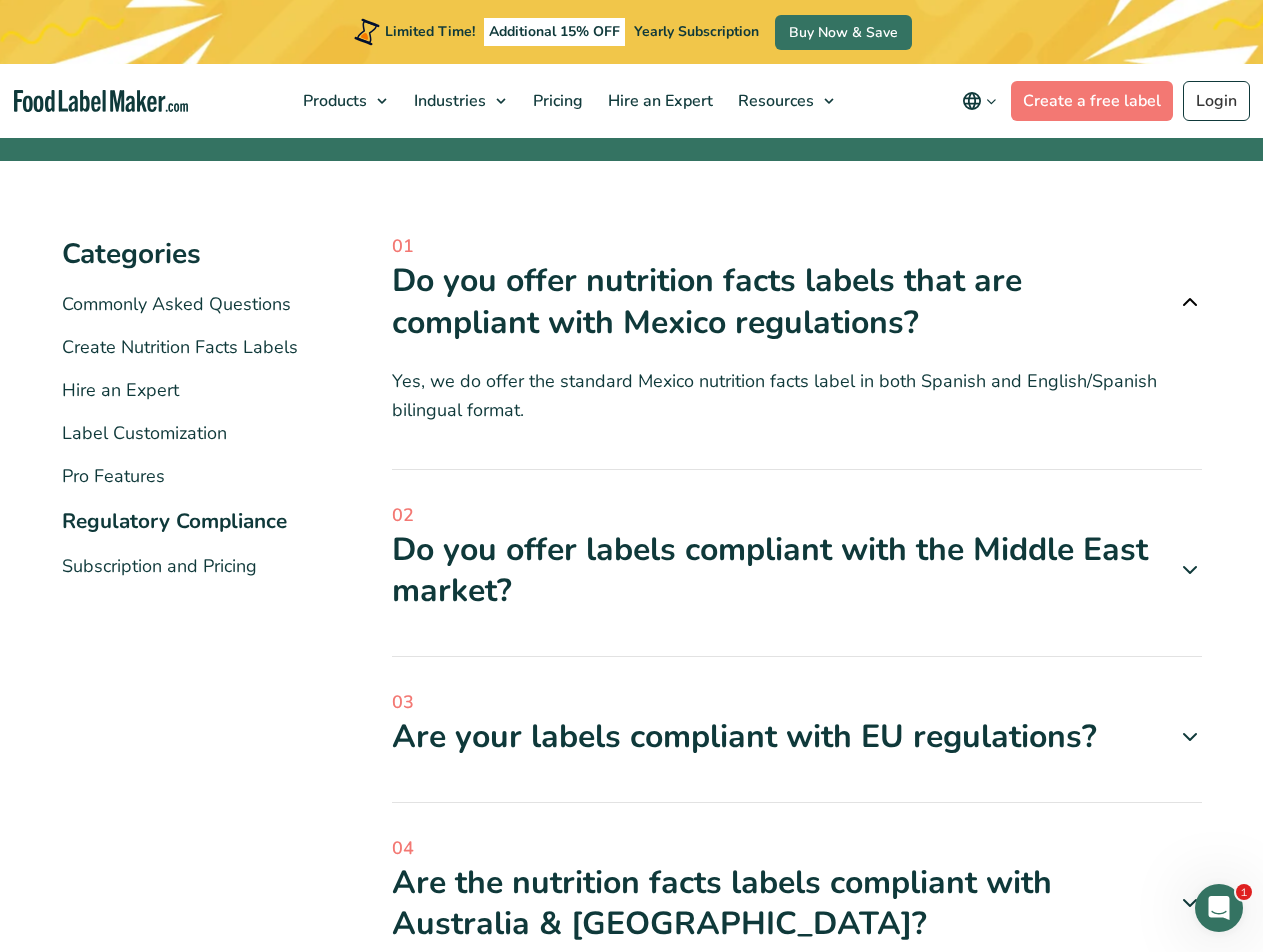 scroll, scrollTop: 0, scrollLeft: 0, axis: both 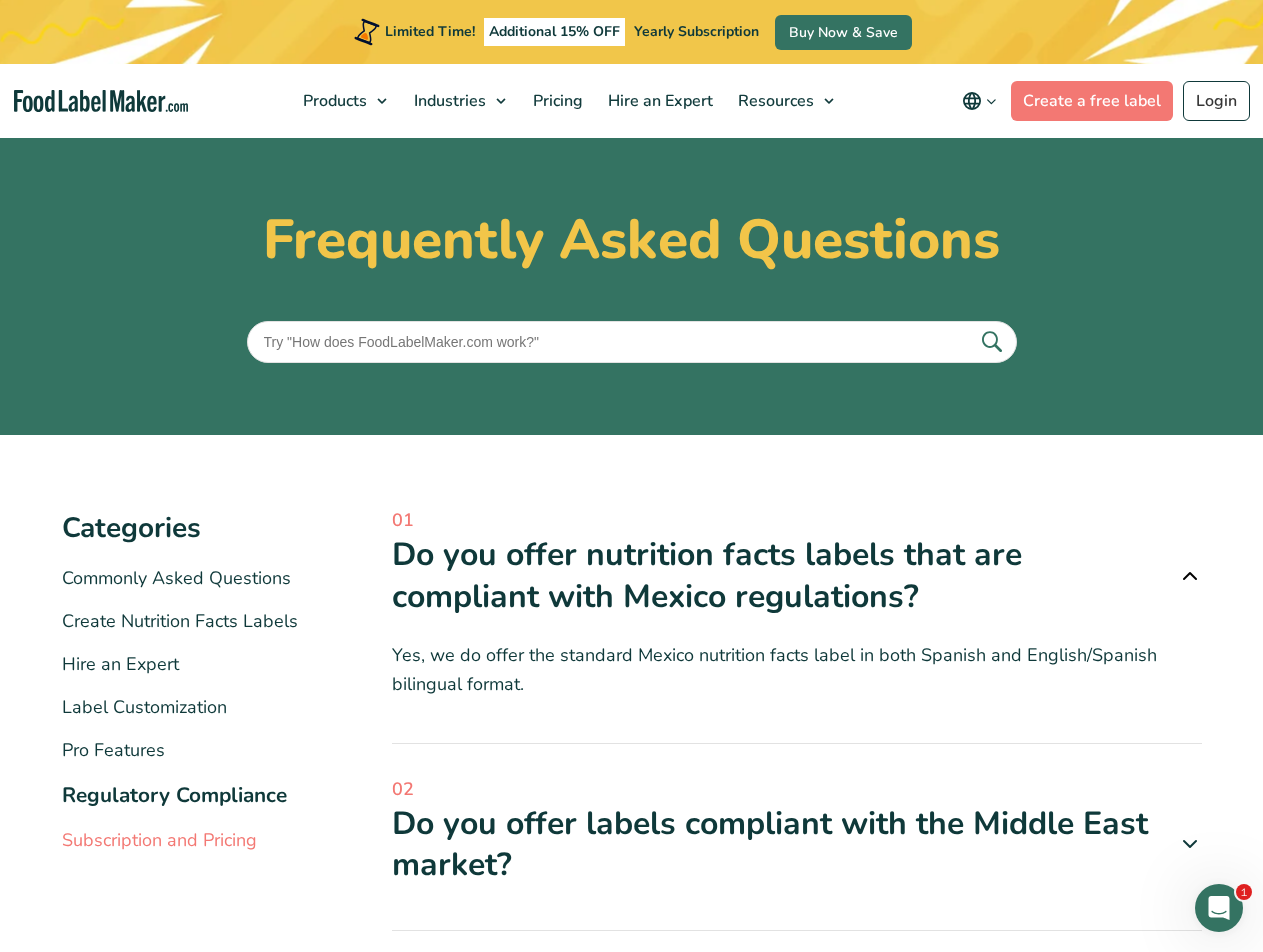 click on "Subscription and Pricing" at bounding box center [159, 840] 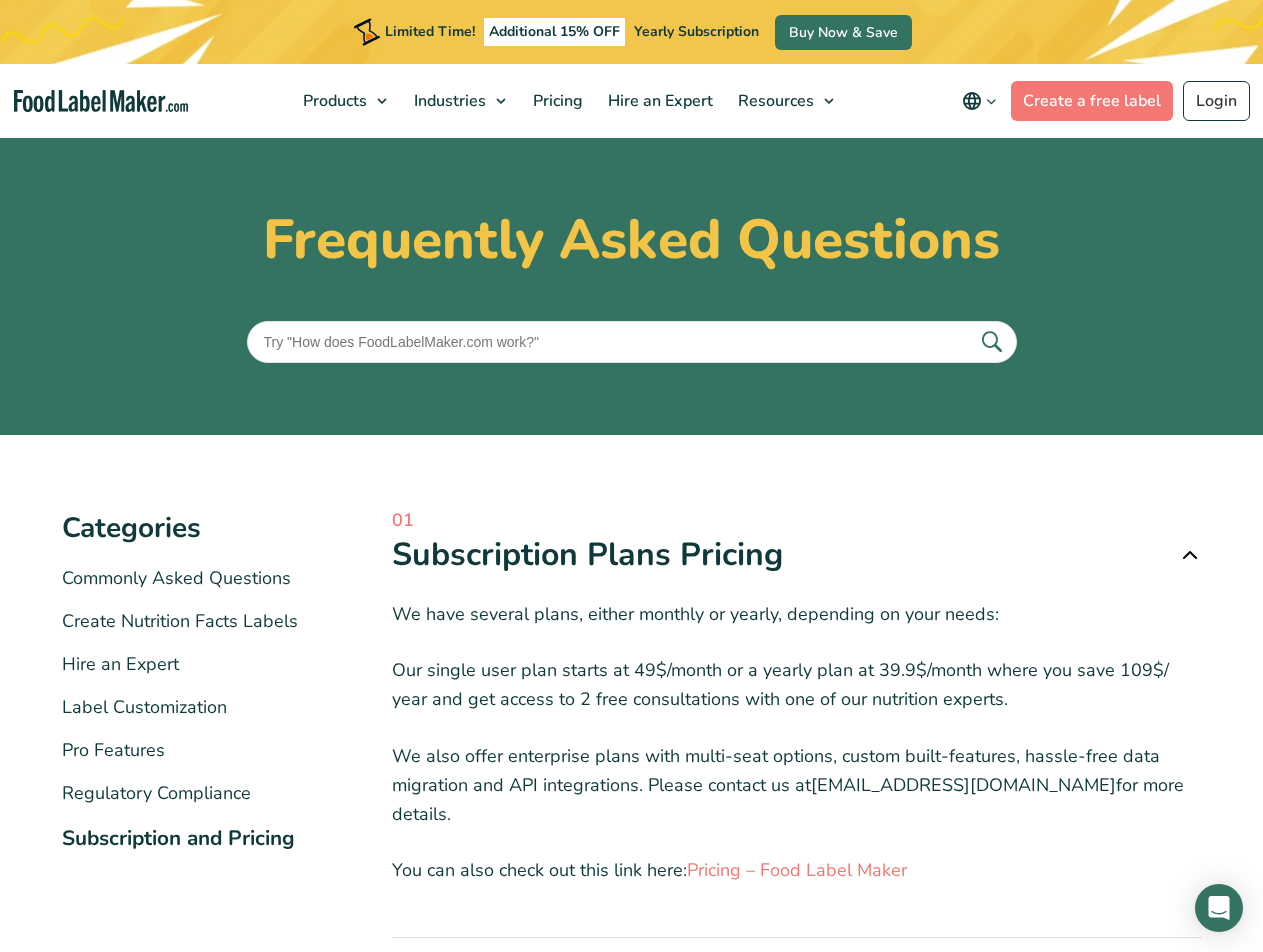 scroll, scrollTop: 0, scrollLeft: 0, axis: both 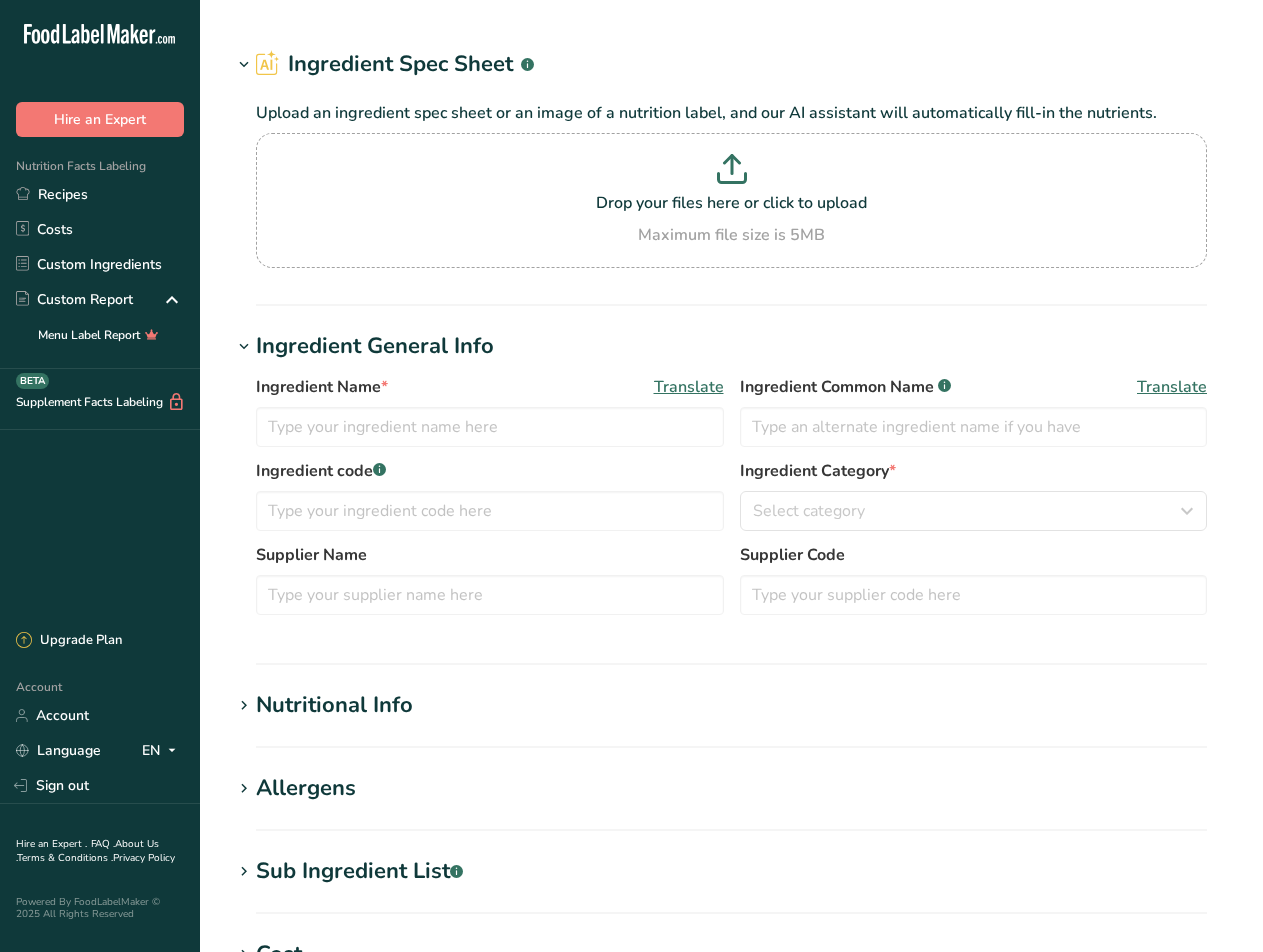 type on "[PERSON_NAME] Salt Purified Sea Salt" 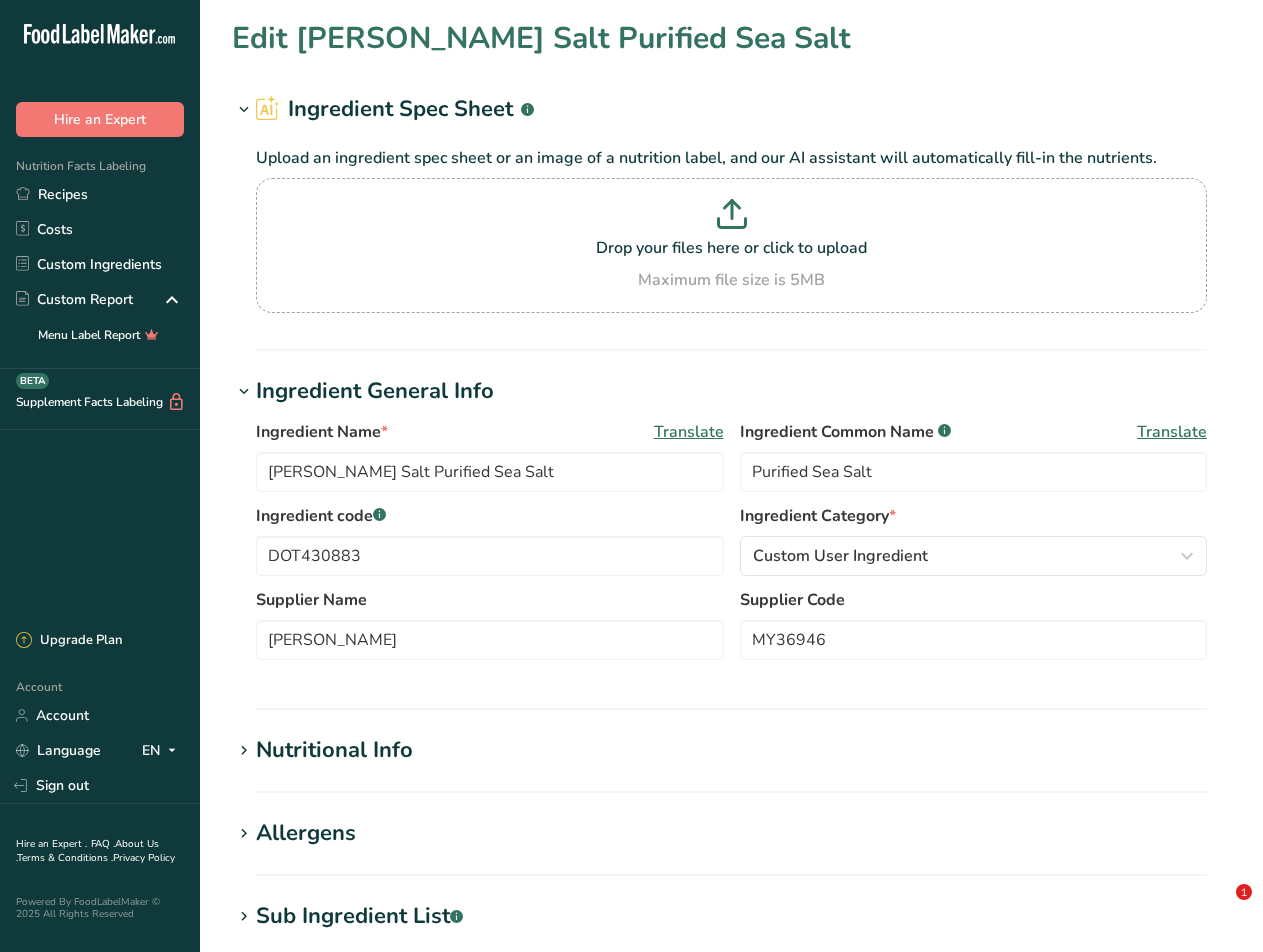 scroll, scrollTop: 0, scrollLeft: 0, axis: both 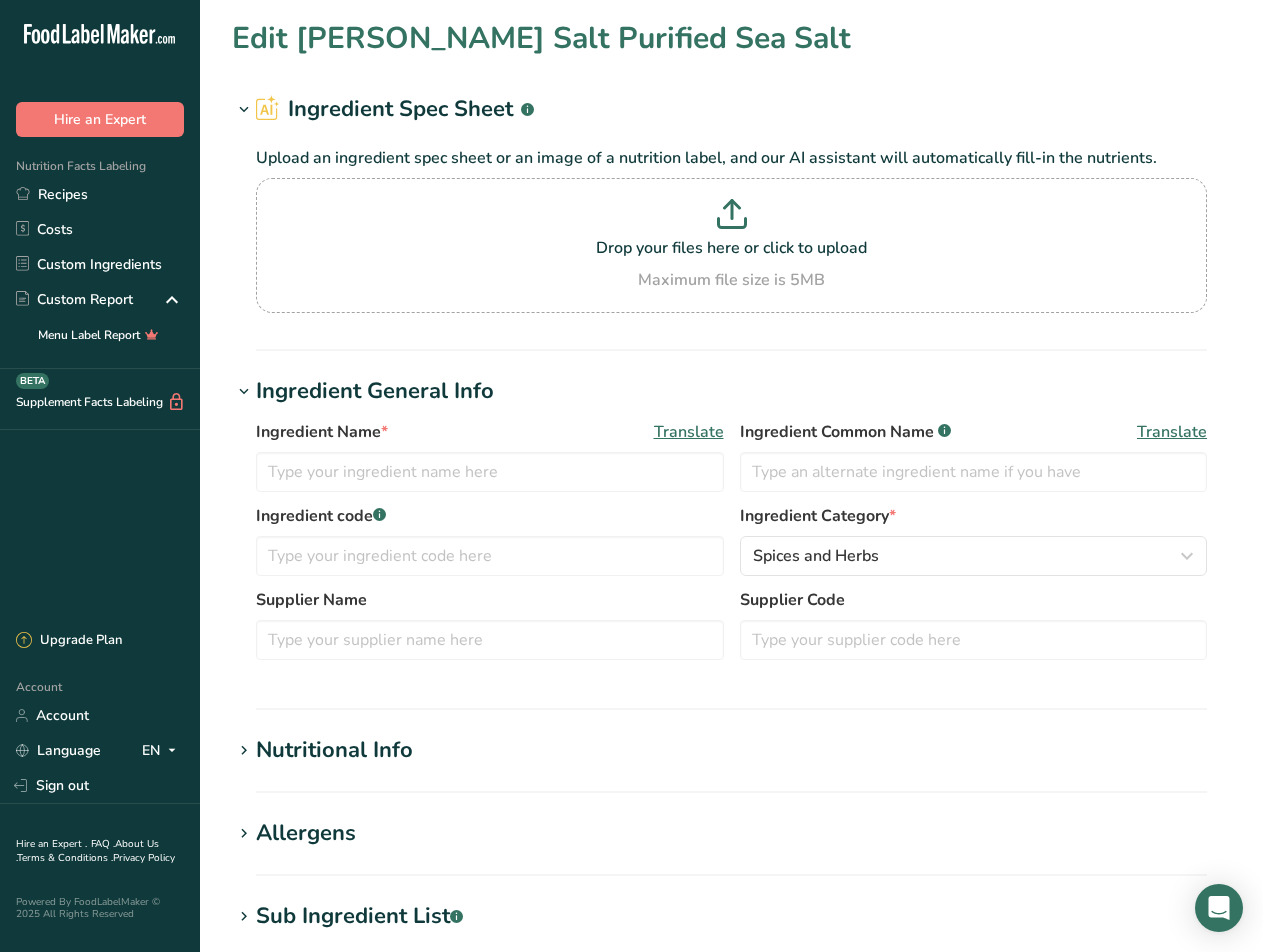 type on "Cargill Salt Purified Sea Salt" 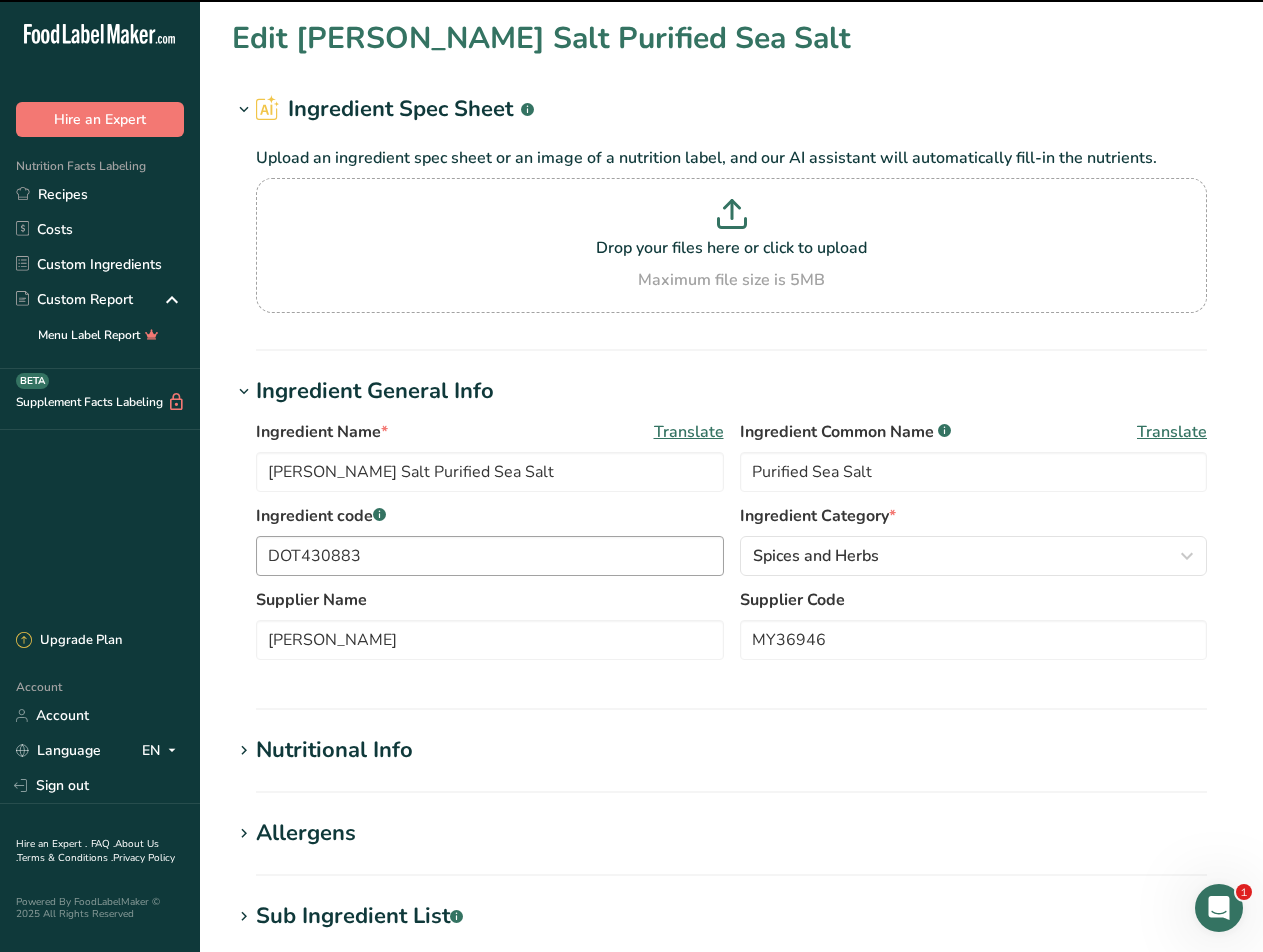 scroll, scrollTop: 0, scrollLeft: 0, axis: both 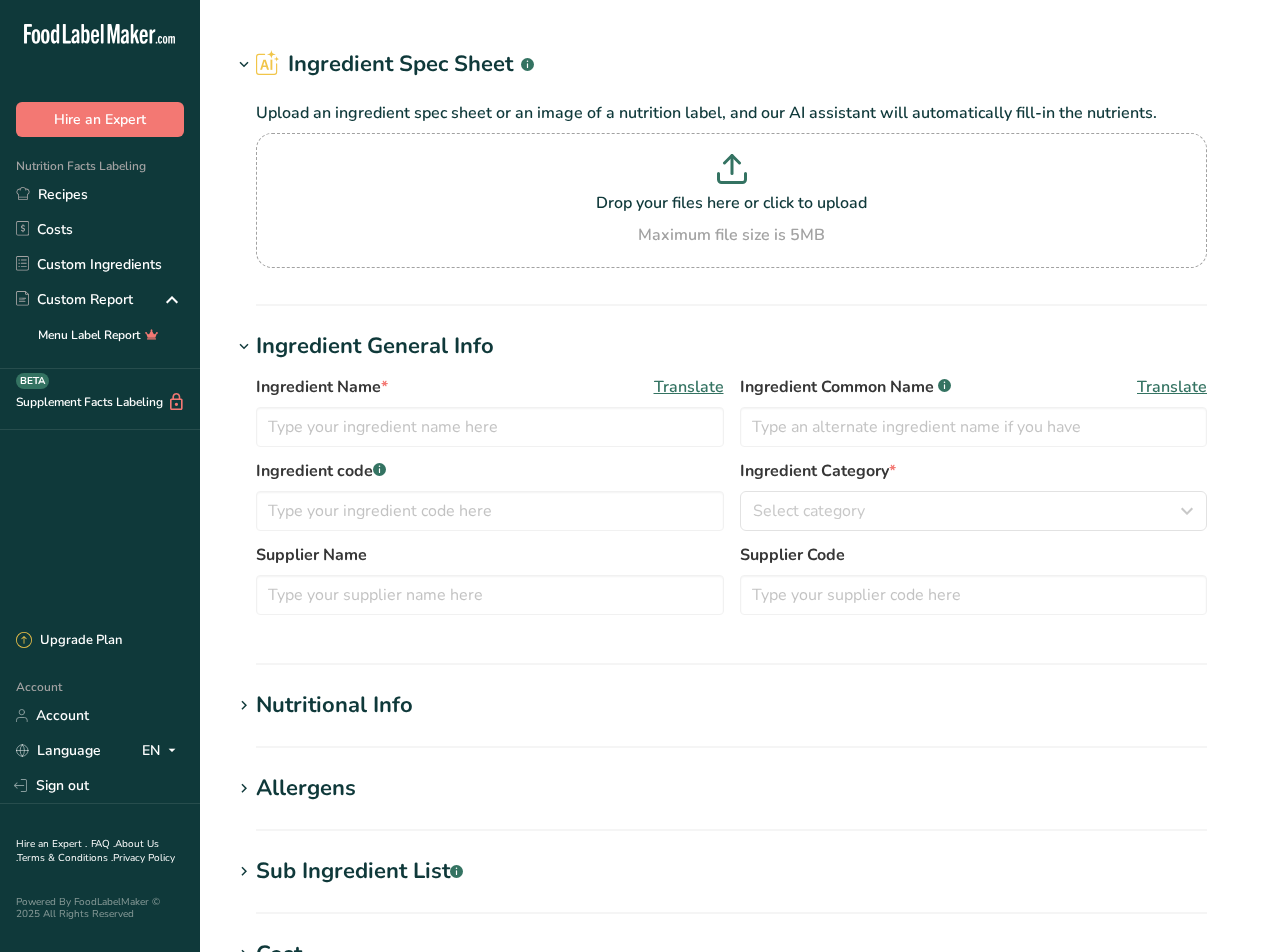 type on "[PERSON_NAME] Salt Purified Sea Salt" 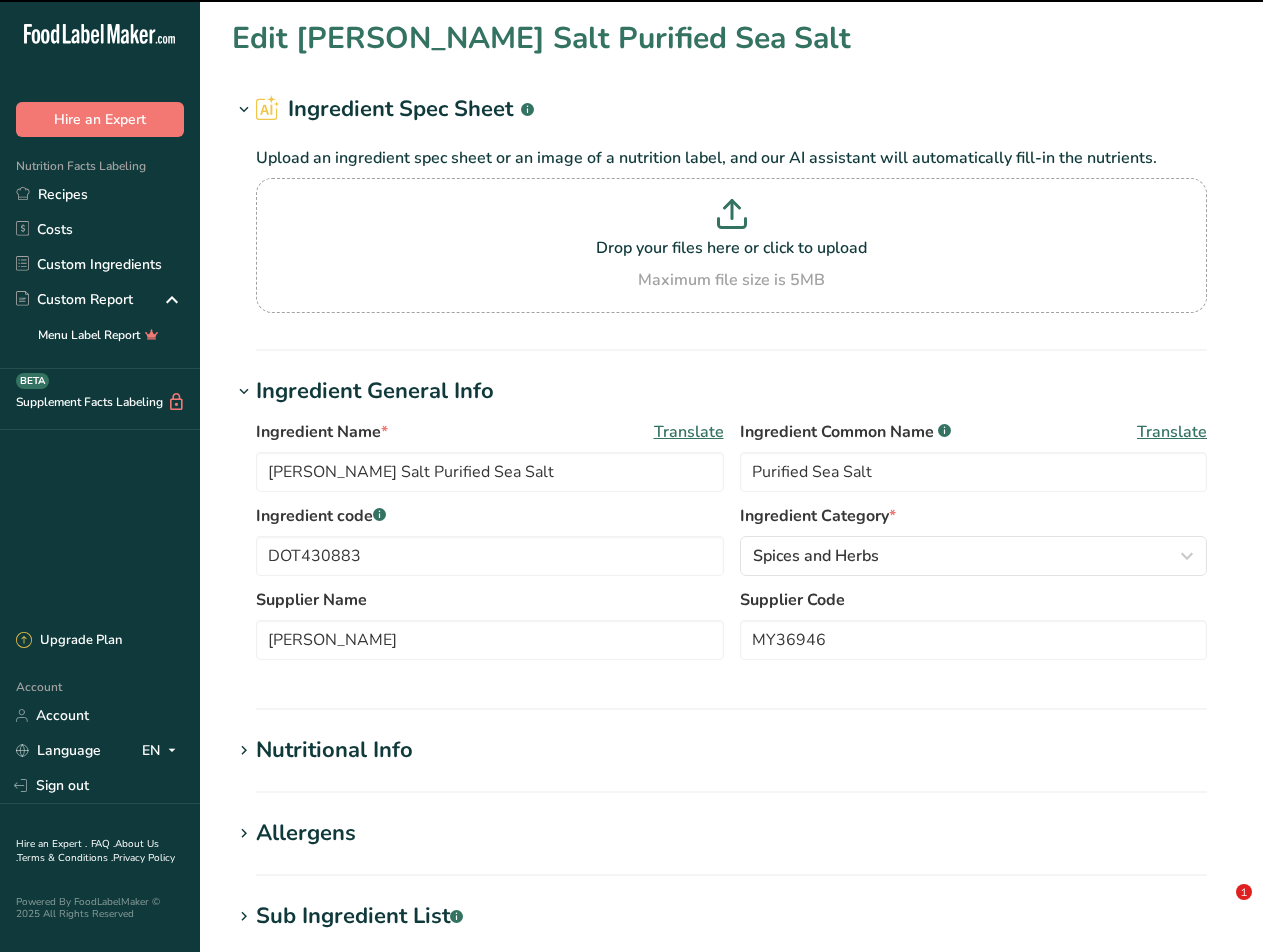 scroll, scrollTop: 581, scrollLeft: 0, axis: vertical 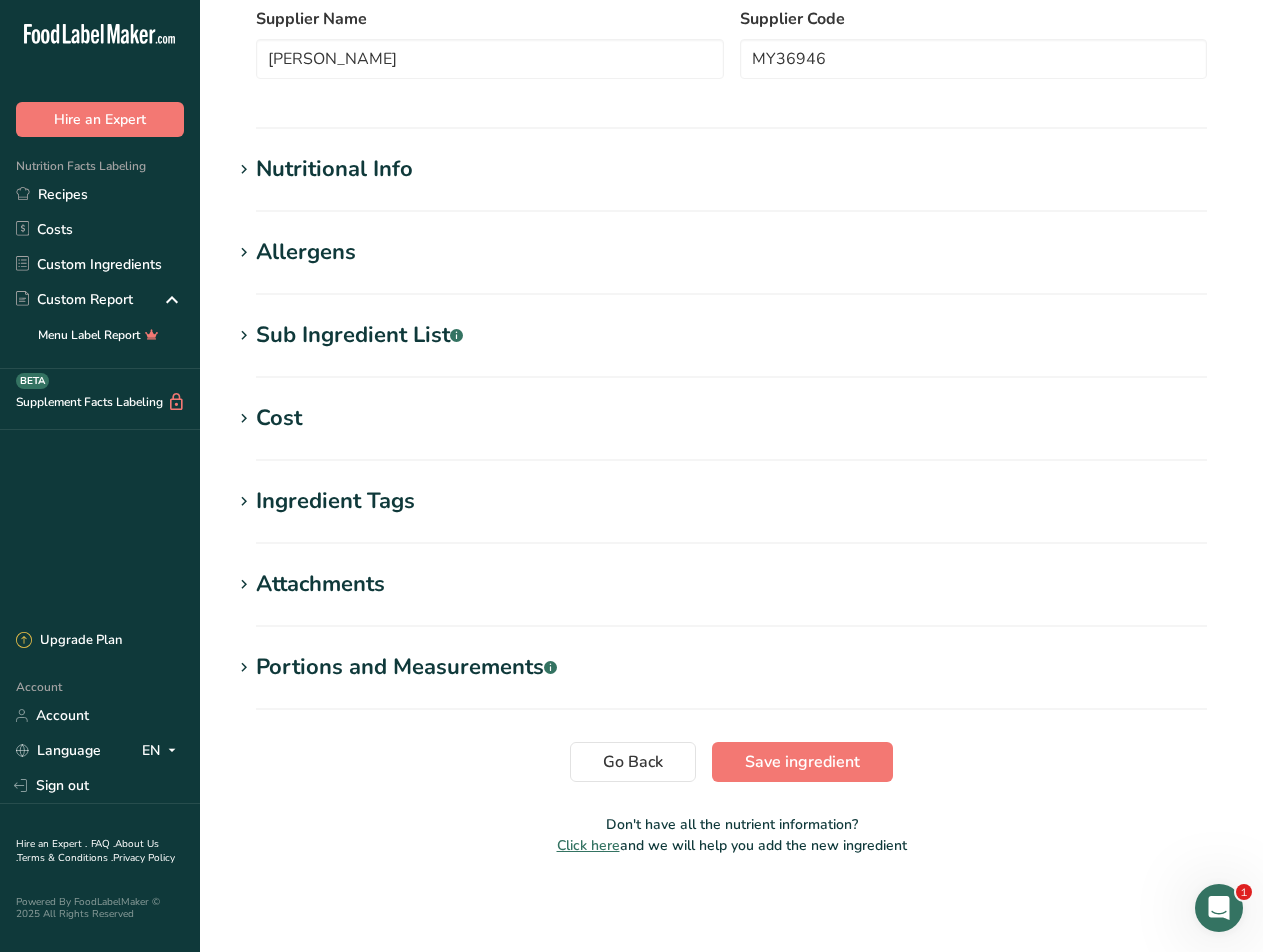 click on "Nutritional Info" at bounding box center [334, 169] 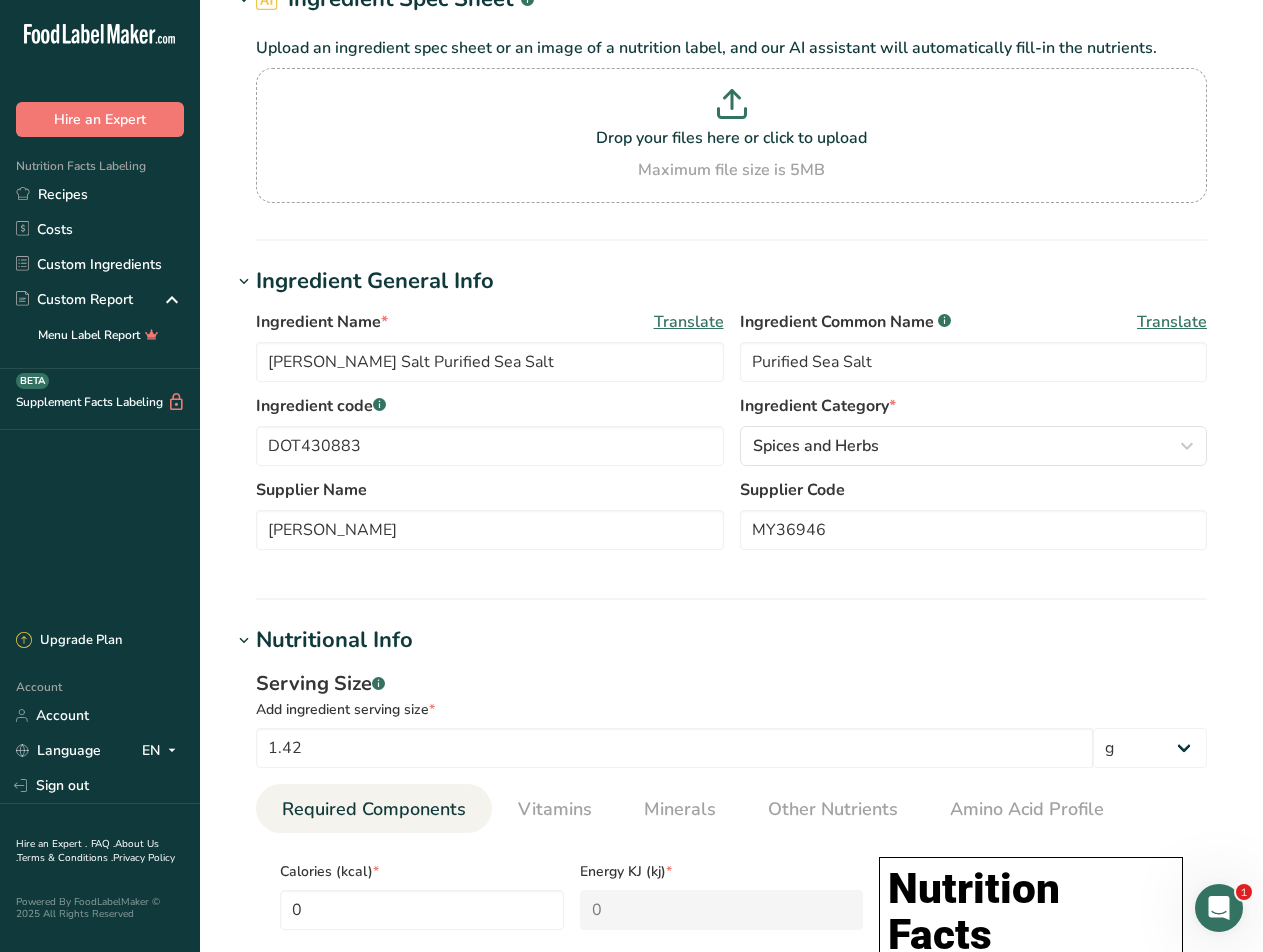 scroll, scrollTop: 0, scrollLeft: 0, axis: both 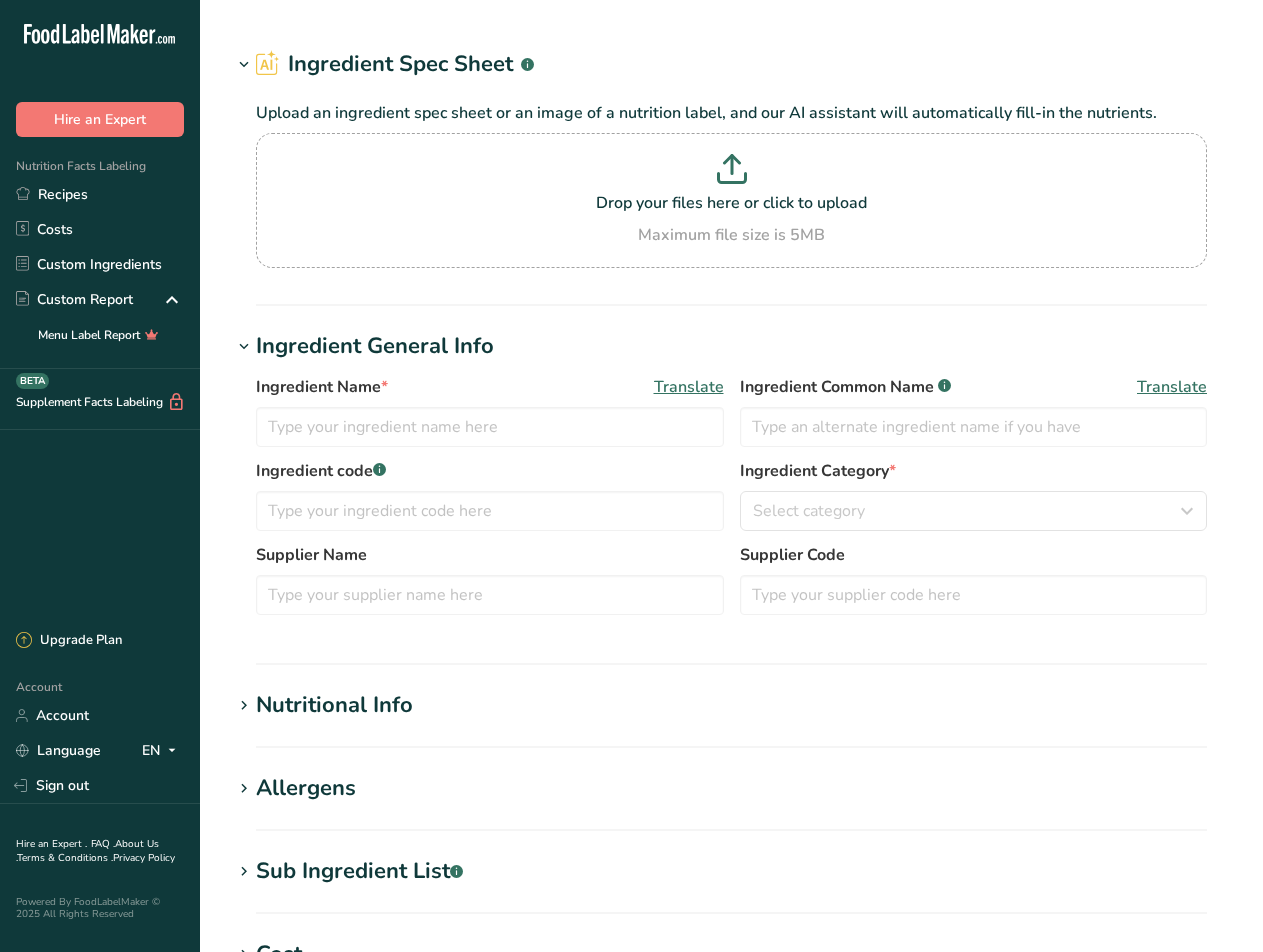 type on "Smoked Paprika" 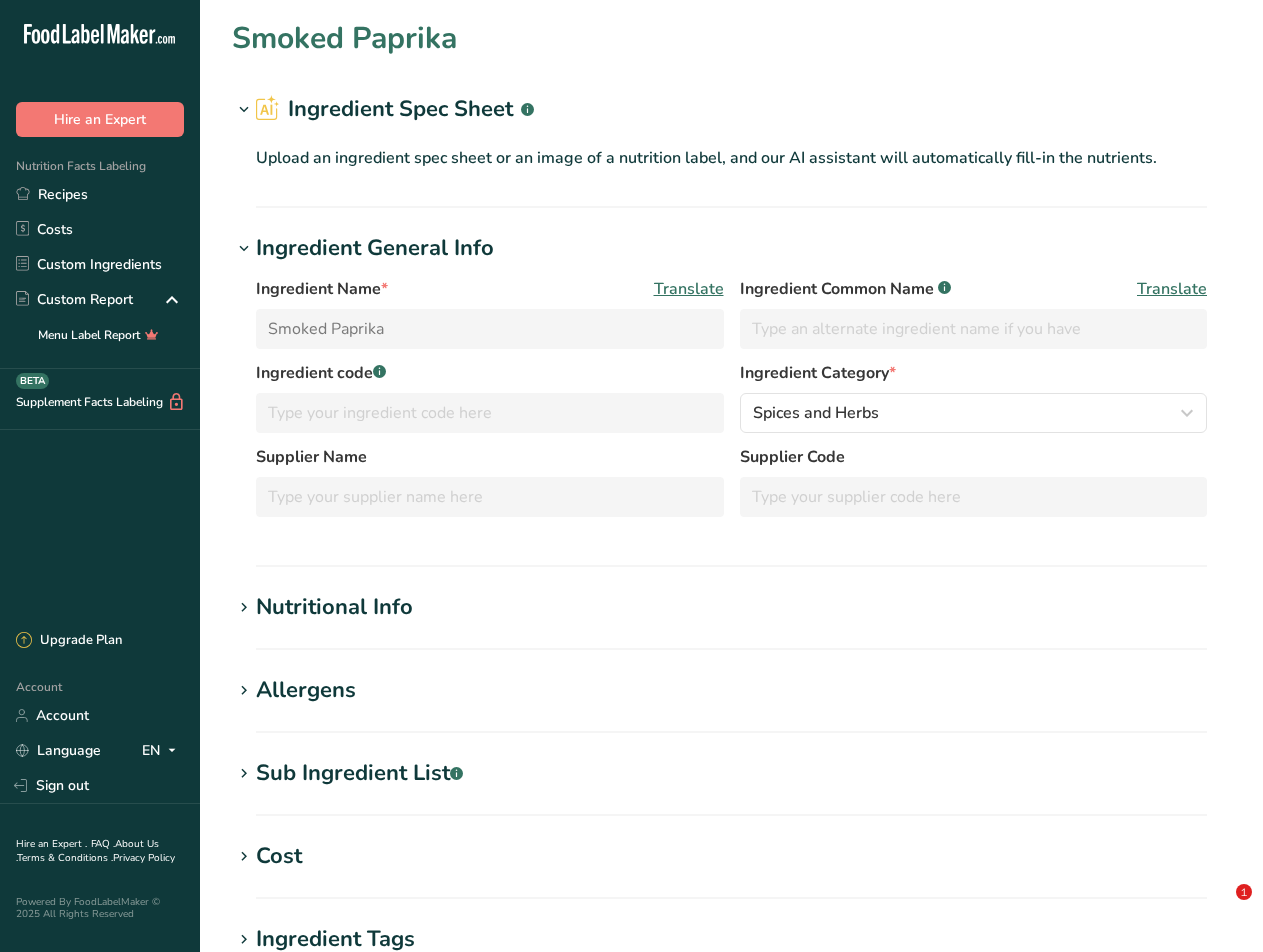 scroll, scrollTop: 0, scrollLeft: 0, axis: both 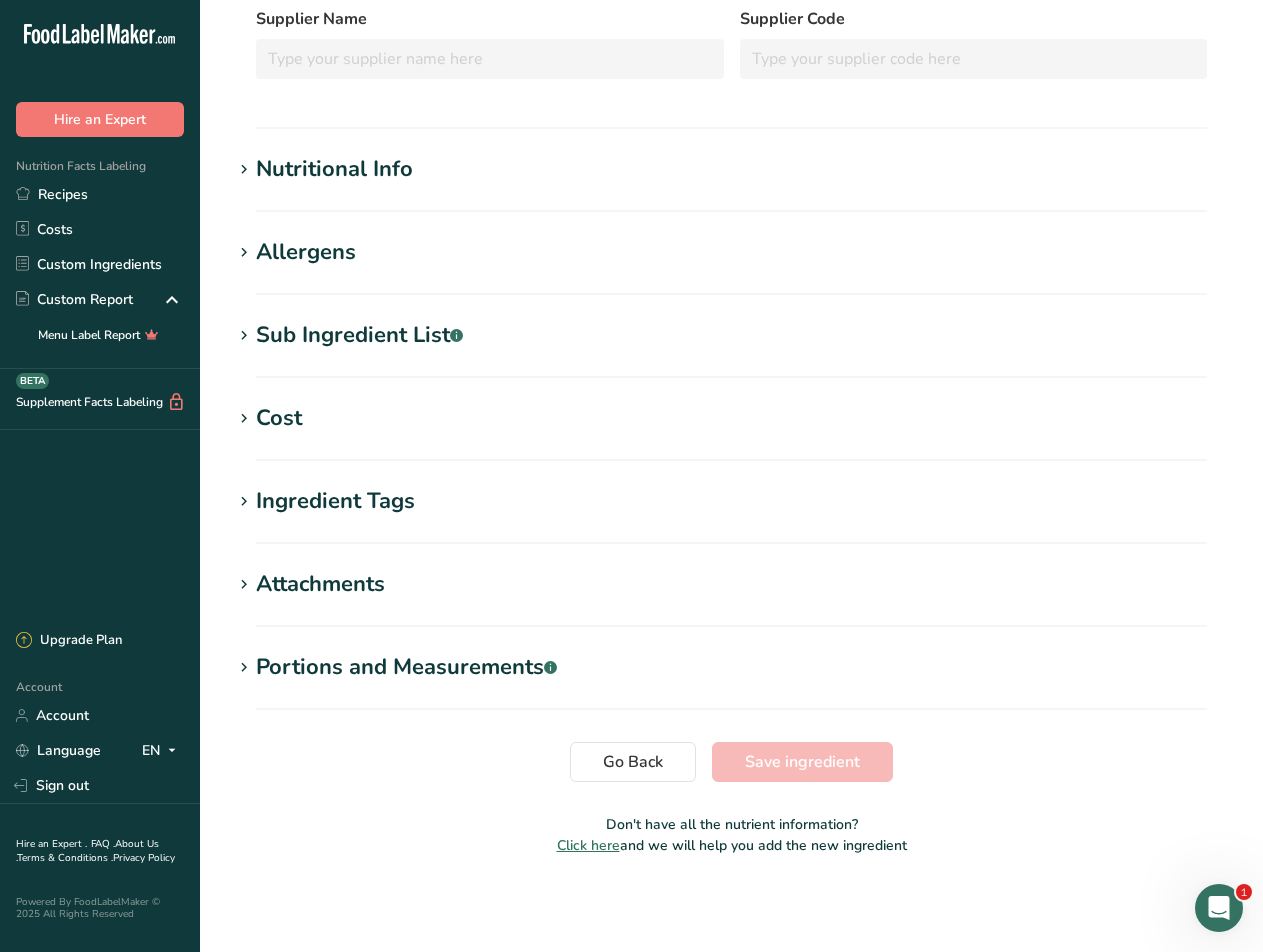 click on "Nutritional Info
Required Components Vitamins Minerals Other Nutrients Amino Acid Profile
Calories
(kcal) *     6.5
Energy KJ
(kj) *     27.2
Total Fat
(g) *     0.3
Saturated Fat
(g) *     0.1
Trans Fat
(g) *     0
[MEDICAL_DATA]
(mg) *     0
Sodium
(mg) *     1.6
Total Carbohydrates
(g) *   .a-a{fill:#347362;}.b-a{fill:#fff;}           1.2
Dietary Fiber
(g) *     0.8
Total Sugars
(g) *     0.2
Added Sugars
(g) *     0
Protein
(g) *     0.3
[MEDICAL_DATA]
(mcg)         56.649     0.021     0.669     1.847     0.008" at bounding box center (731, 182) 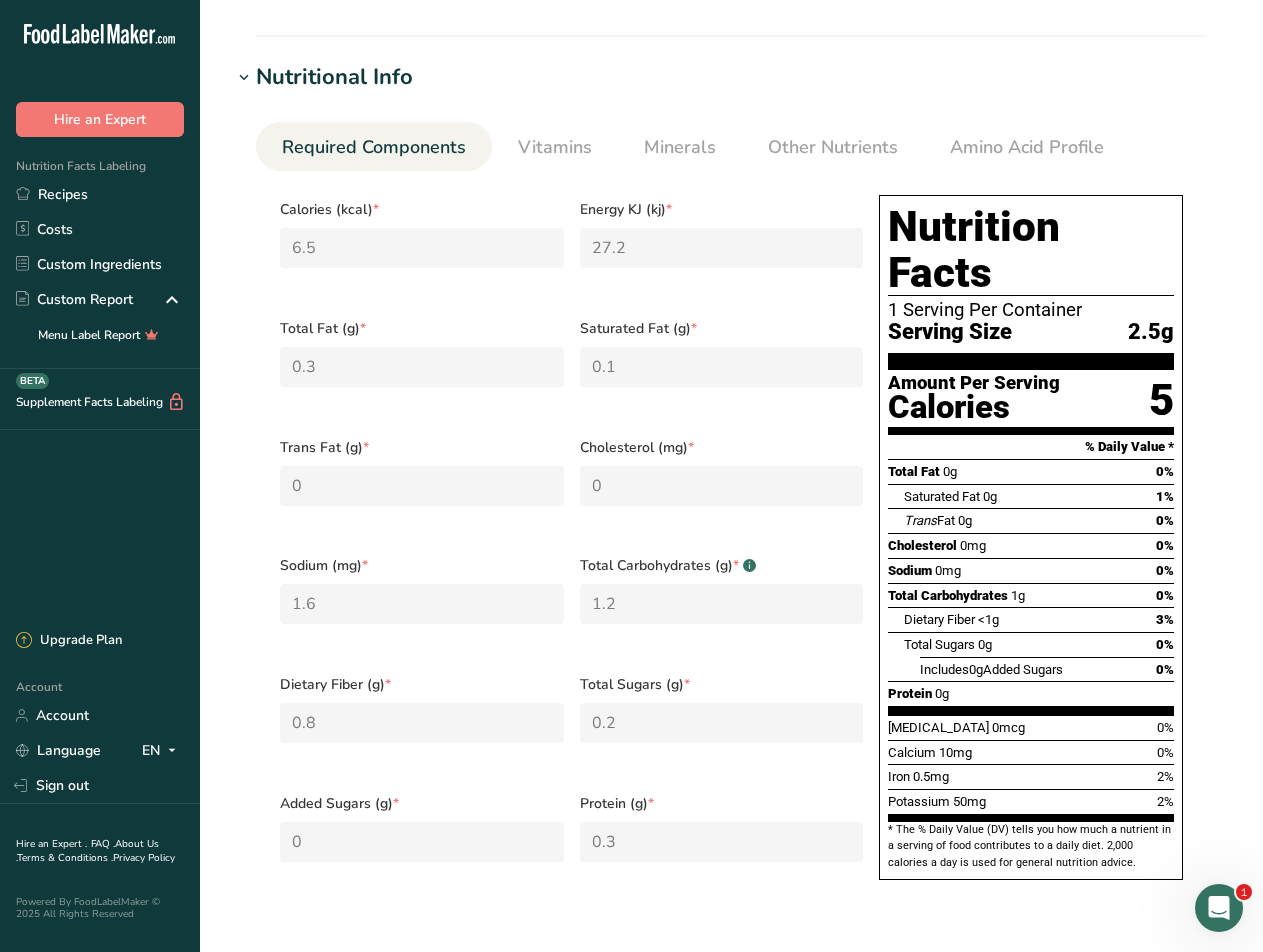 scroll, scrollTop: 538, scrollLeft: 0, axis: vertical 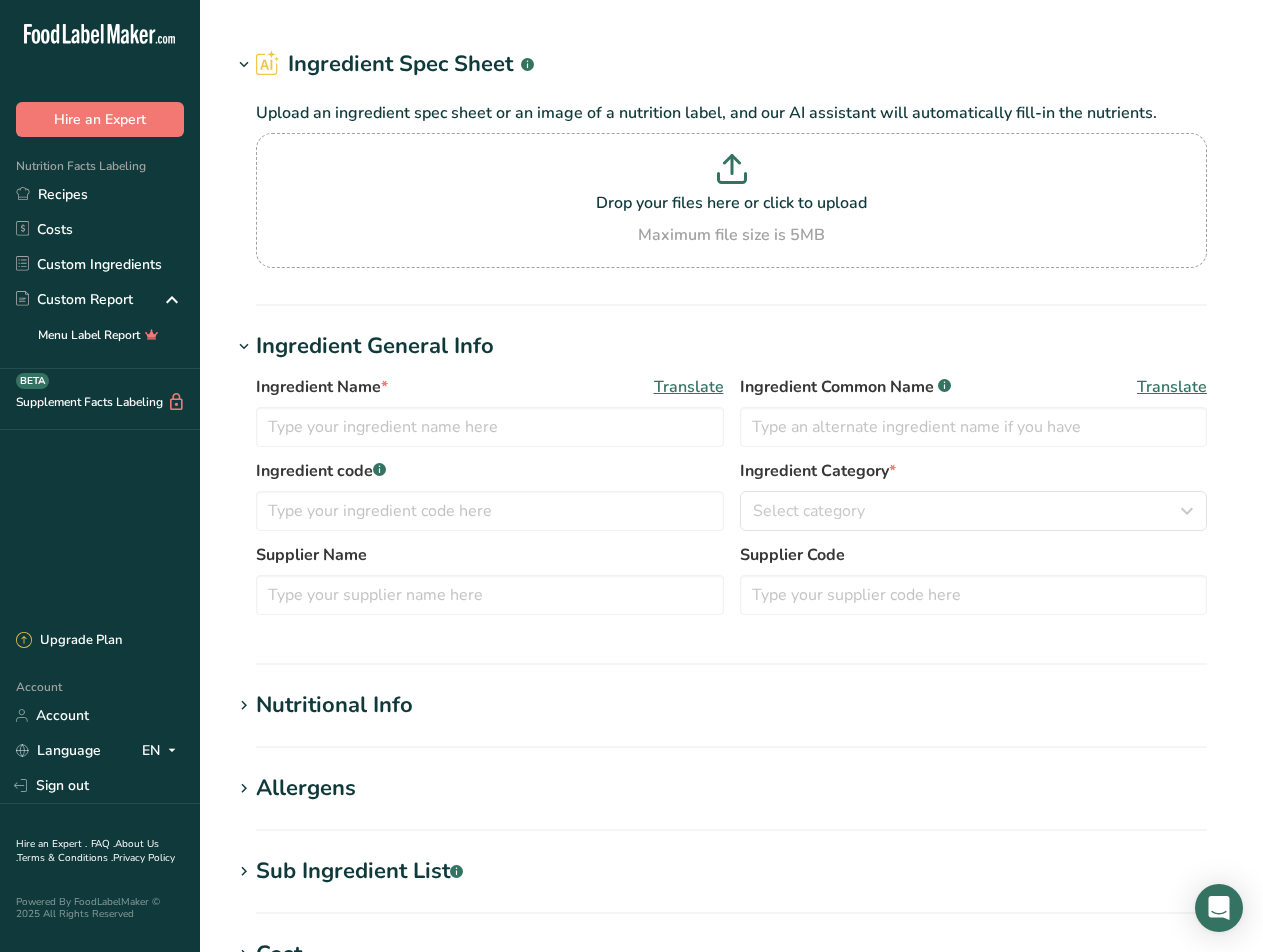 type on "Spices, garlic powder" 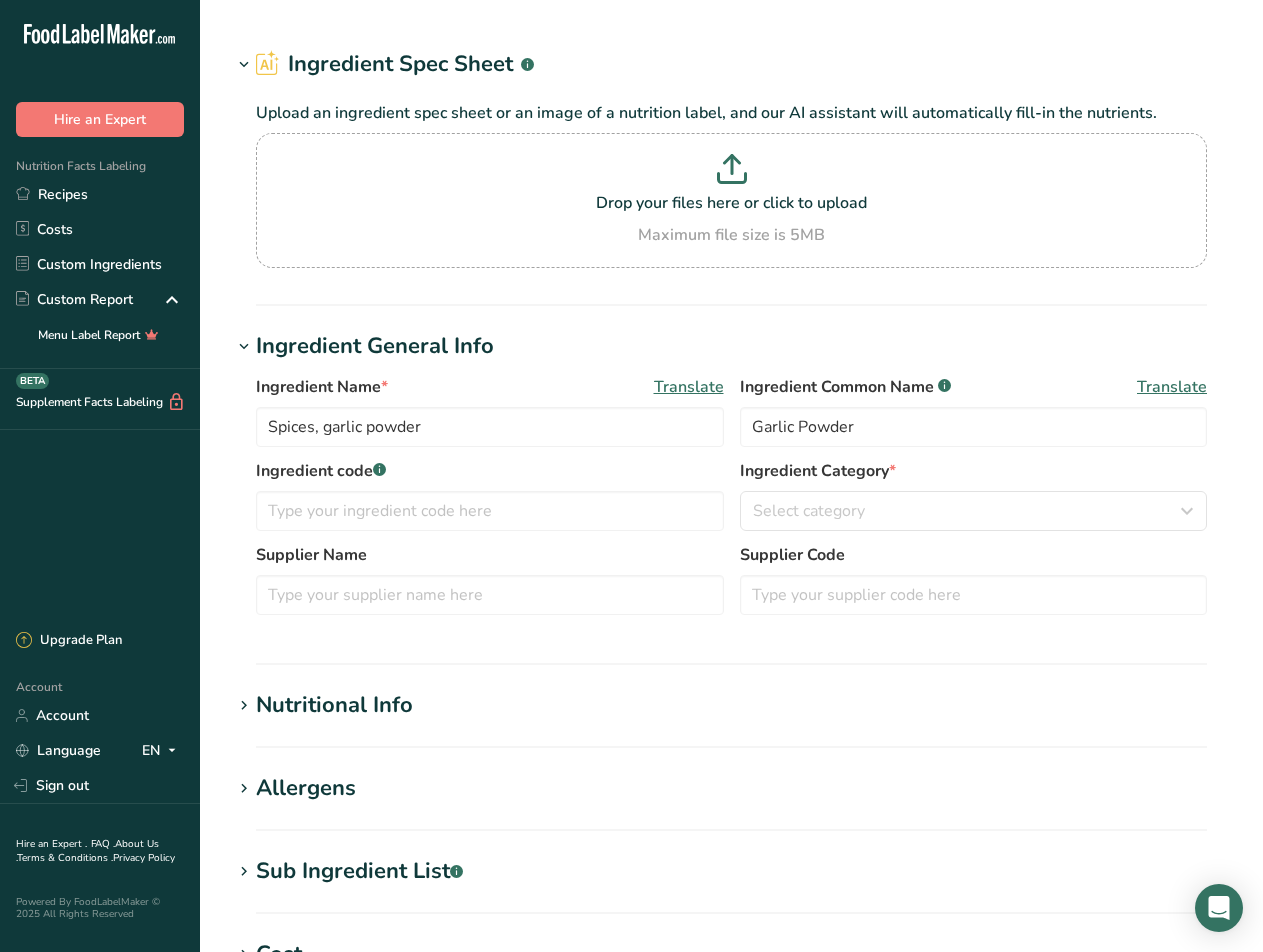scroll, scrollTop: 0, scrollLeft: 0, axis: both 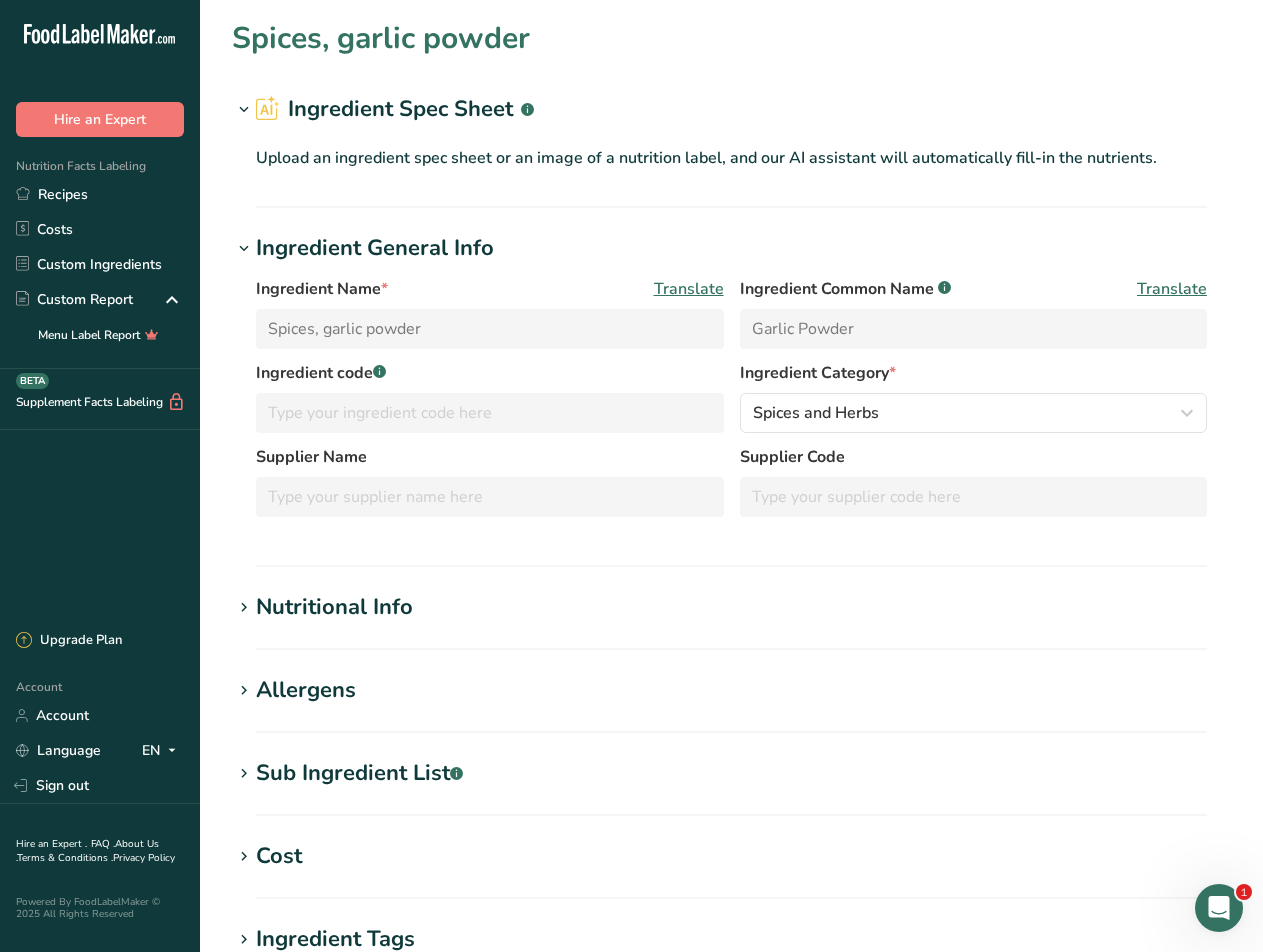 click on "Nutritional Info" at bounding box center (334, 607) 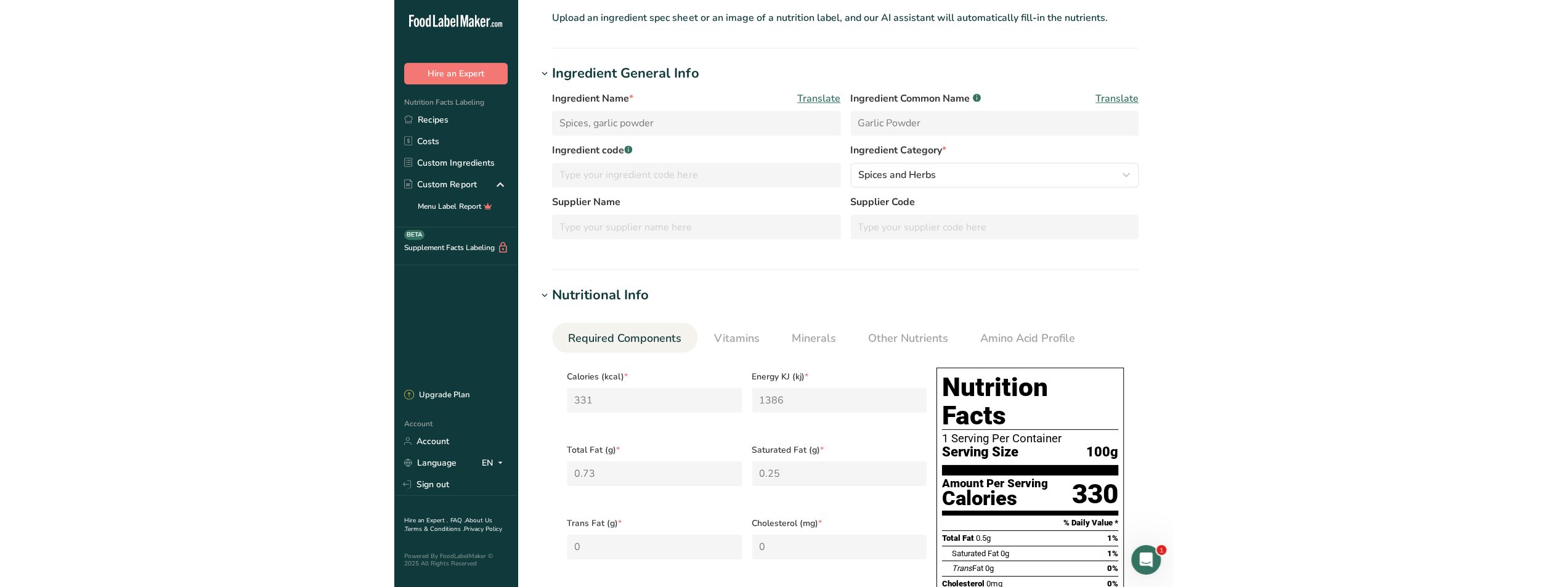 scroll, scrollTop: 246, scrollLeft: 0, axis: vertical 